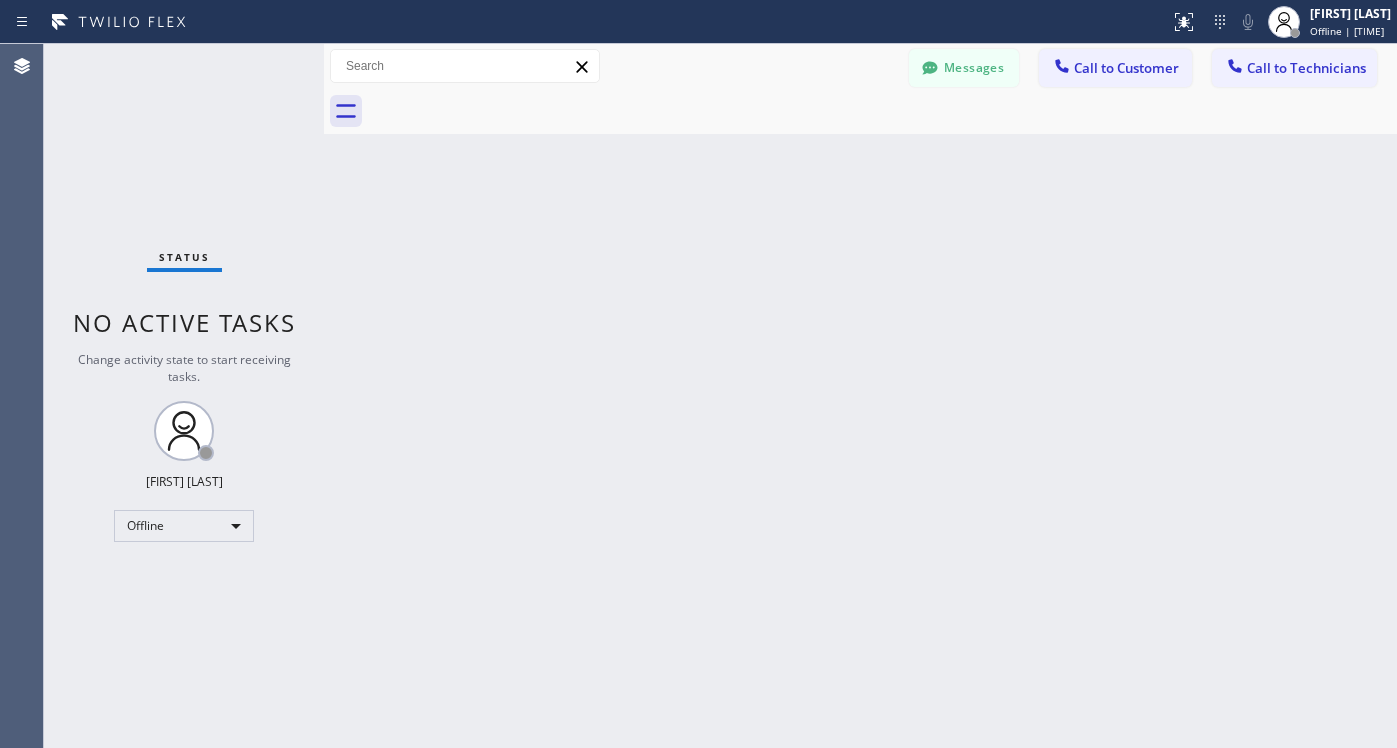 scroll, scrollTop: 0, scrollLeft: 0, axis: both 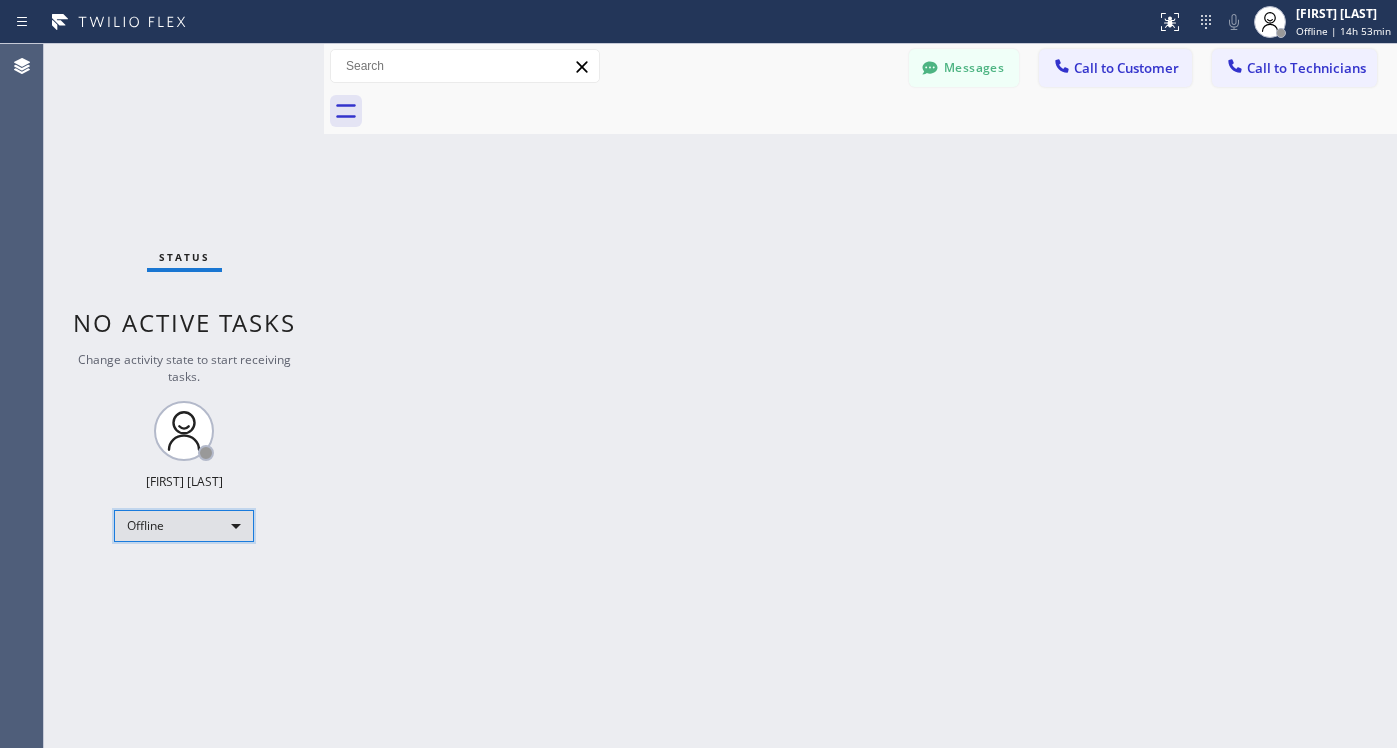 click on "Offline" at bounding box center (184, 526) 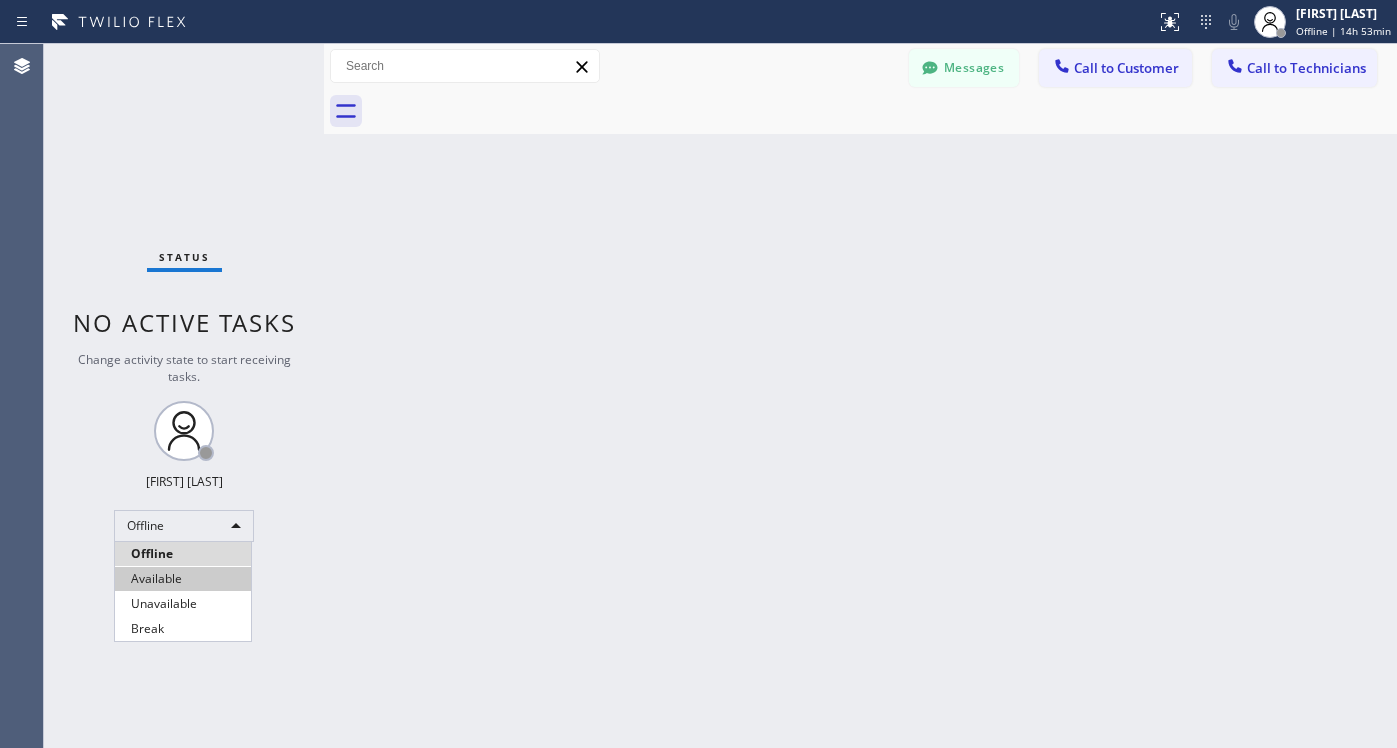 click on "Available" at bounding box center [183, 579] 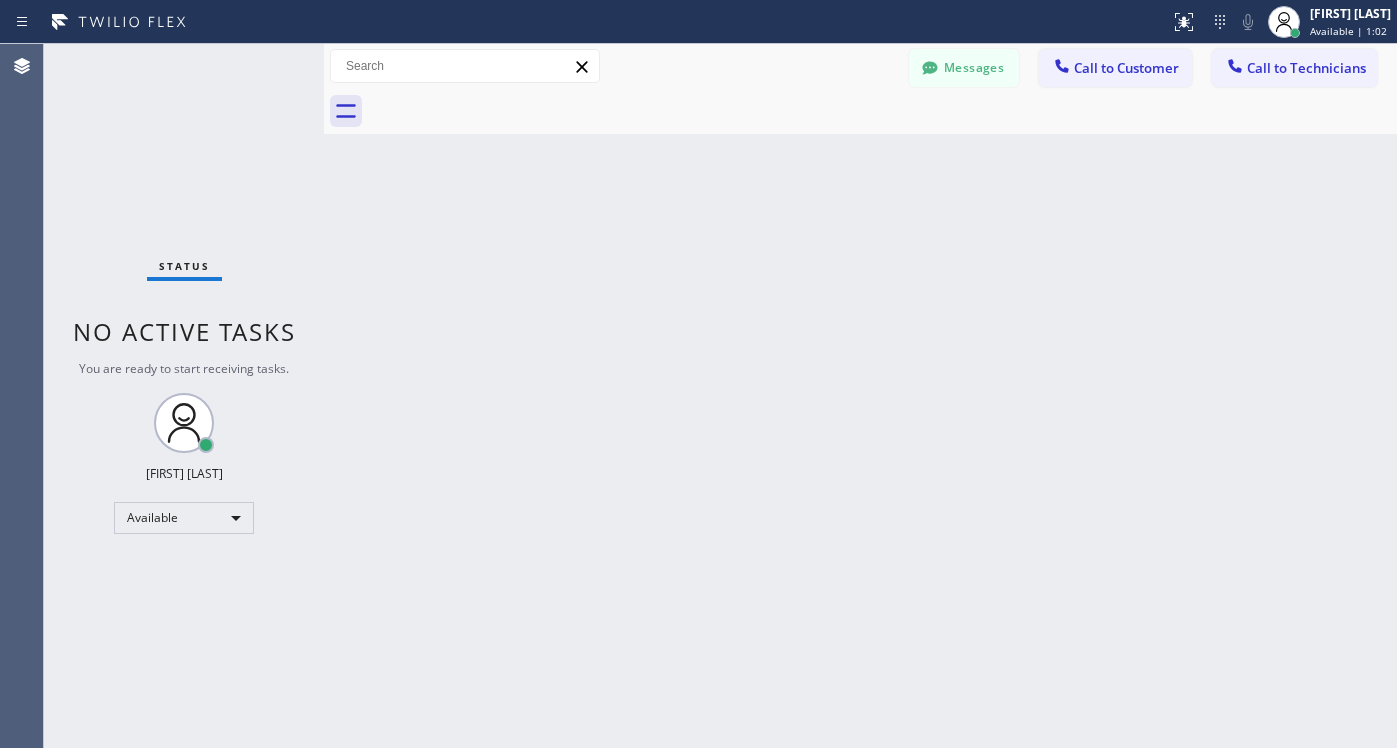 click on "Status   No active tasks     You are ready to start receiving tasks.   [FIRST] [LAST] Available" at bounding box center [184, 396] 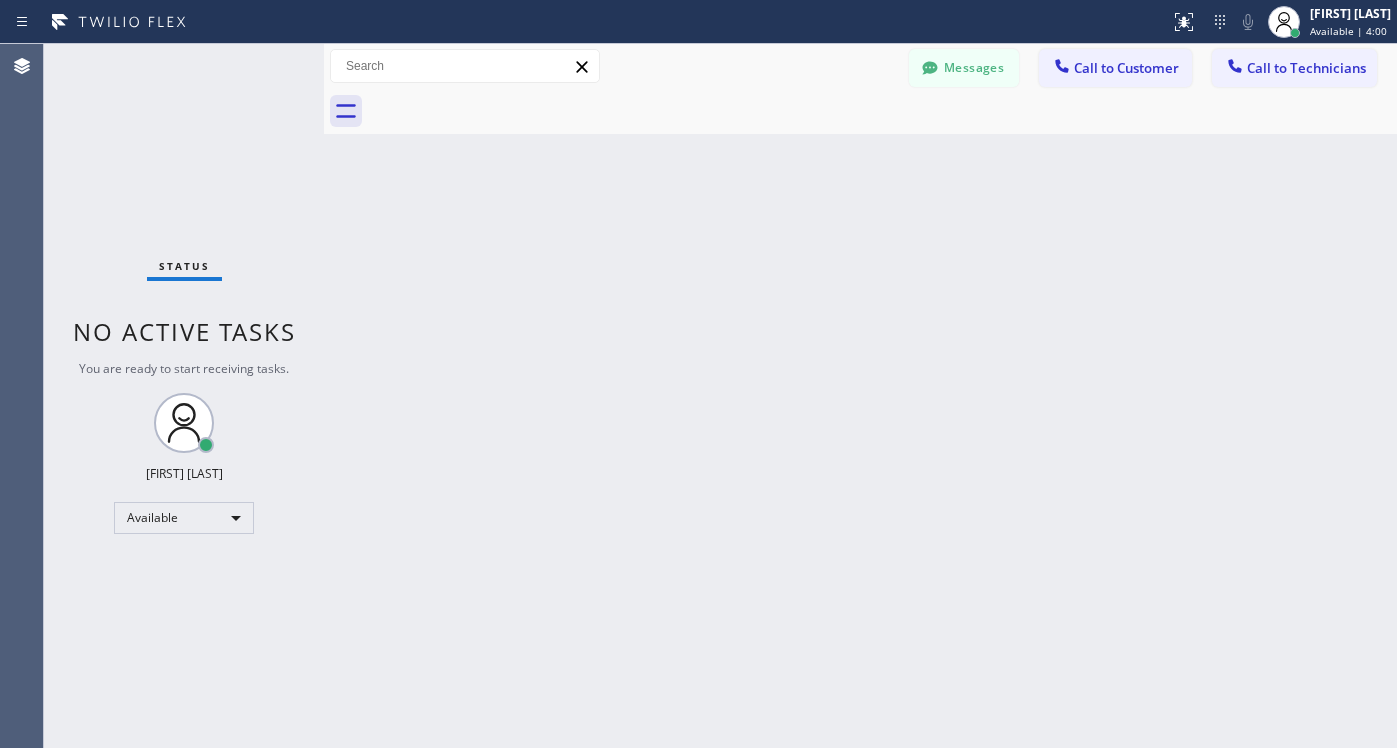 click at bounding box center [585, 22] 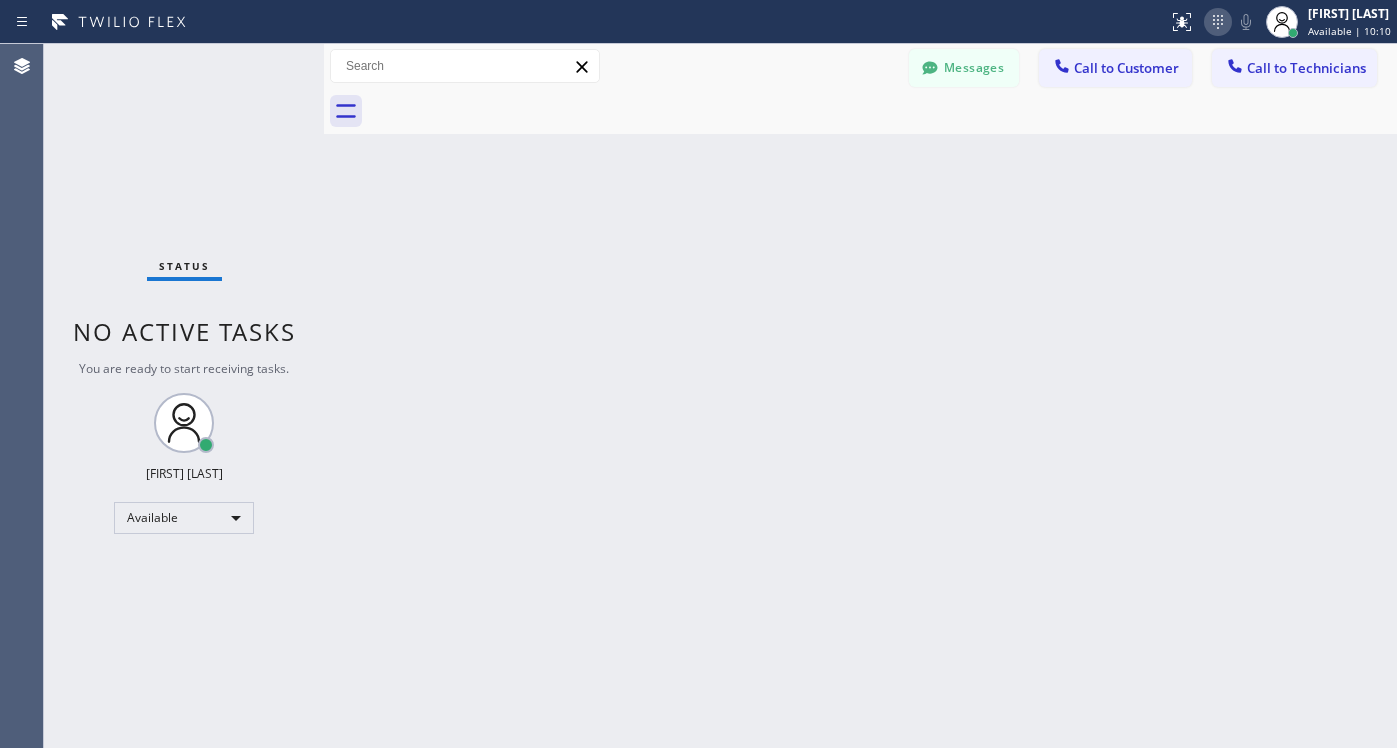 click 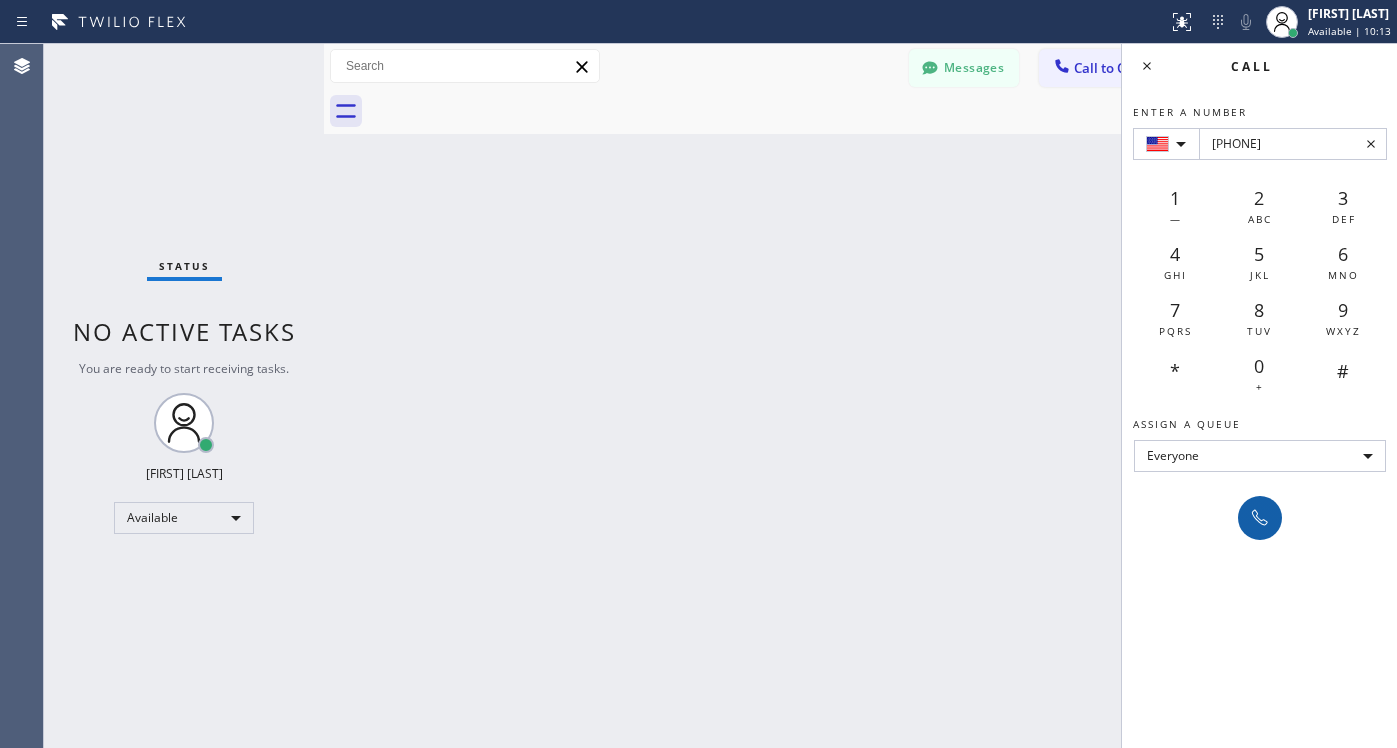 type on "[PHONE]" 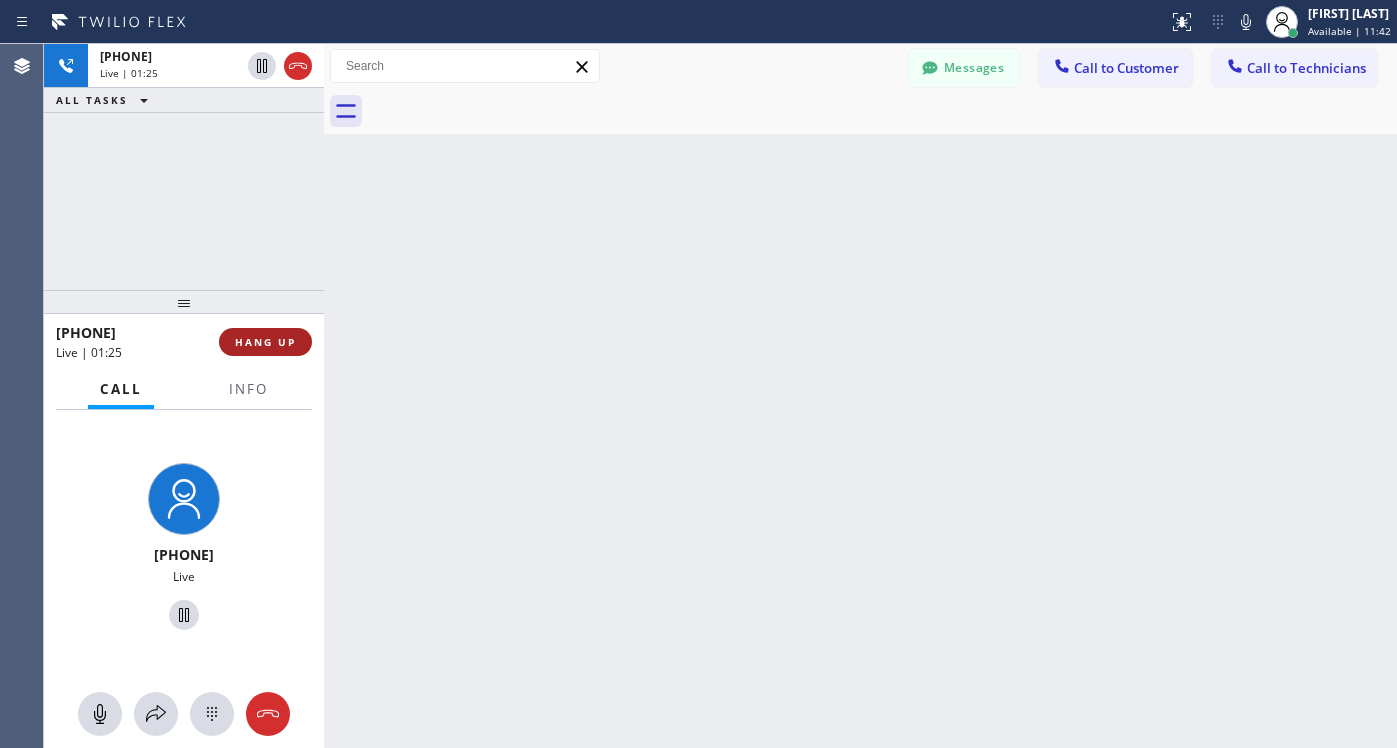 click on "HANG UP" at bounding box center [265, 342] 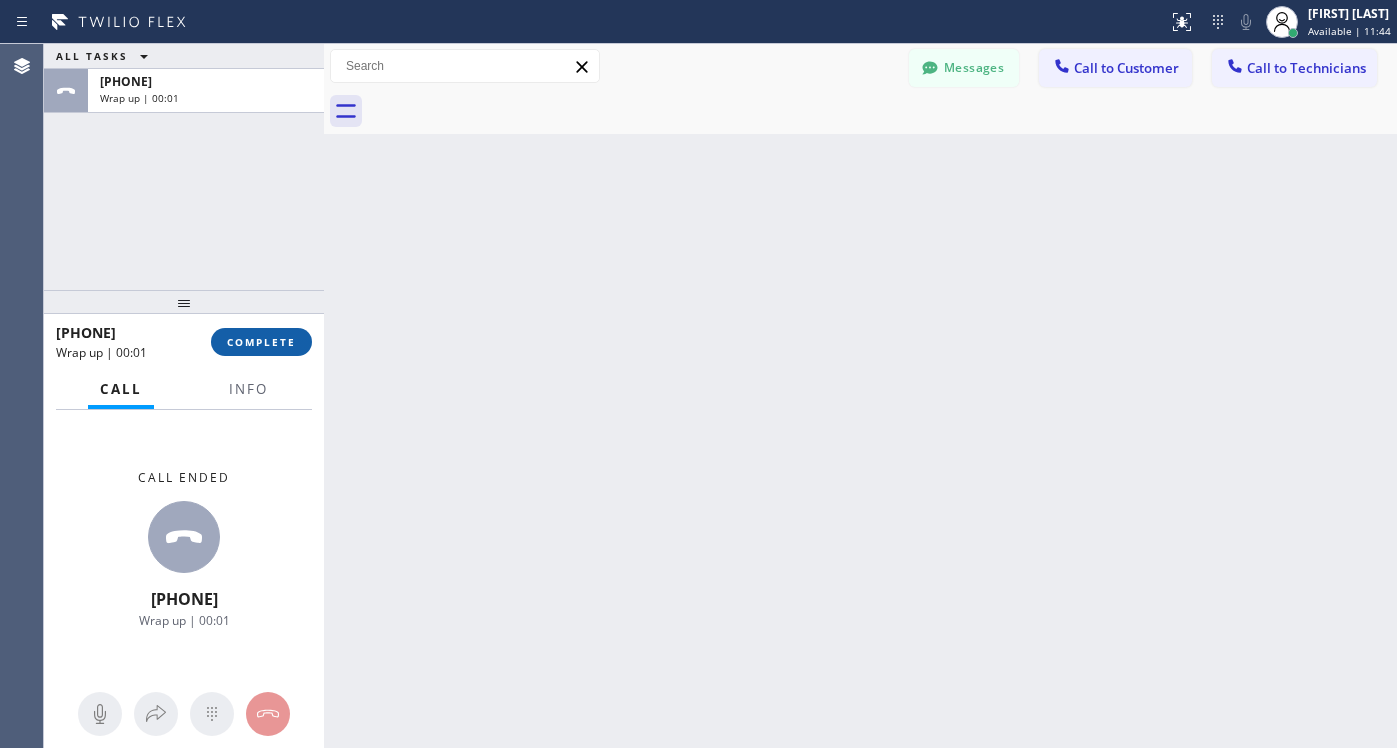 click on "COMPLETE" at bounding box center [261, 342] 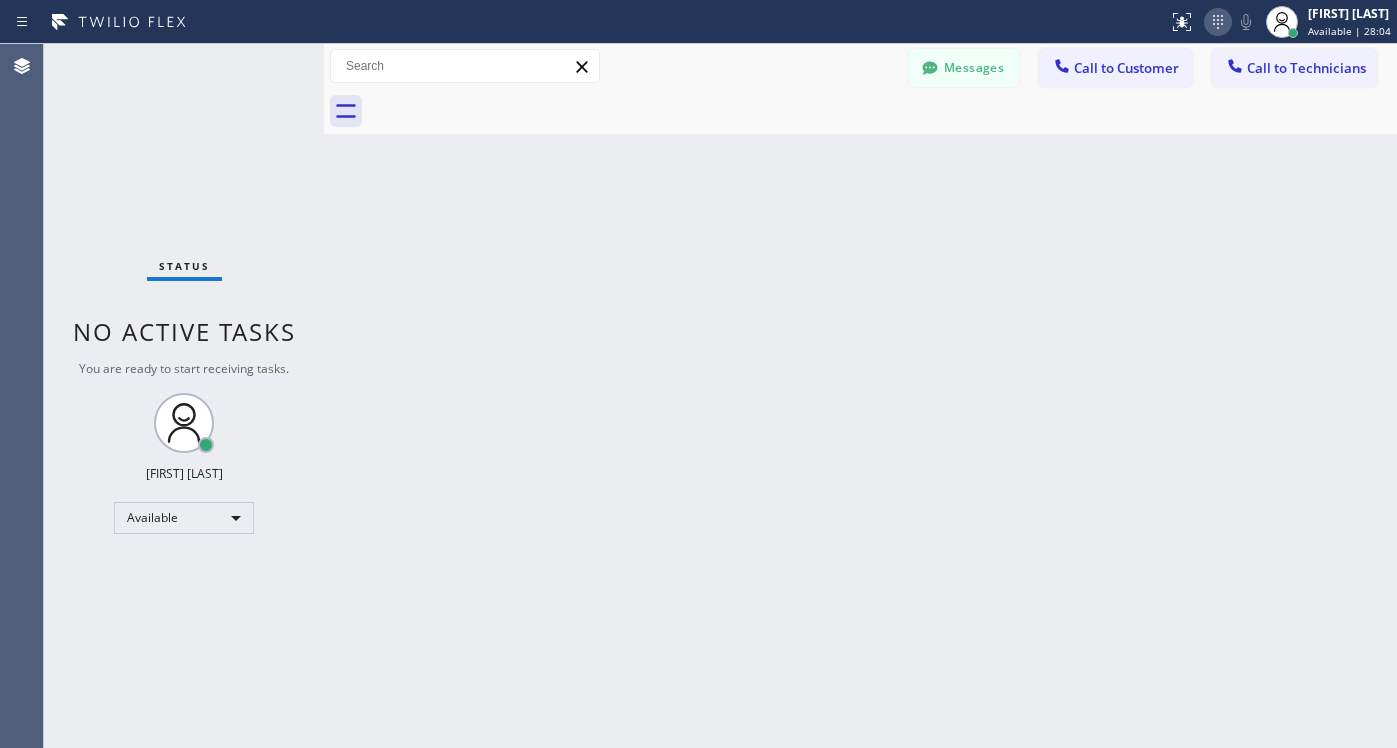 click 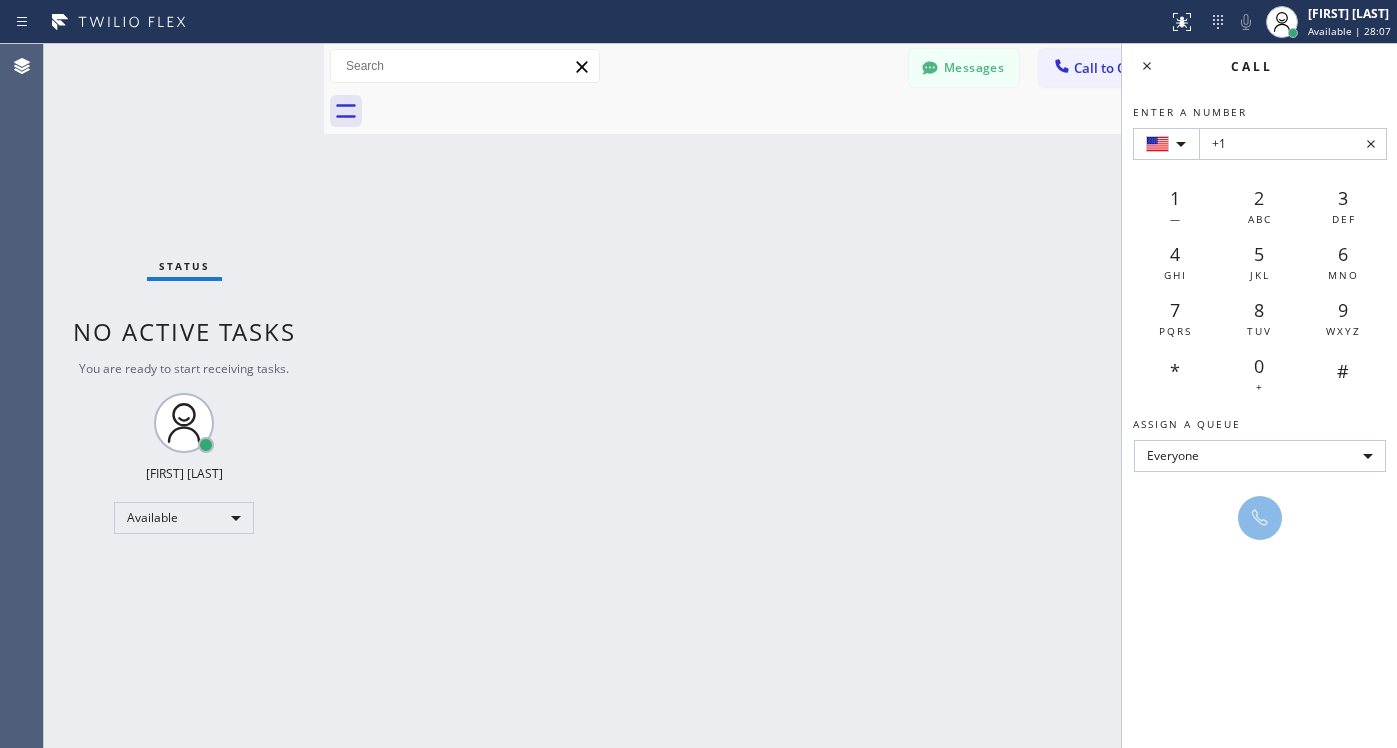 click on "+1" at bounding box center (1293, 144) 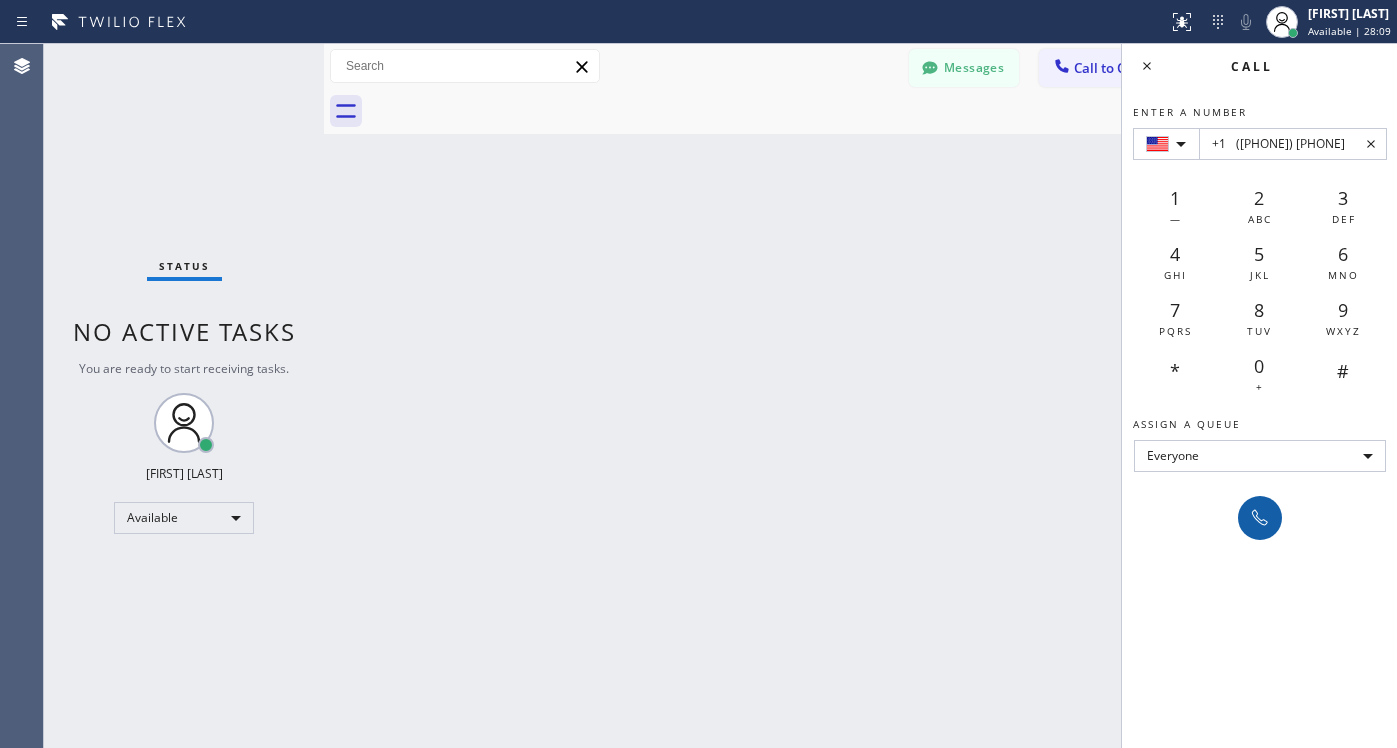 type on "+1	([PHONE]) [PHONE]" 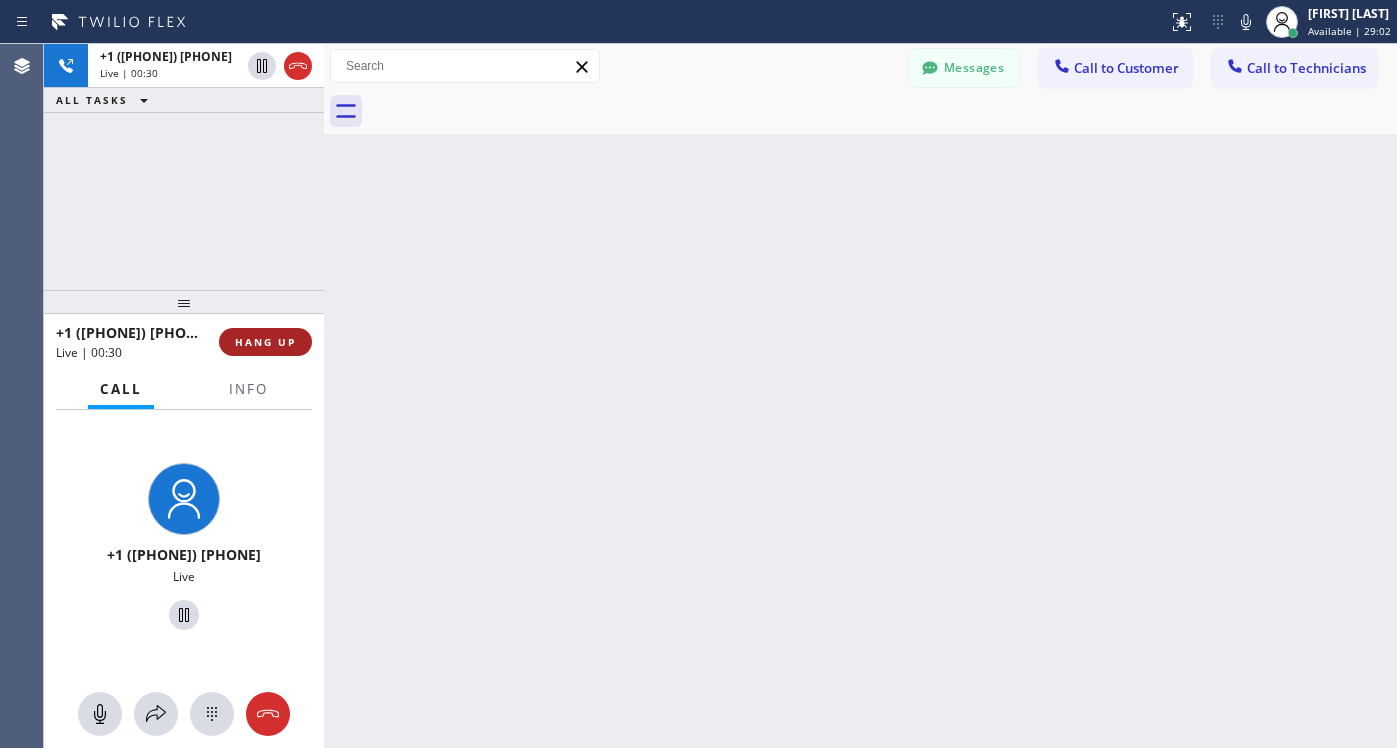 click on "HANG UP" at bounding box center [265, 342] 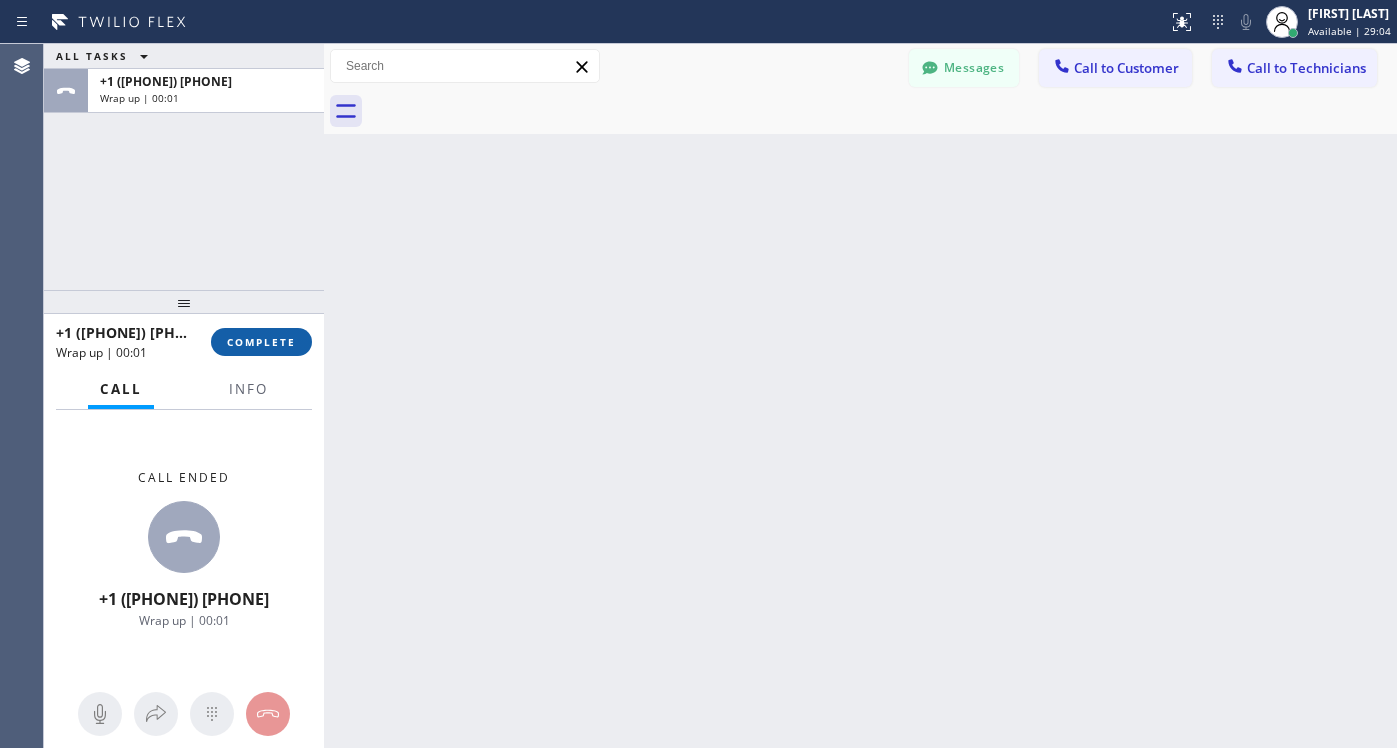 click on "COMPLETE" at bounding box center [261, 342] 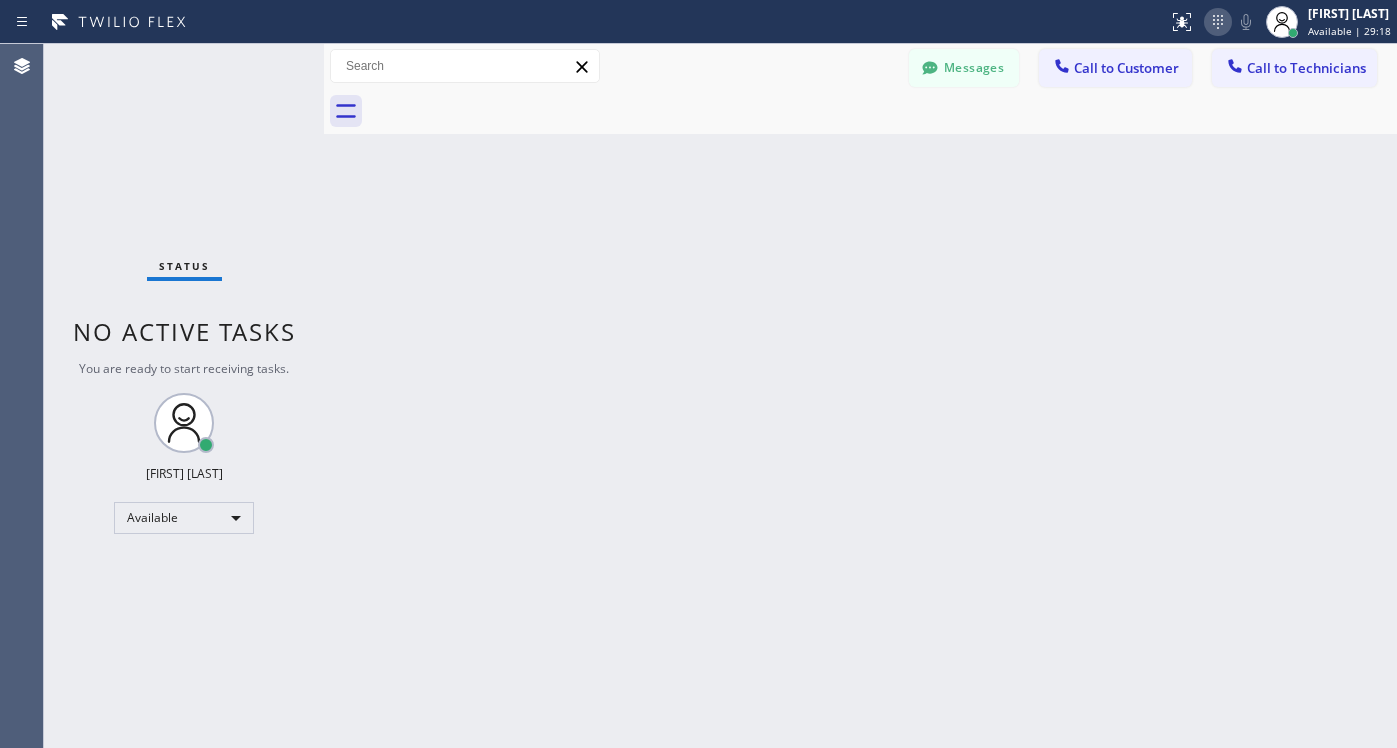 click 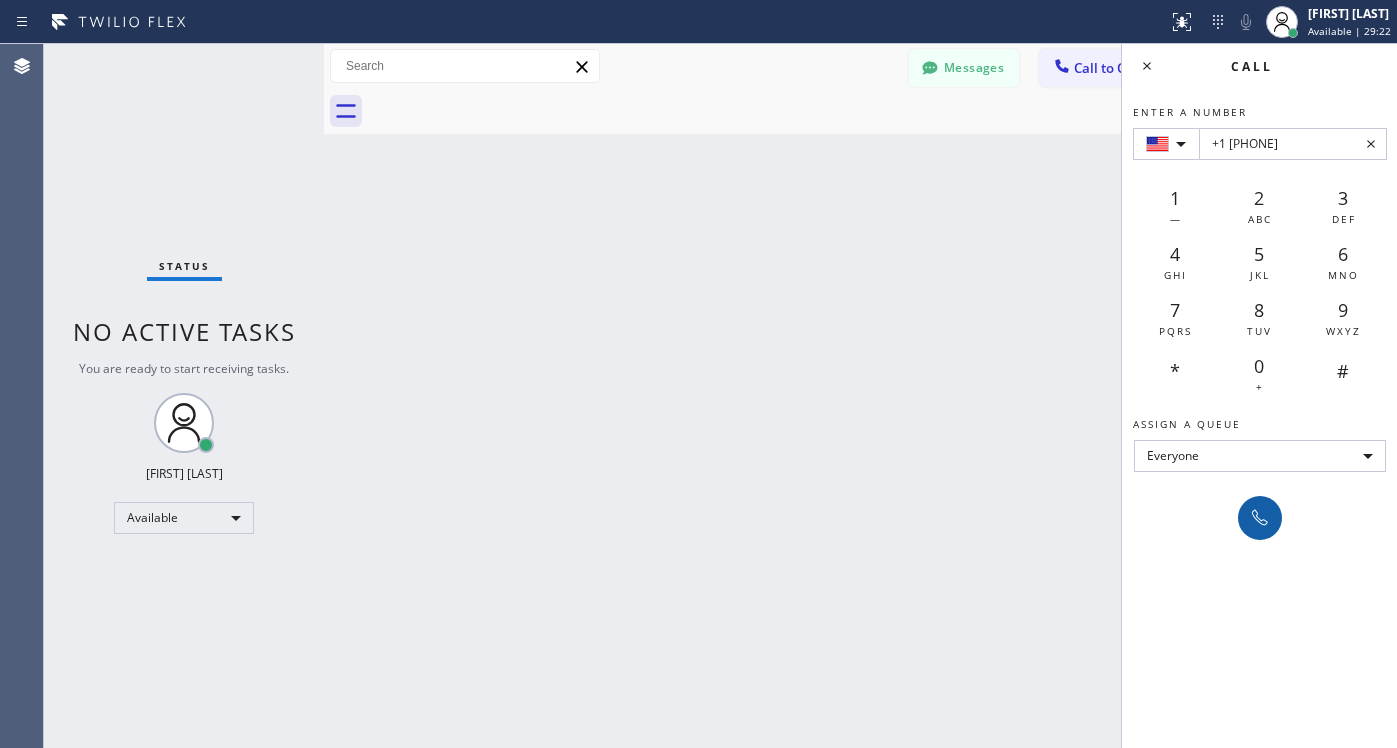 type on "+1 [PHONE]" 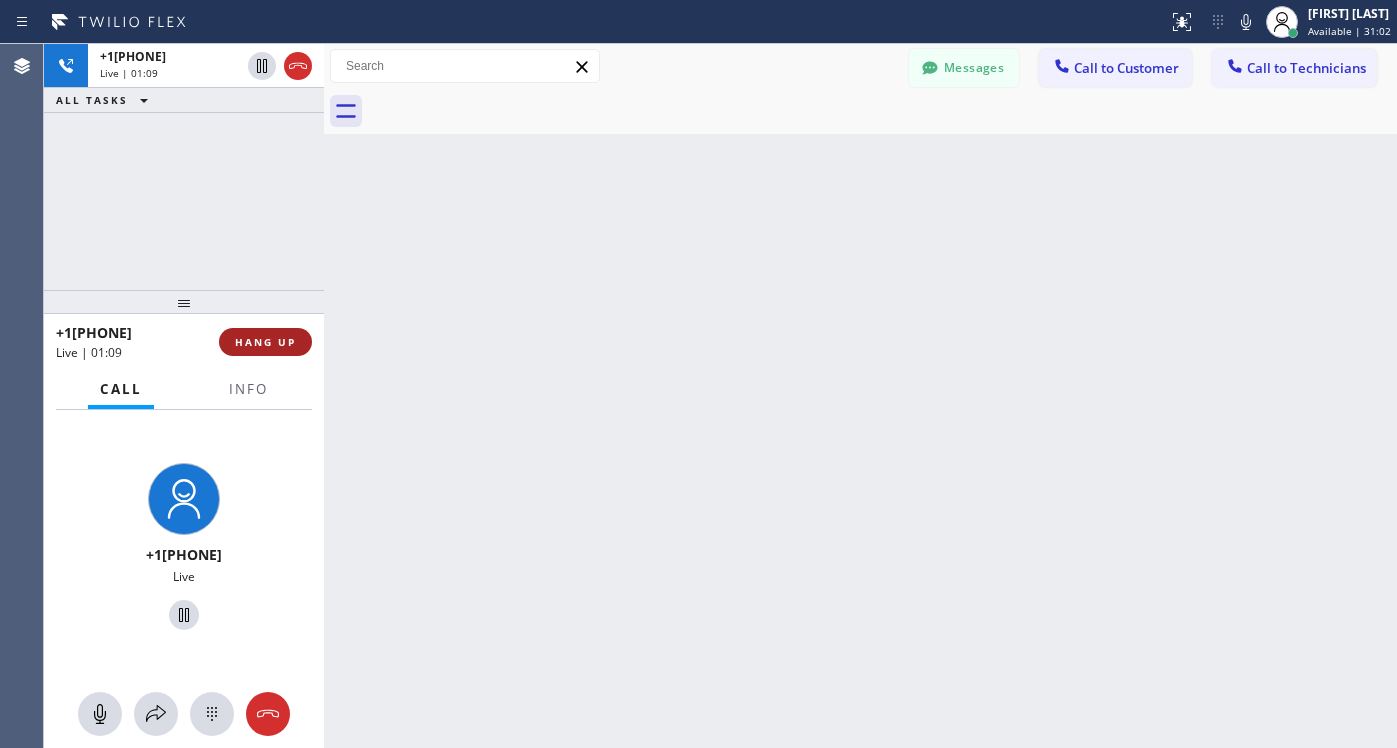 click on "HANG UP" at bounding box center [265, 342] 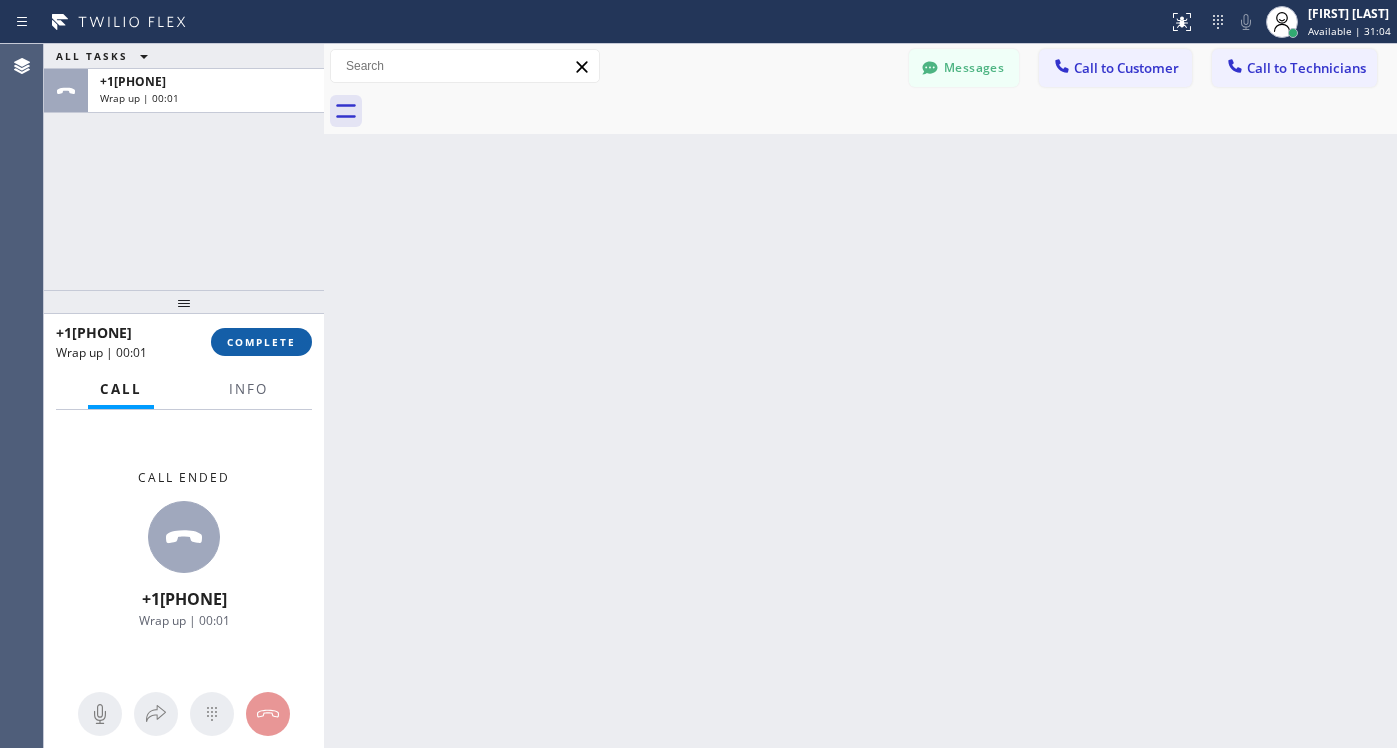 click on "COMPLETE" at bounding box center (261, 342) 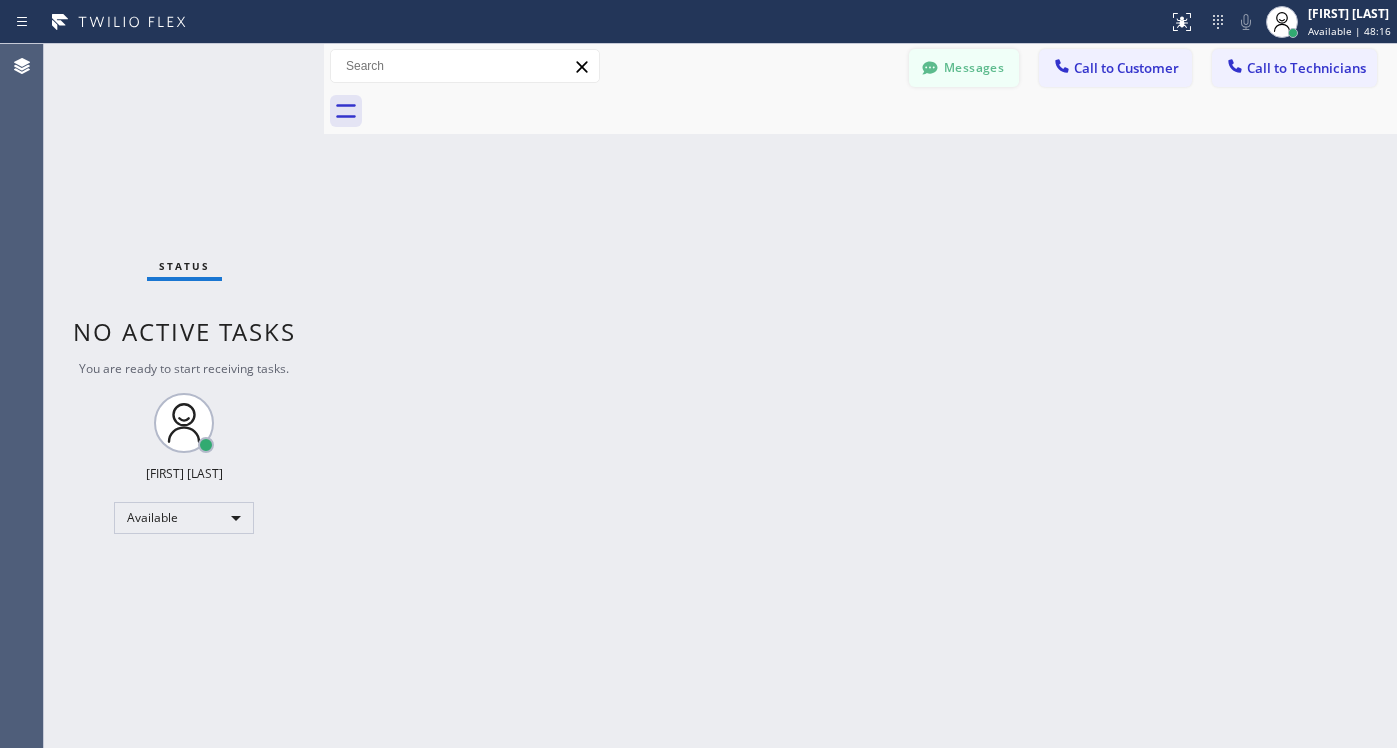 click on "Messages" at bounding box center (964, 68) 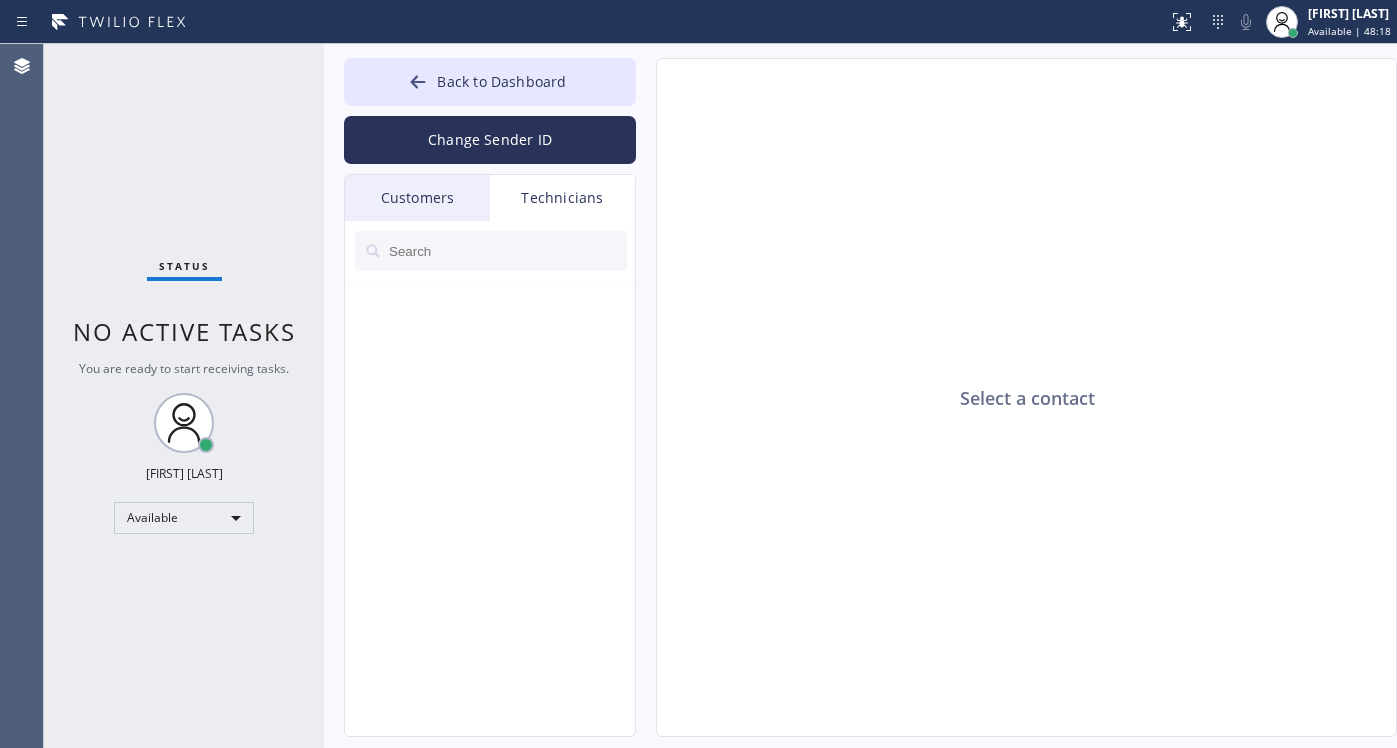 click on "Customers" at bounding box center (417, 198) 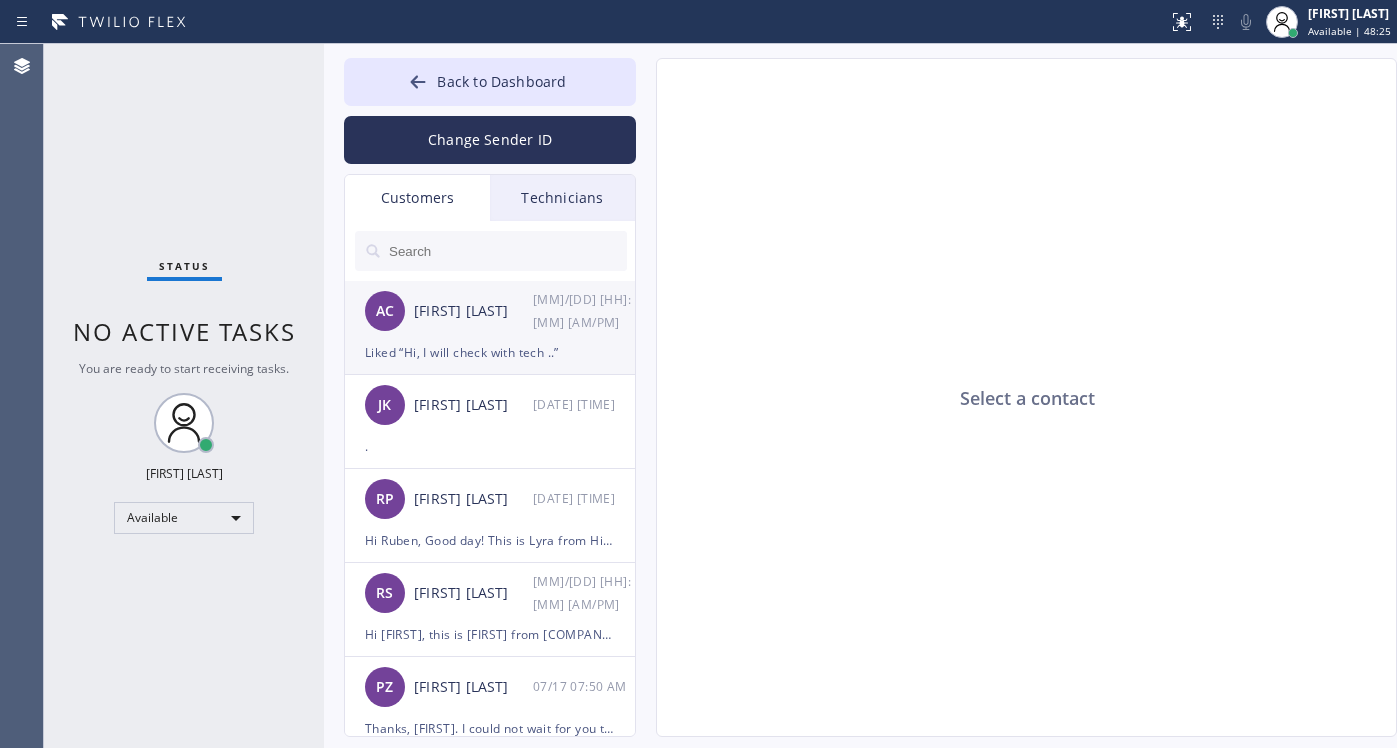 click on "[FIRST] [LAST] [MM]/[DD] [HH]:[MM] [AM/PM]" at bounding box center [491, 311] 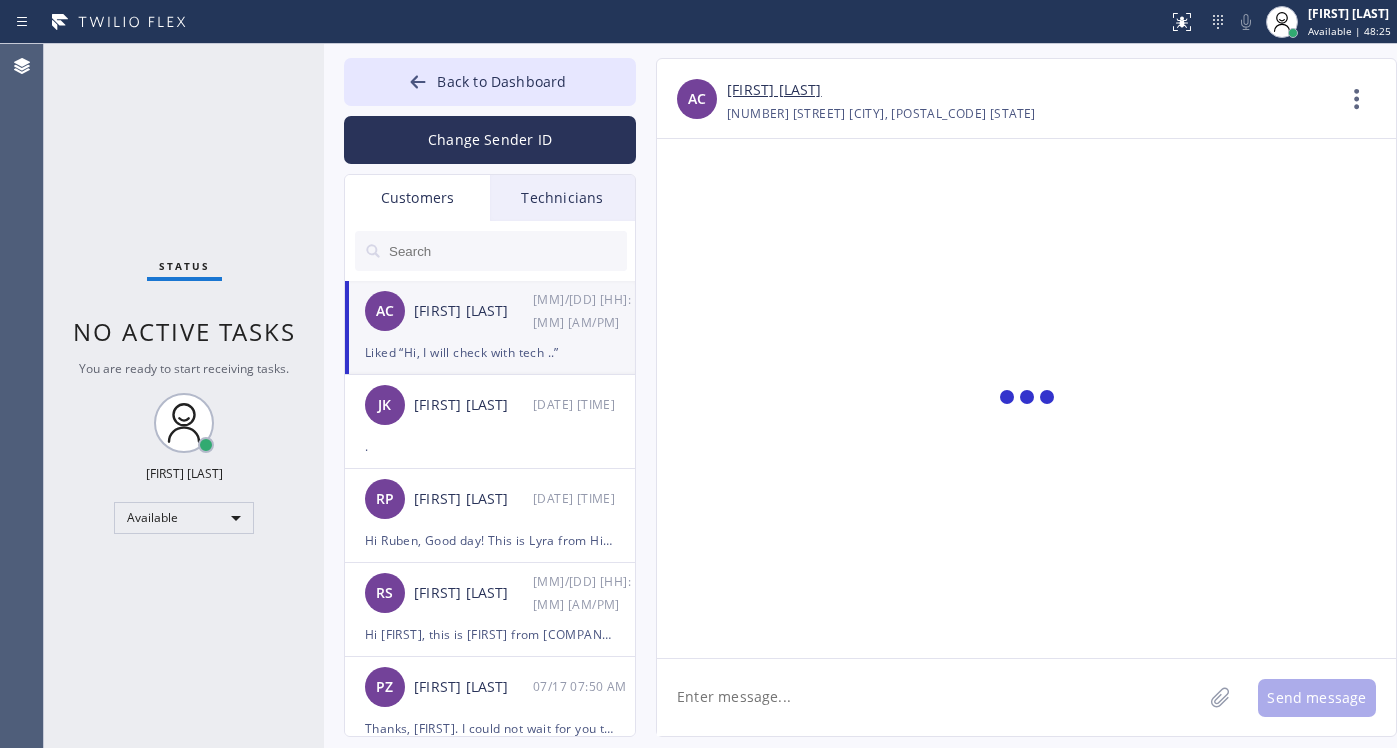 scroll, scrollTop: 422, scrollLeft: 0, axis: vertical 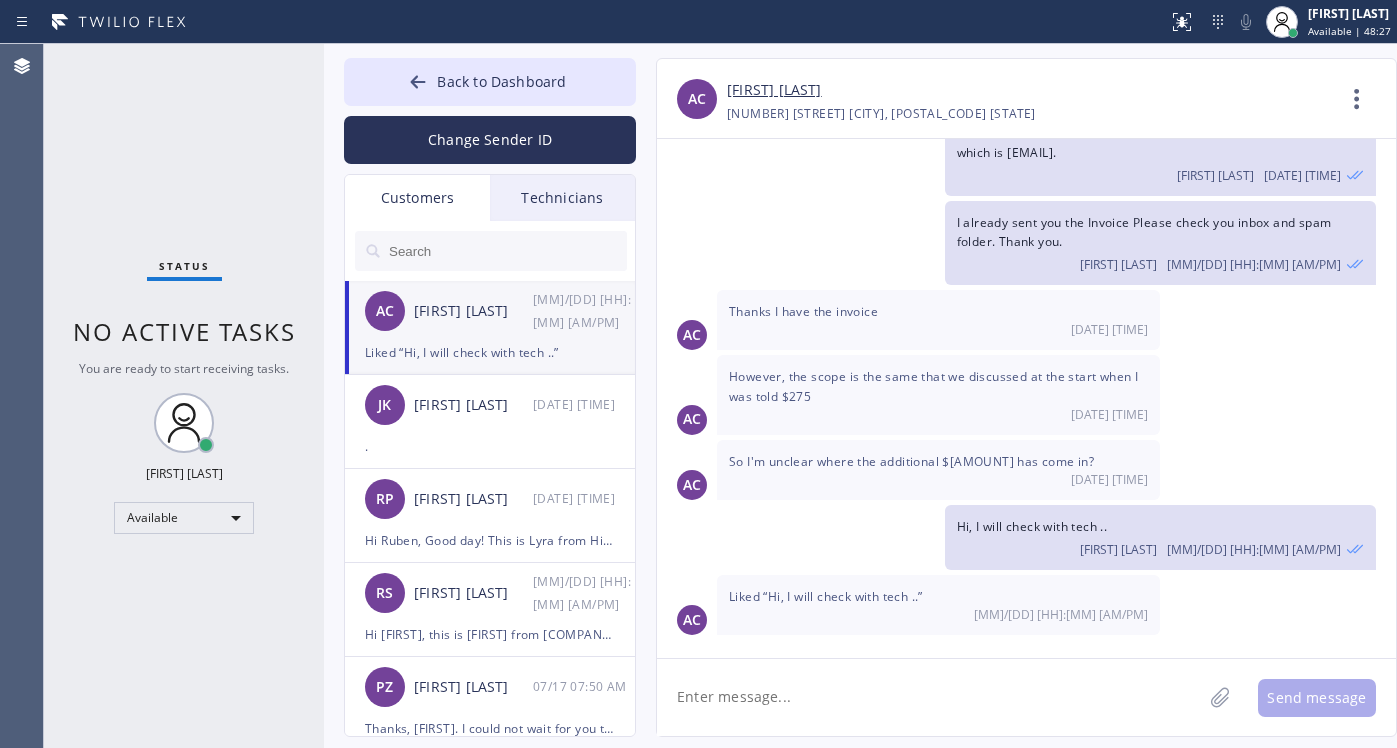 click at bounding box center [507, 251] 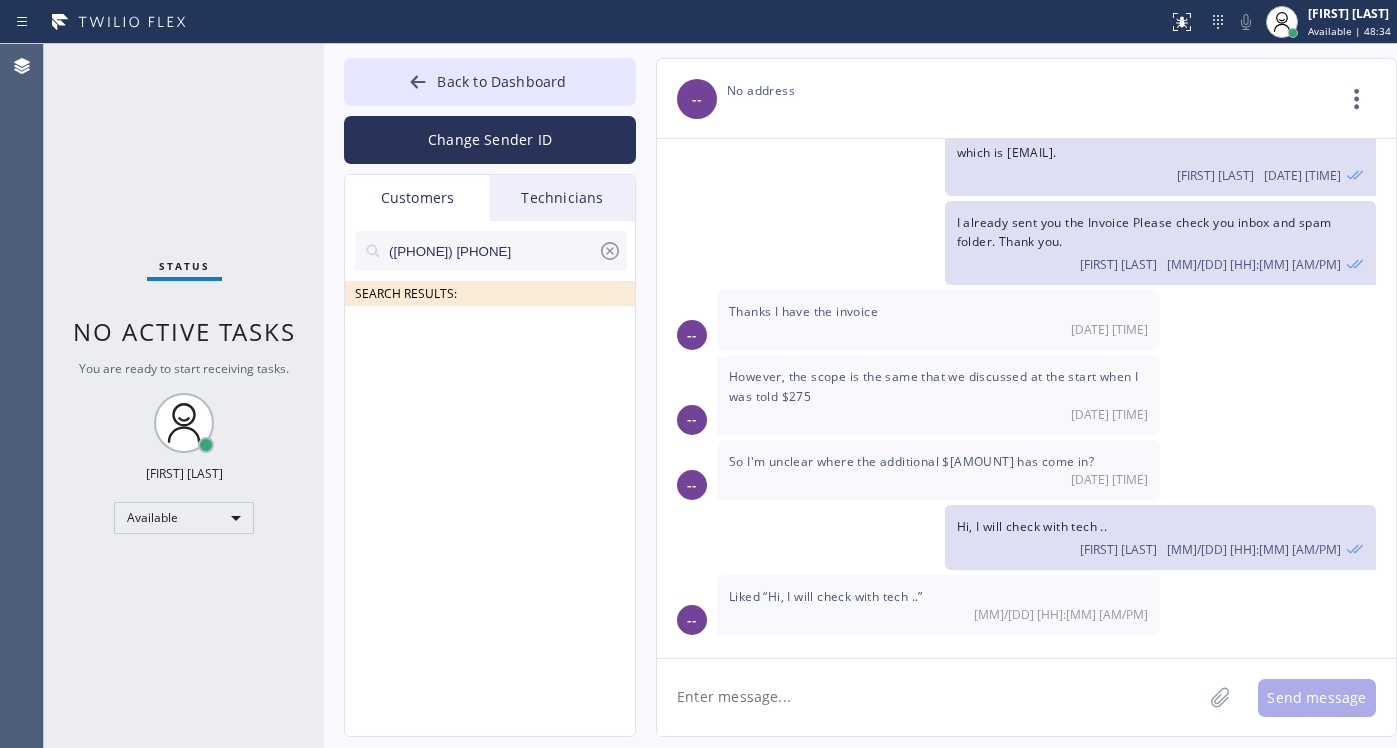 click on "([PHONE]) [PHONE]" at bounding box center (492, 251) 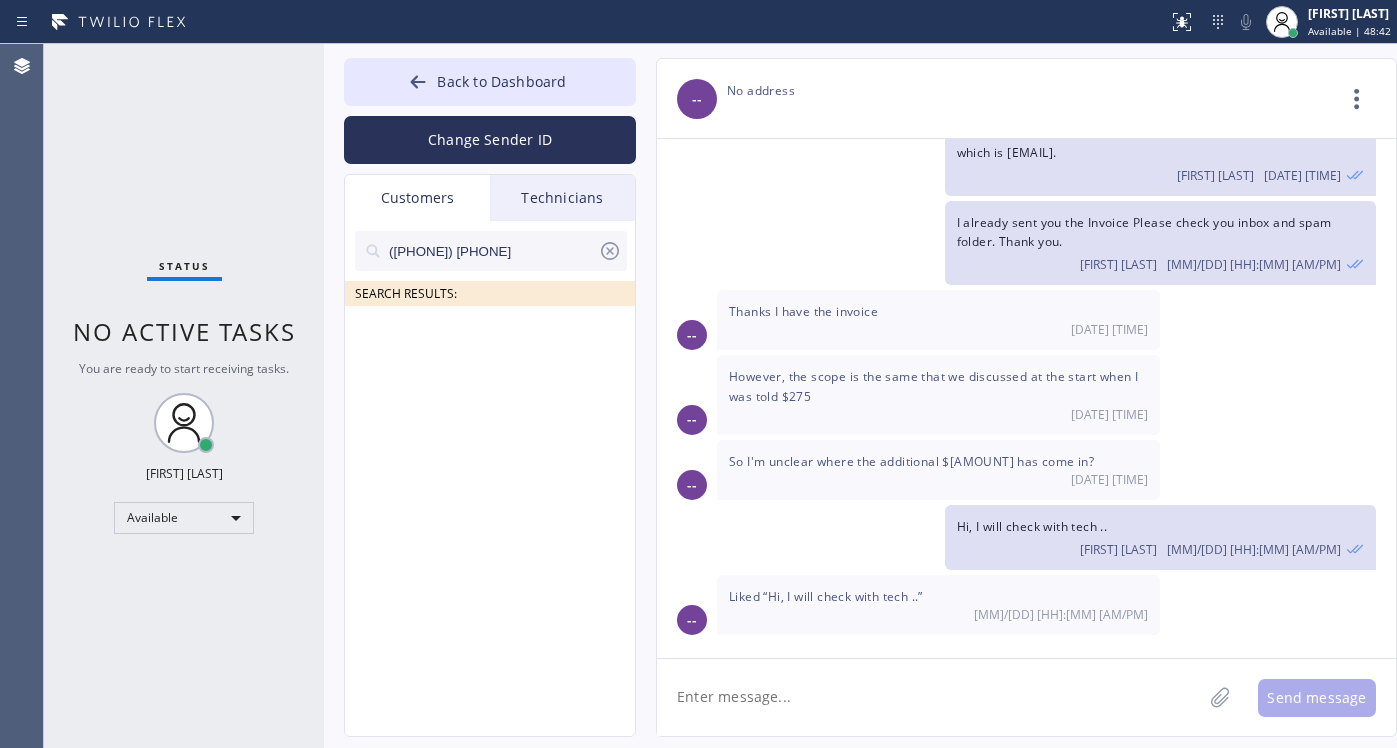 click 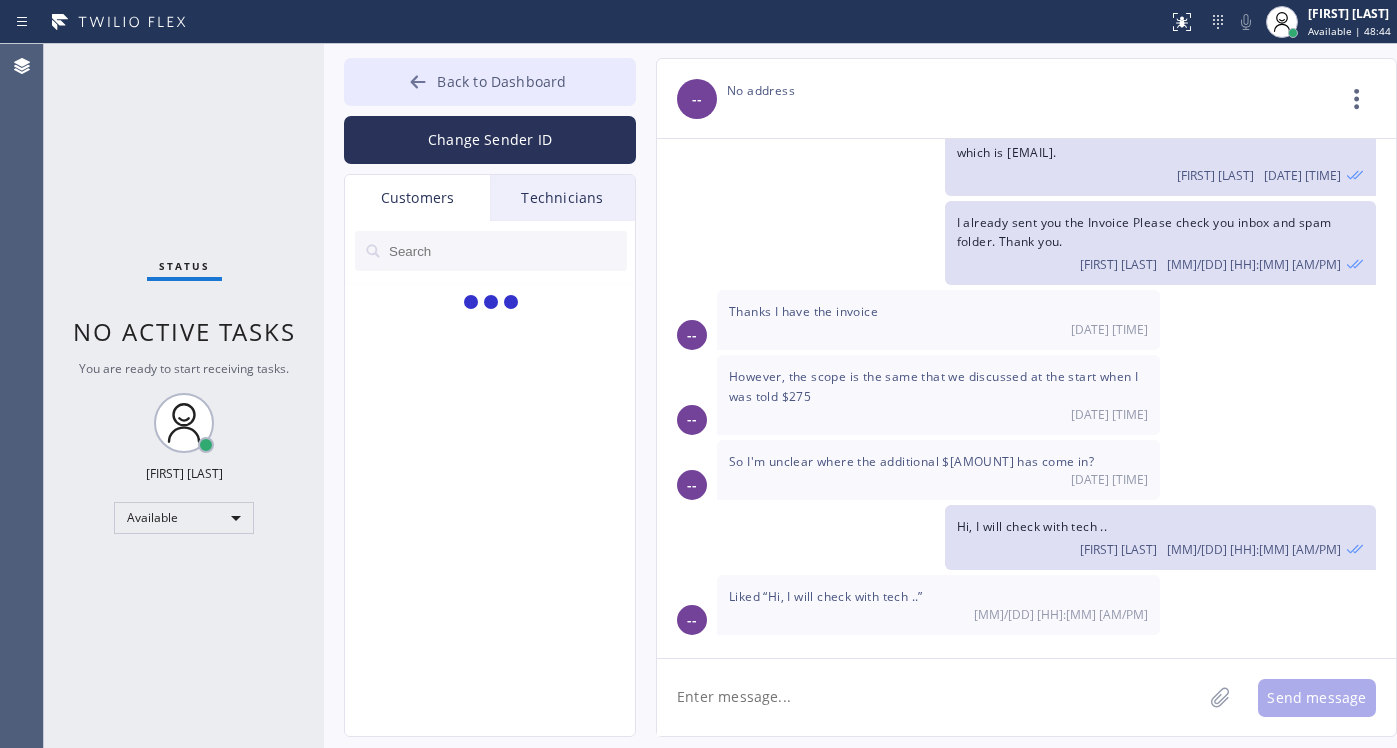 click on "Back to Dashboard" at bounding box center (490, 82) 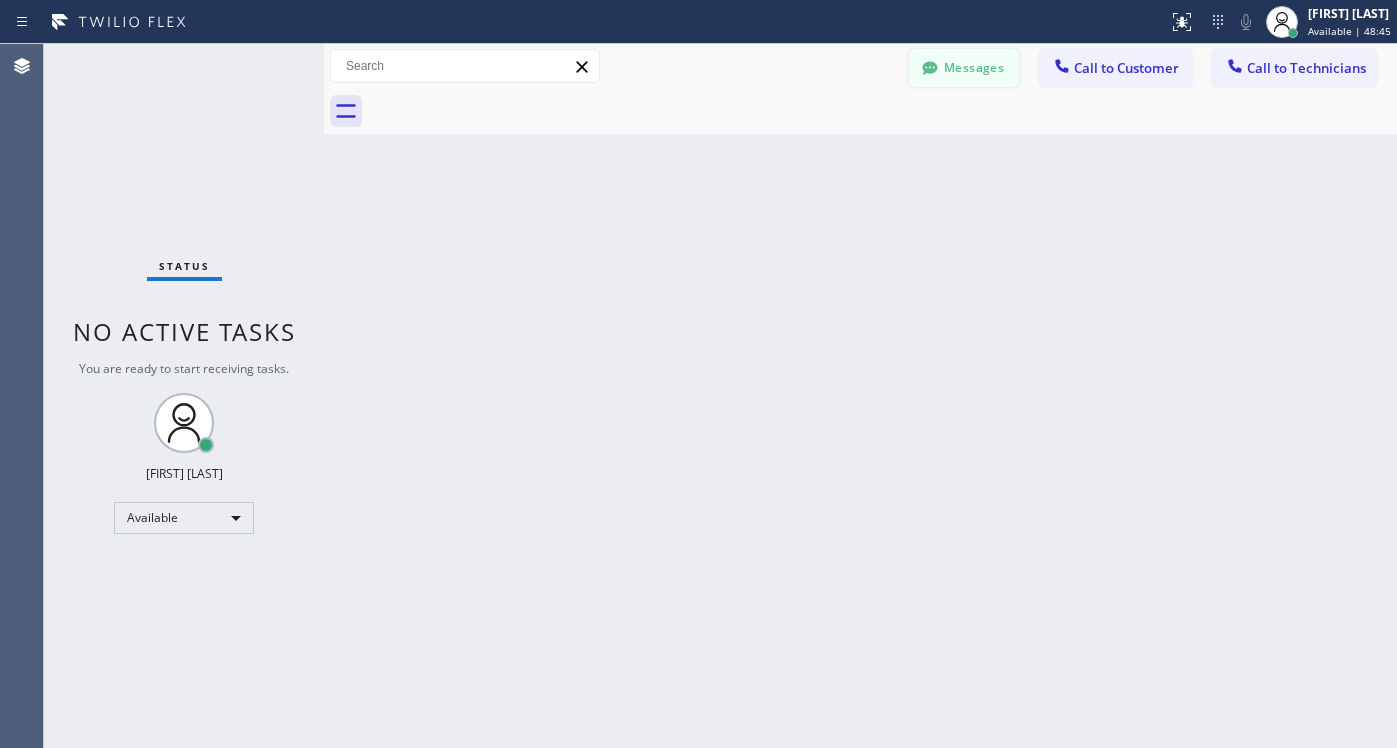 click on "Messages" at bounding box center (964, 68) 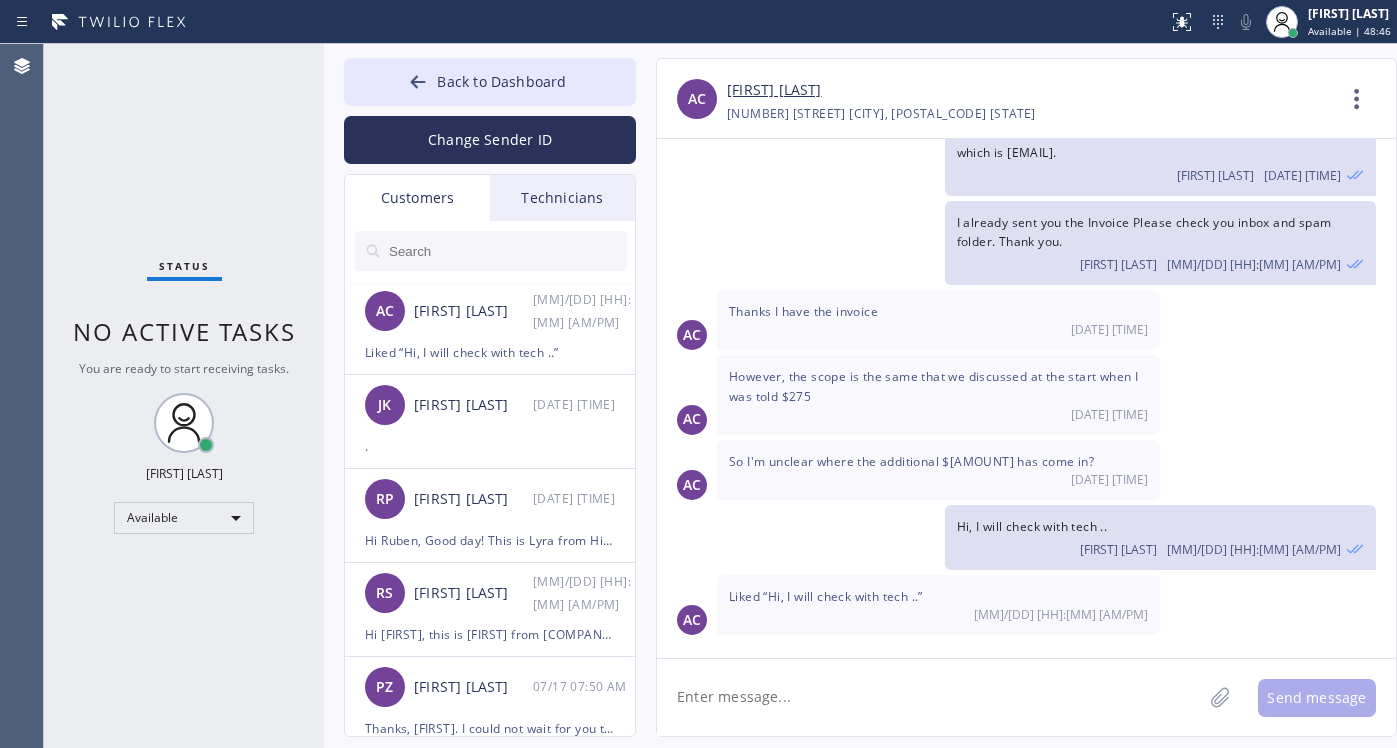 click at bounding box center [507, 251] 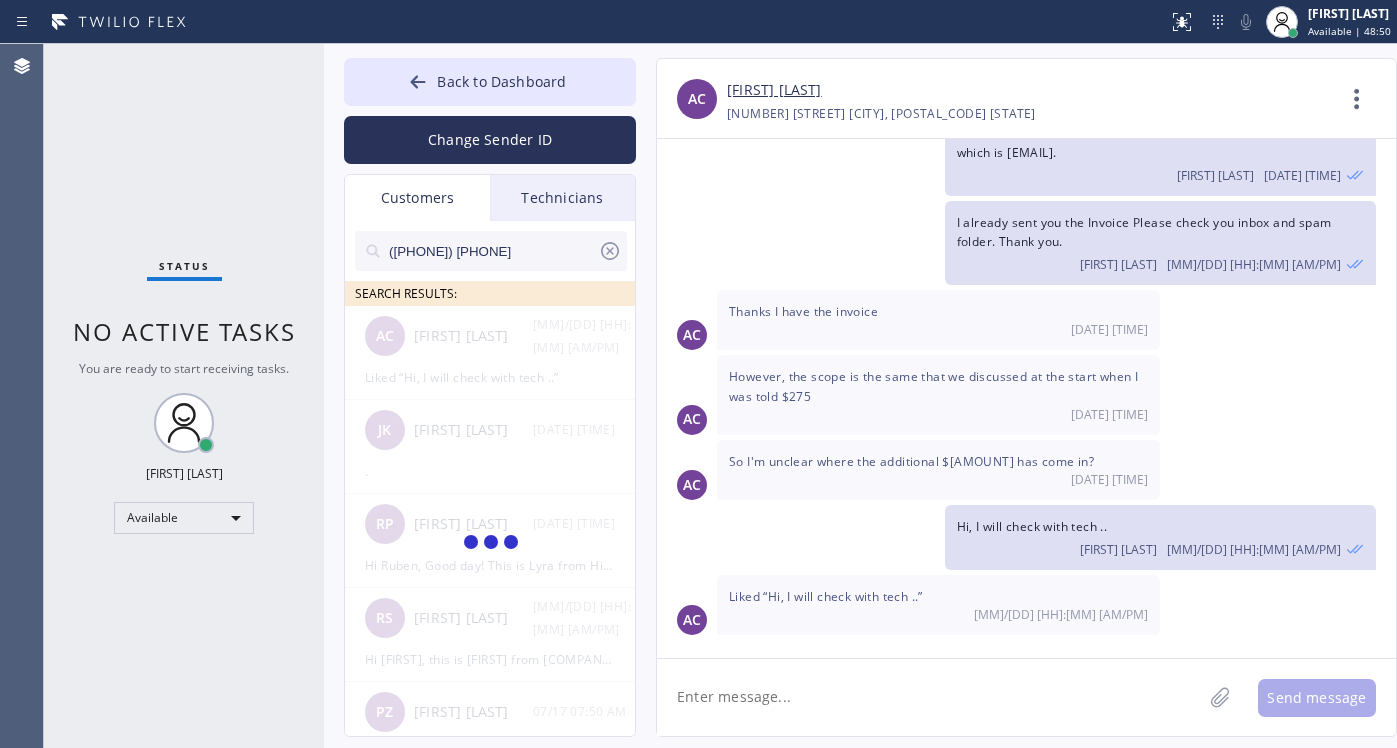 click on "([PHONE]) [PHONE]" at bounding box center [492, 251] 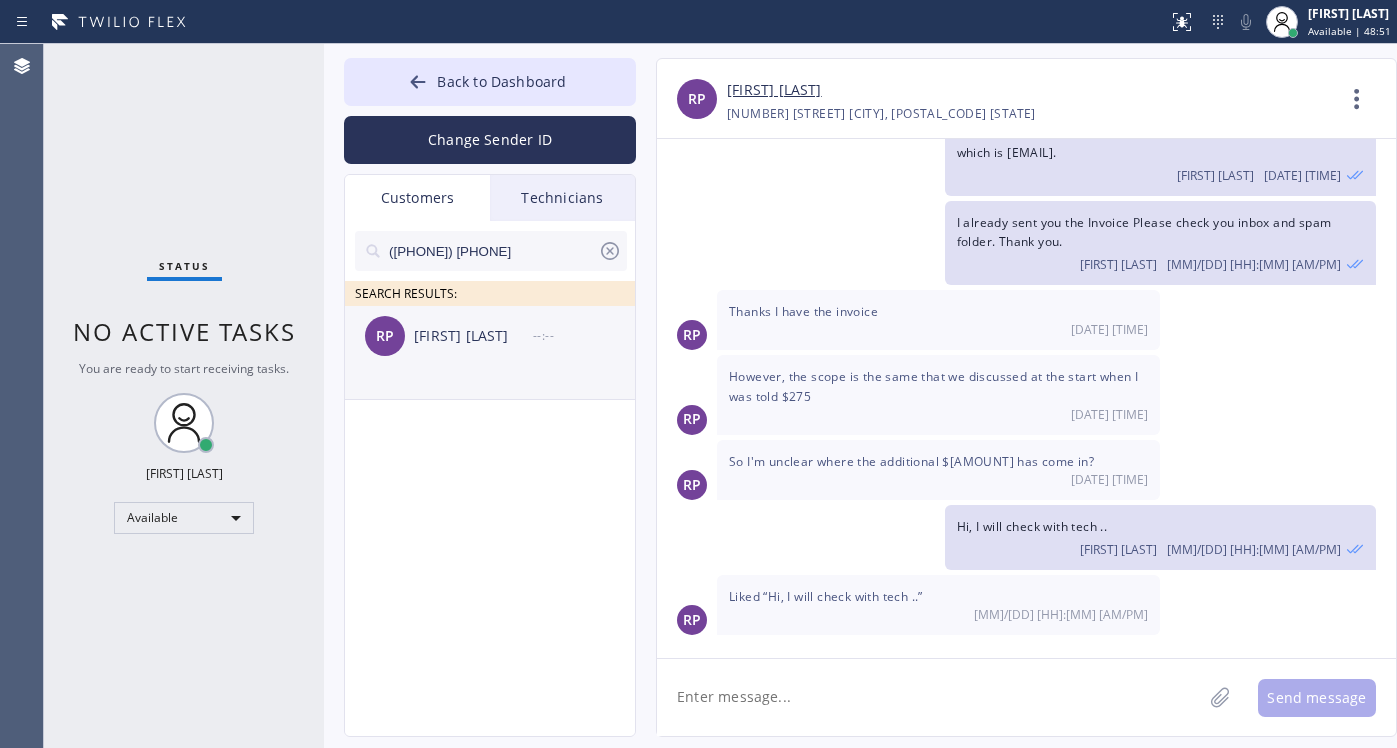 click on "RP [FIRST] [LAST]  --:--" at bounding box center (491, 336) 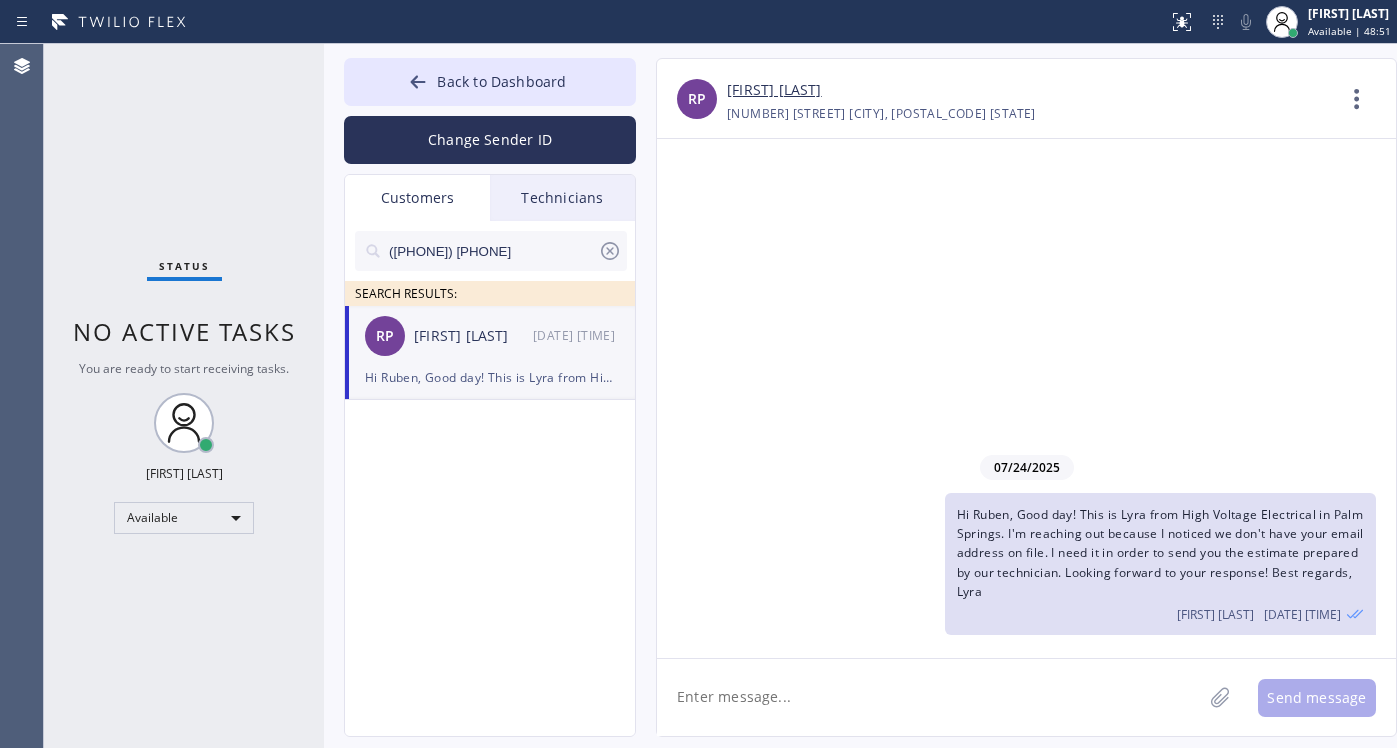 scroll, scrollTop: 0, scrollLeft: 0, axis: both 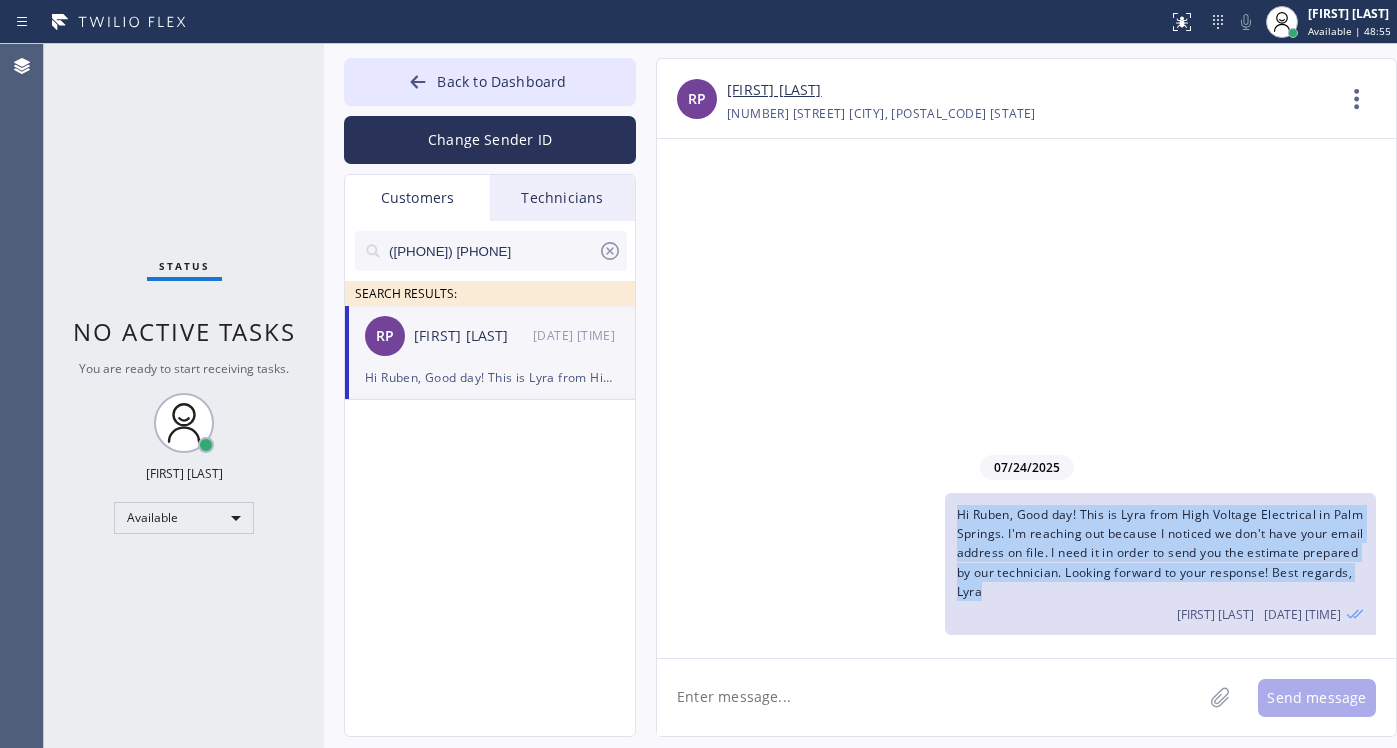 drag, startPoint x: 955, startPoint y: 512, endPoint x: 1049, endPoint y: 592, distance: 123.4342 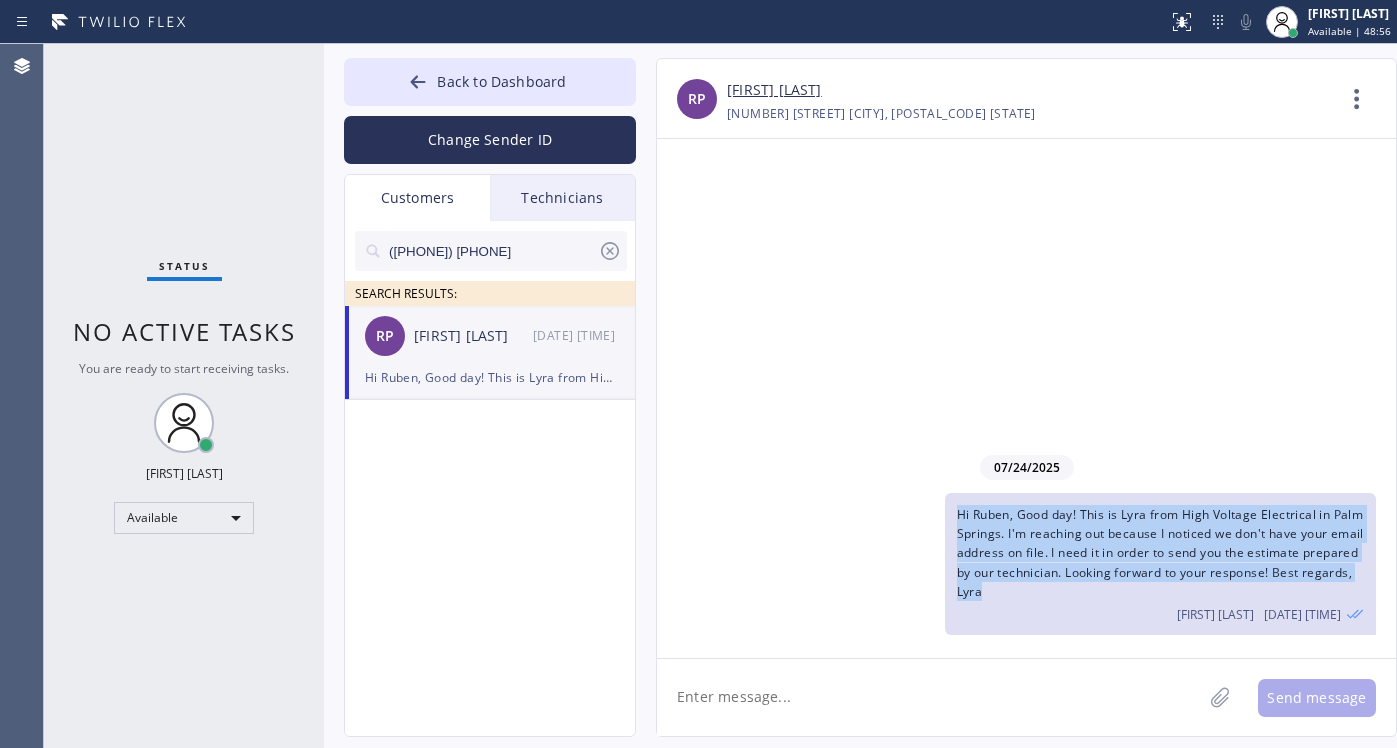copy on "Hi Ruben,
Good day! This is Lyra from High Voltage Electrical in [CITY]. I'm reaching out because I noticed we don't have your email address on file. I need it in order to send you the estimate prepared by our technician.
Looking forward to your response!
Best regards,
Lyra" 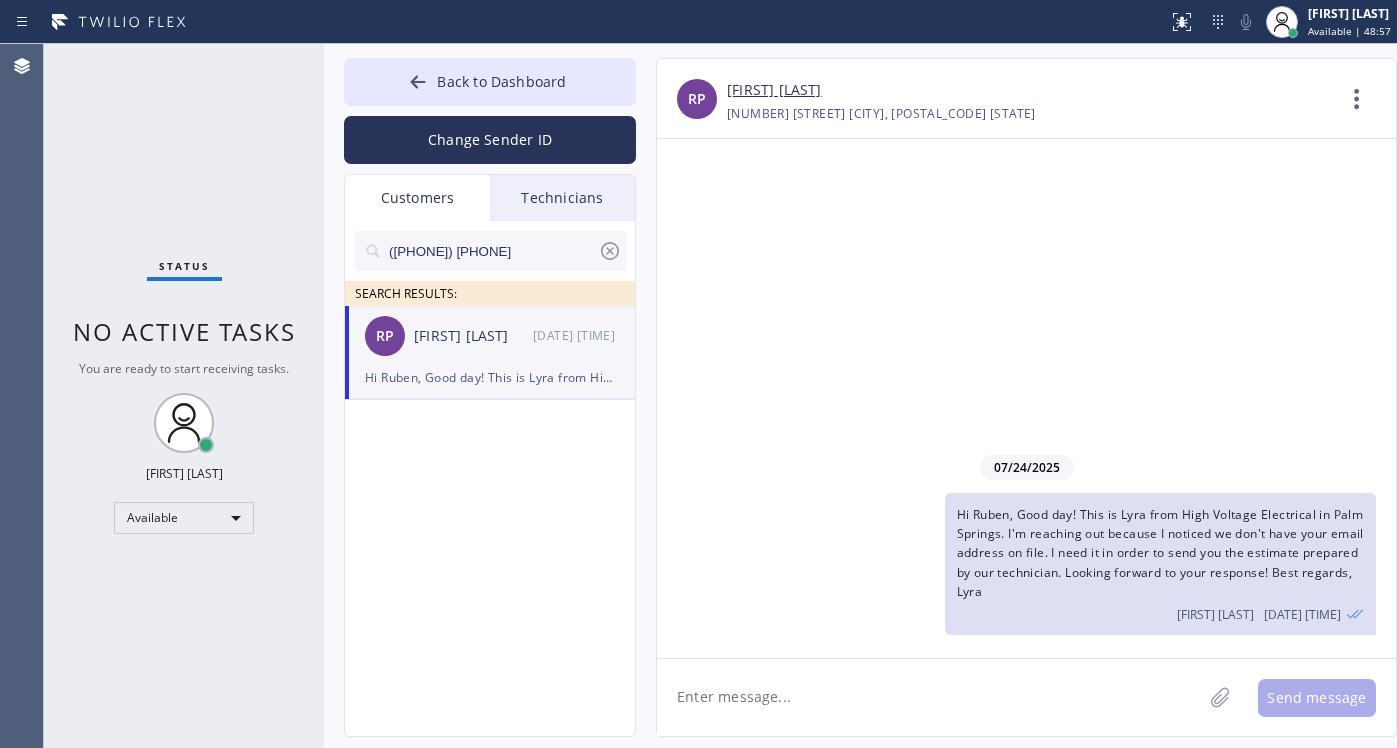 click 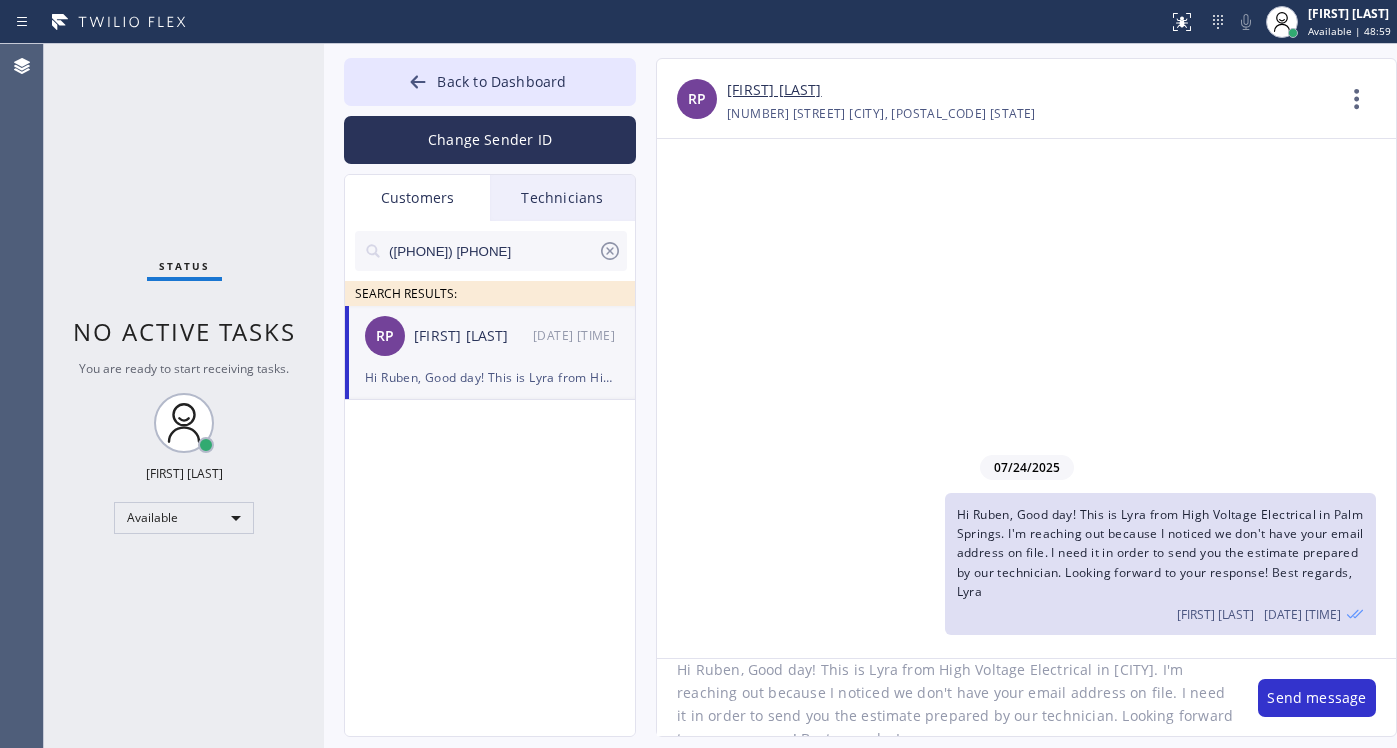 scroll, scrollTop: 0, scrollLeft: 0, axis: both 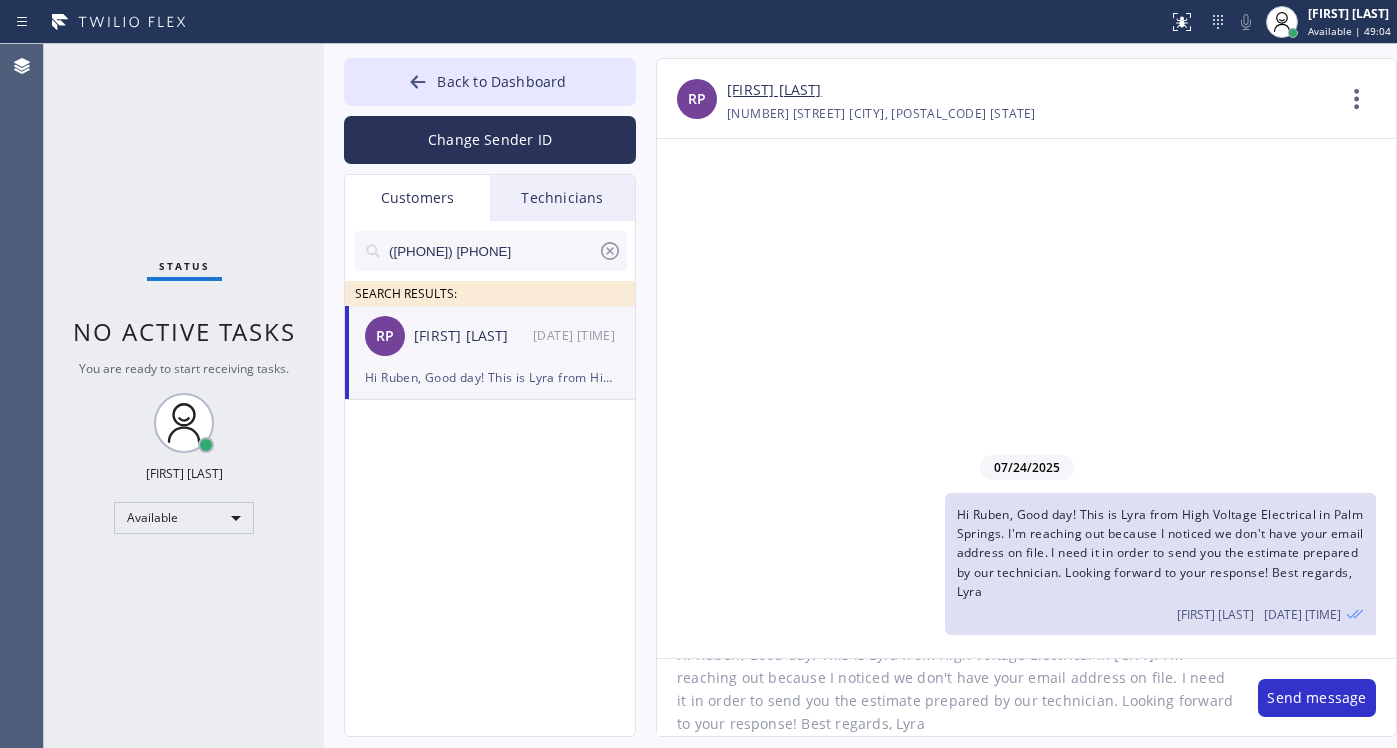 drag, startPoint x: 1197, startPoint y: 698, endPoint x: 1109, endPoint y: 712, distance: 89.106674 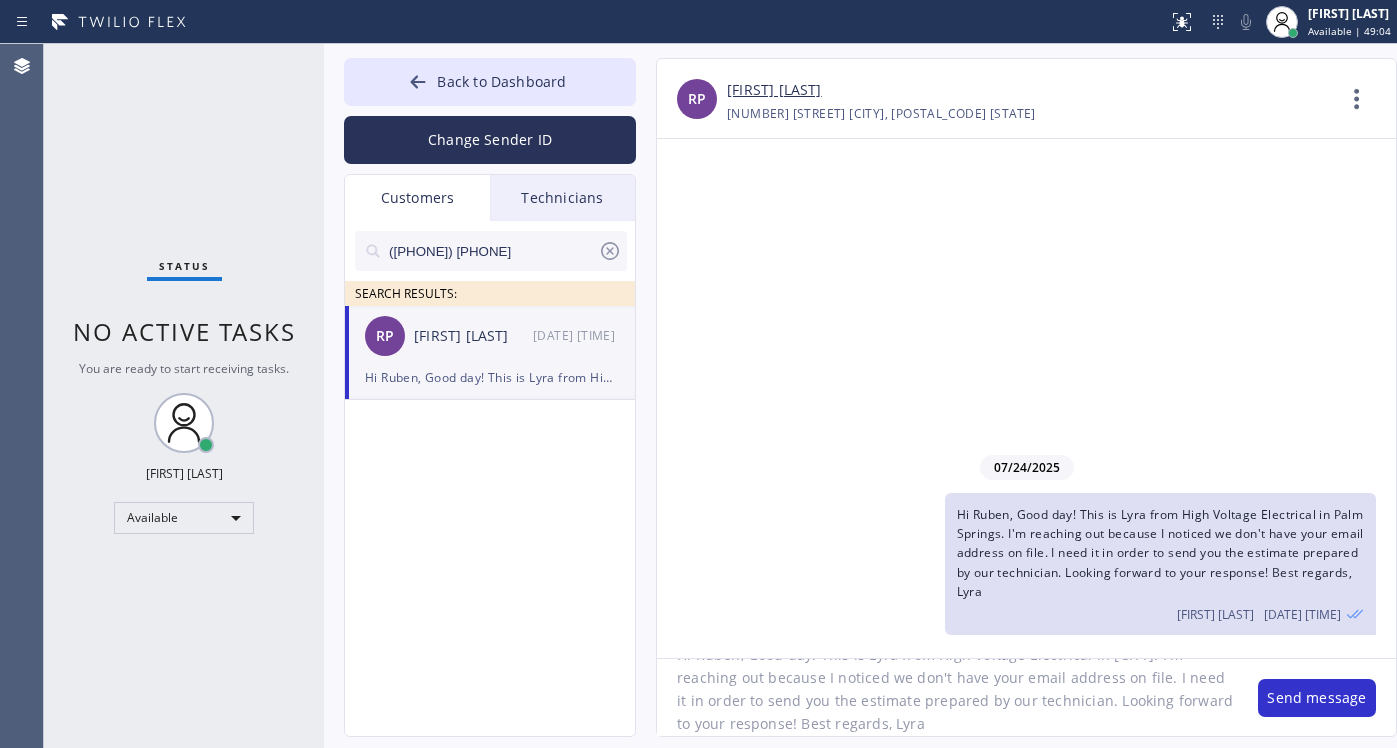 click on "Hi Ruben, Good day! This is Lyra from High Voltage Electrical in [CITY]. I'm reaching out because I noticed we don't have your email address on file. I need it in order to send you the estimate prepared by our technician. Looking forward to your response! Best regards, Lyra" 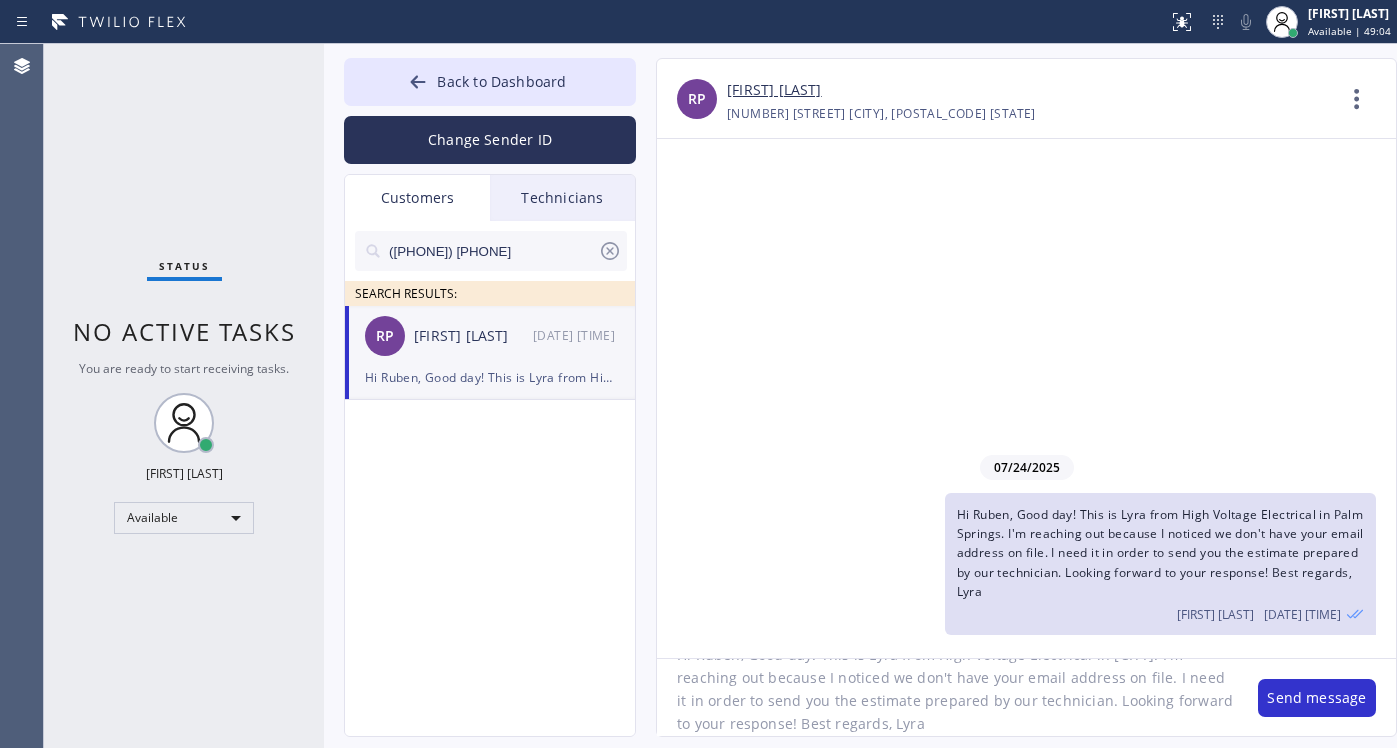 click on "Hi Ruben, Good day! This is Lyra from High Voltage Electrical in [CITY]. I'm reaching out because I noticed we don't have your email address on file. I need it in order to send you the estimate prepared by our technician. Looking forward to your response! Best regards, Lyra" 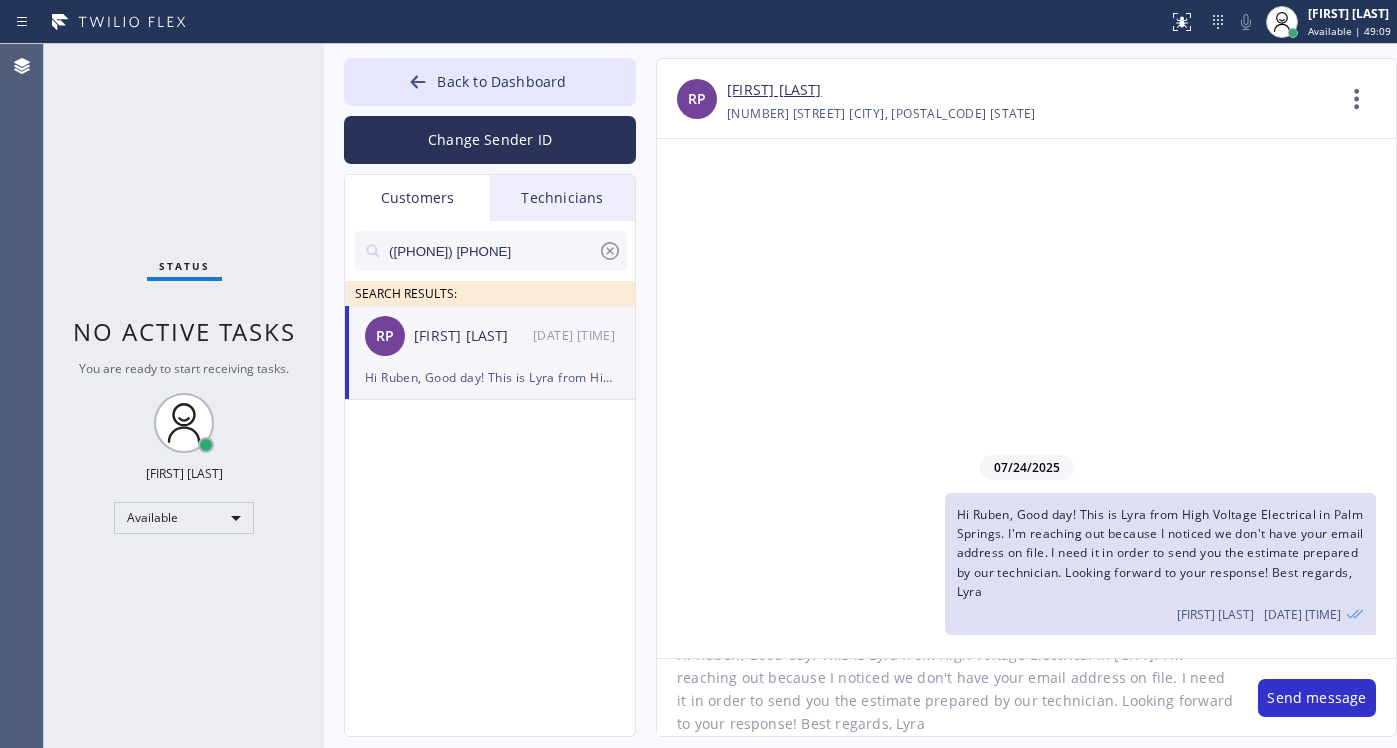 scroll, scrollTop: 0, scrollLeft: 0, axis: both 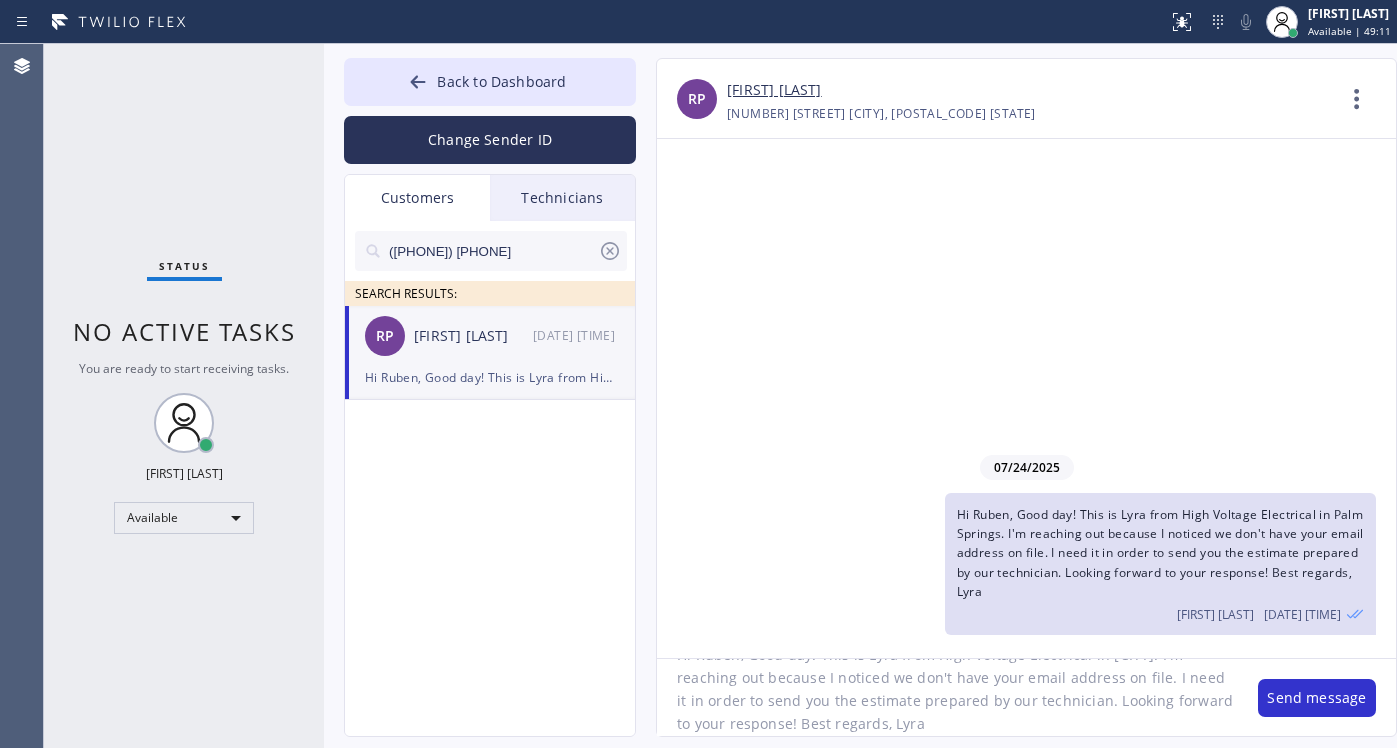 drag, startPoint x: 1195, startPoint y: 699, endPoint x: 1192, endPoint y: 711, distance: 12.369317 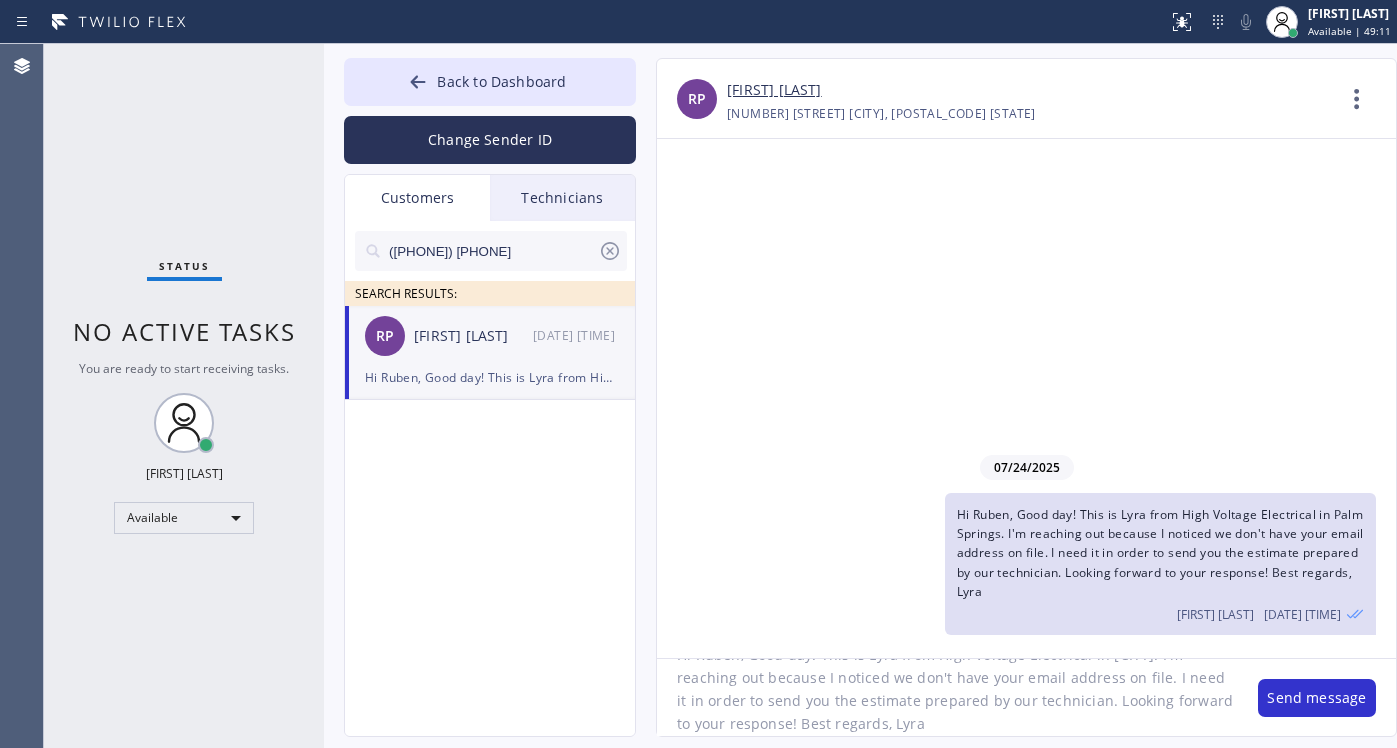 click on "Hi Ruben, Good day! This is Lyra from High Voltage Electrical in [CITY]. I'm reaching out because I noticed we don't have your email address on file. I need it in order to send you the estimate prepared by our technician. Looking forward to your response! Best regards, Lyra" 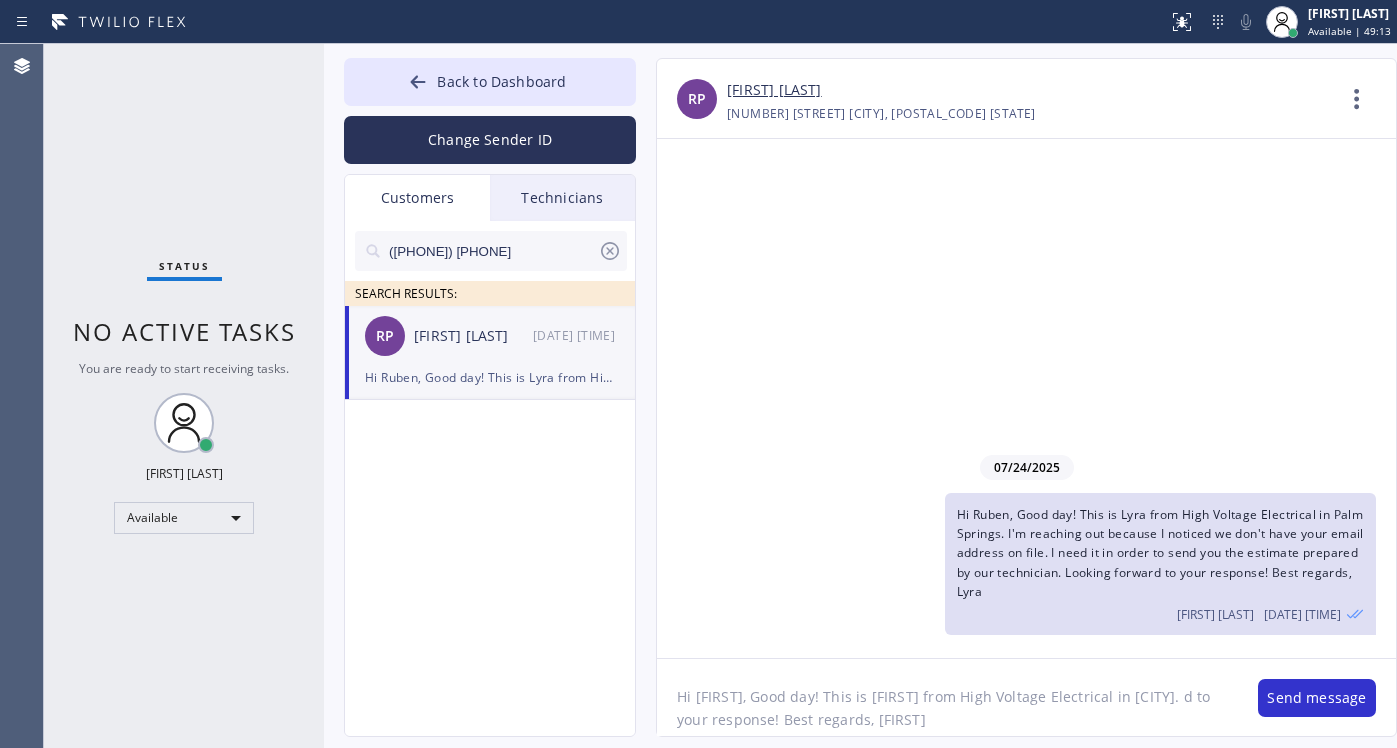 scroll, scrollTop: 0, scrollLeft: 0, axis: both 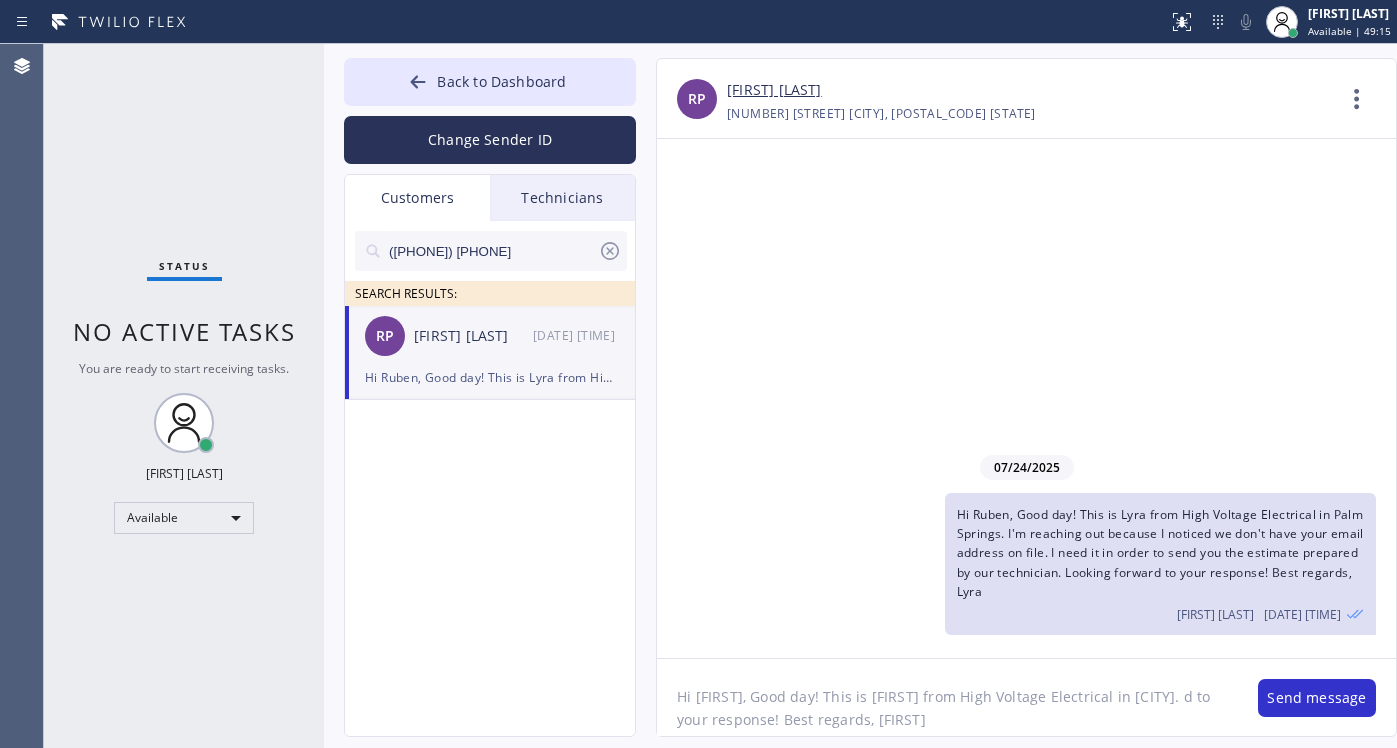 drag, startPoint x: 1197, startPoint y: 700, endPoint x: 1228, endPoint y: 727, distance: 41.109608 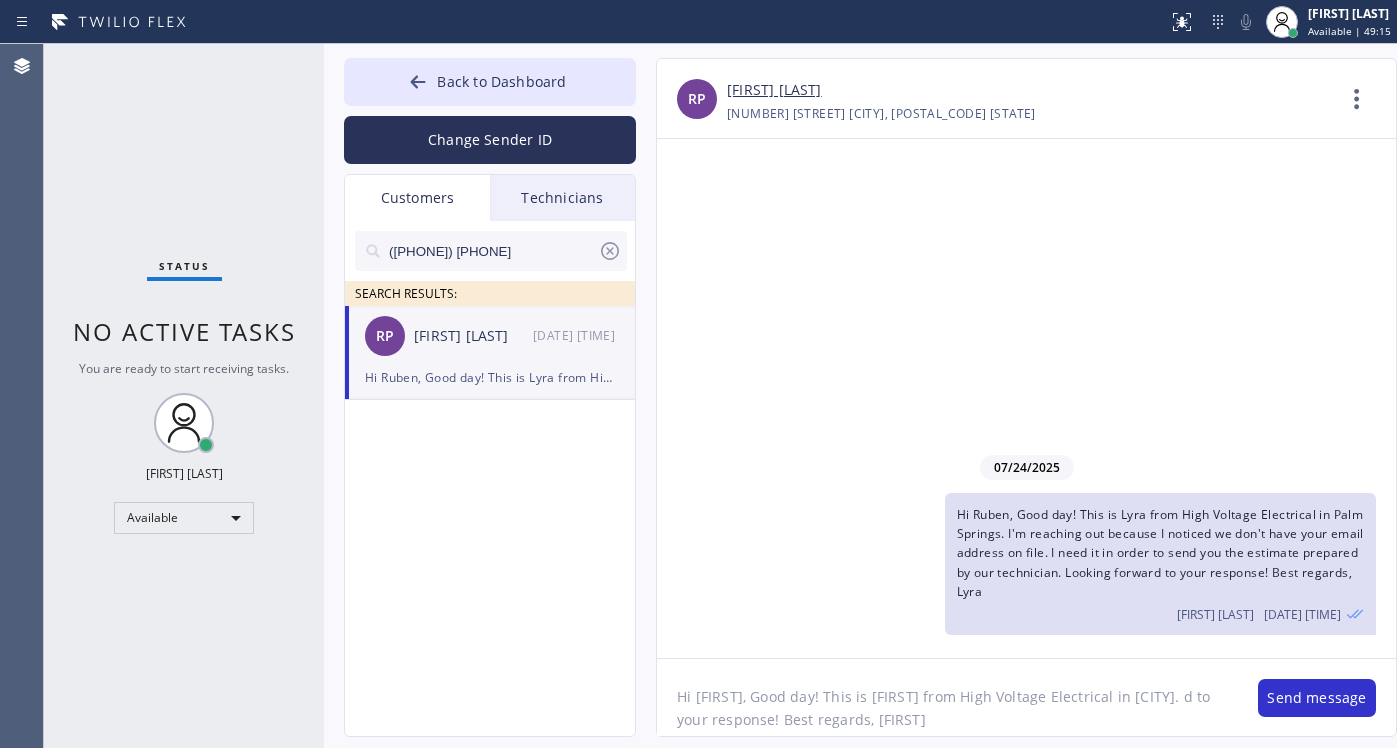 click on "Hi [FIRST], Good day! This is [FIRST] from High Voltage Electrical in [CITY]. d to your response! Best regards, [FIRST]" 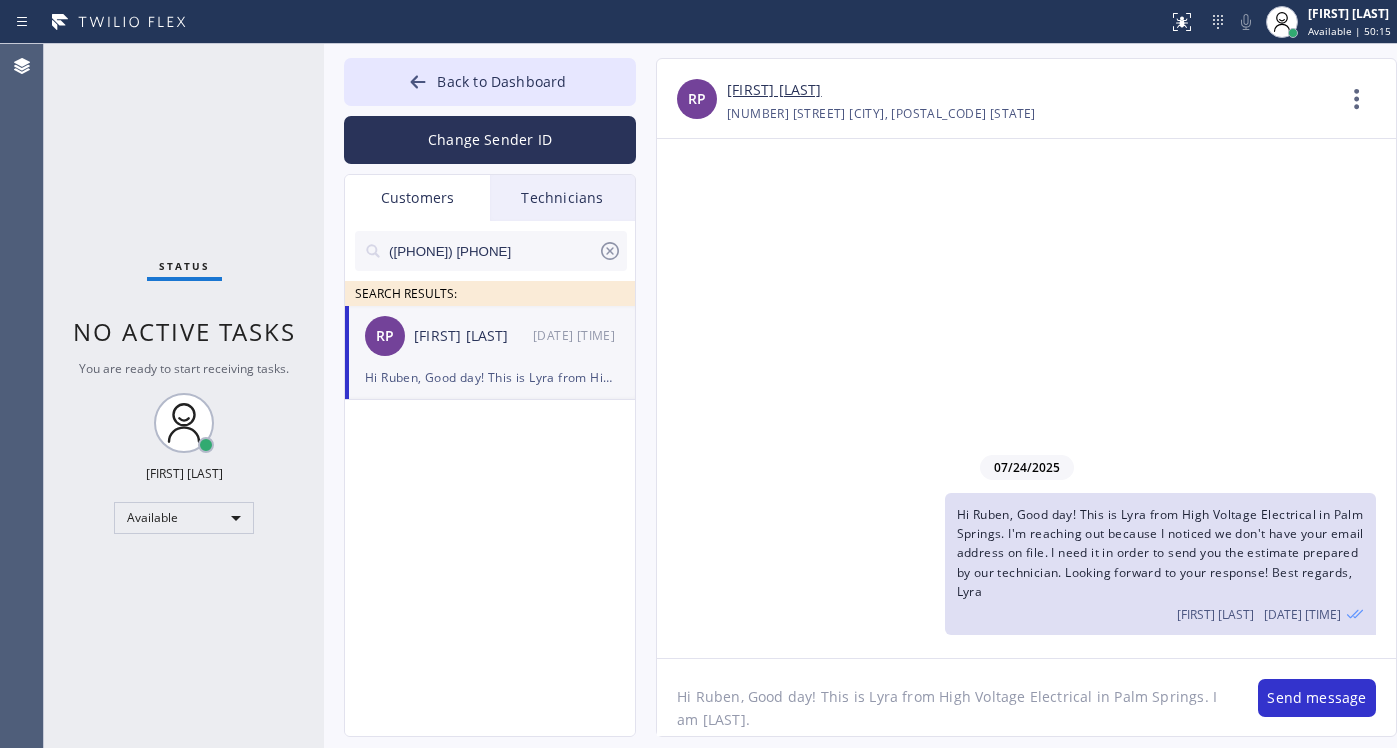 scroll, scrollTop: 42, scrollLeft: 0, axis: vertical 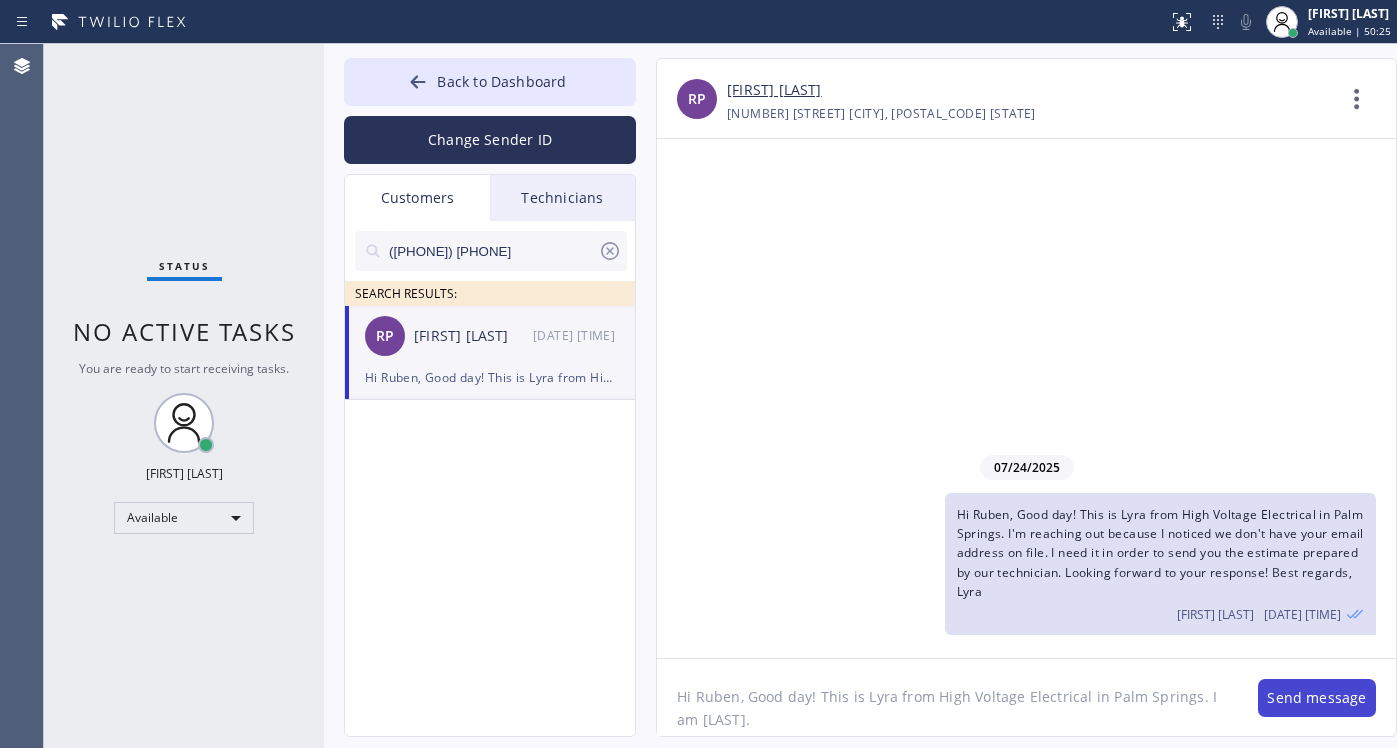 type on "Hi Ruben, Good day! This is Lyra from High Voltage Electrical in Palm Springs. I am [LAST]." 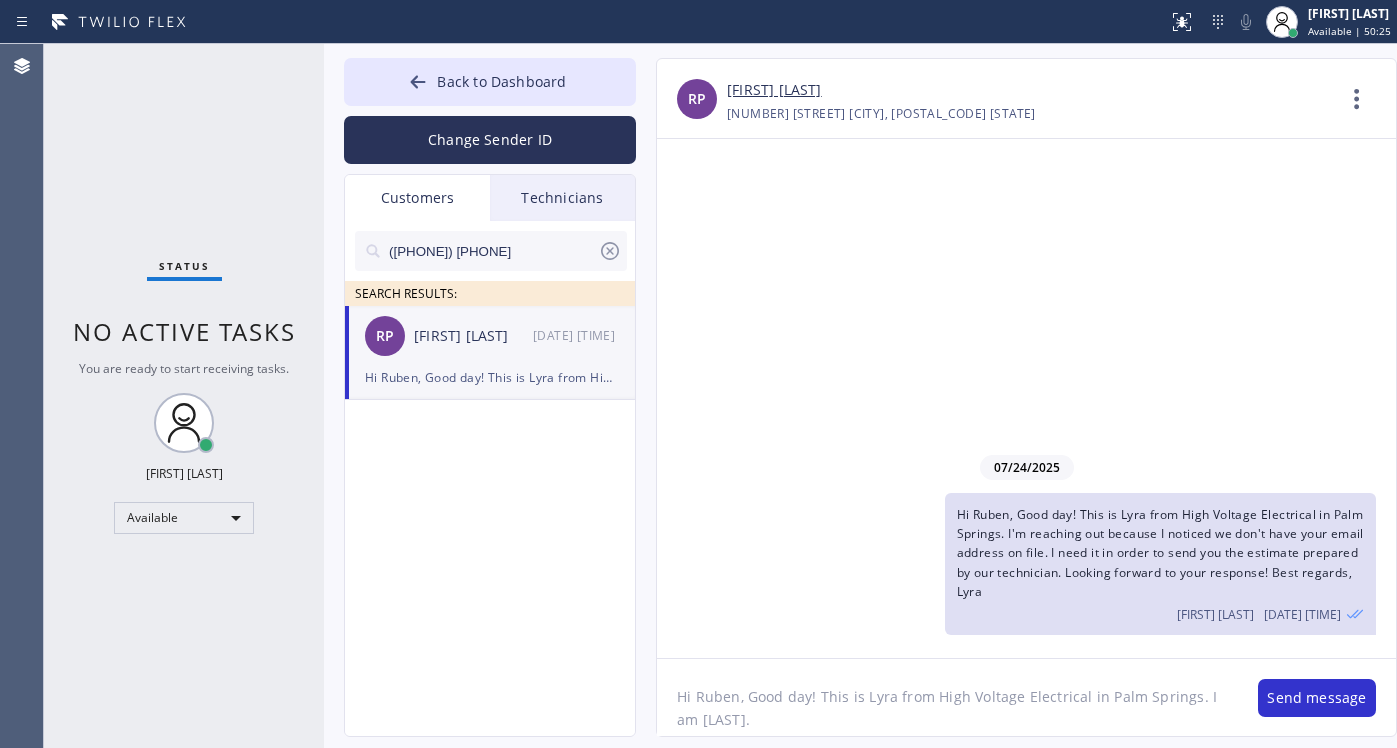 type 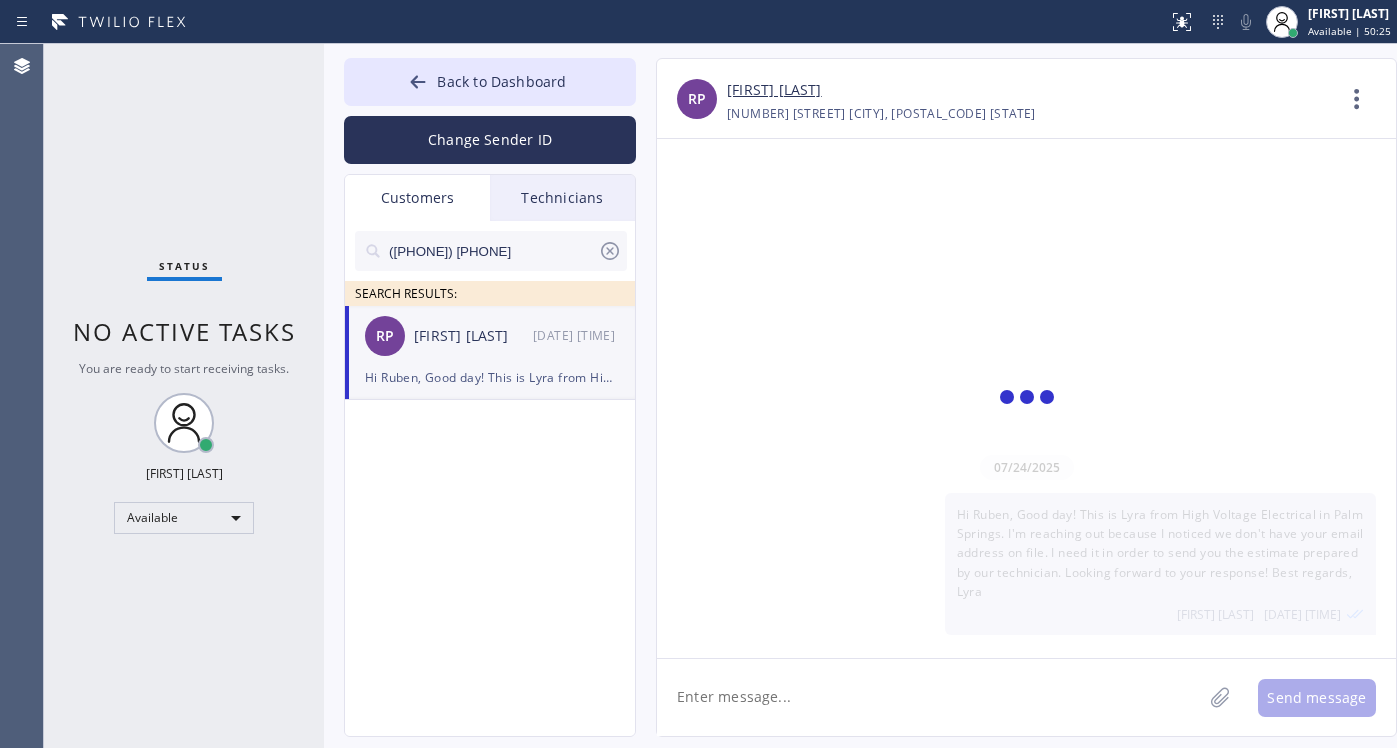 scroll, scrollTop: 0, scrollLeft: 0, axis: both 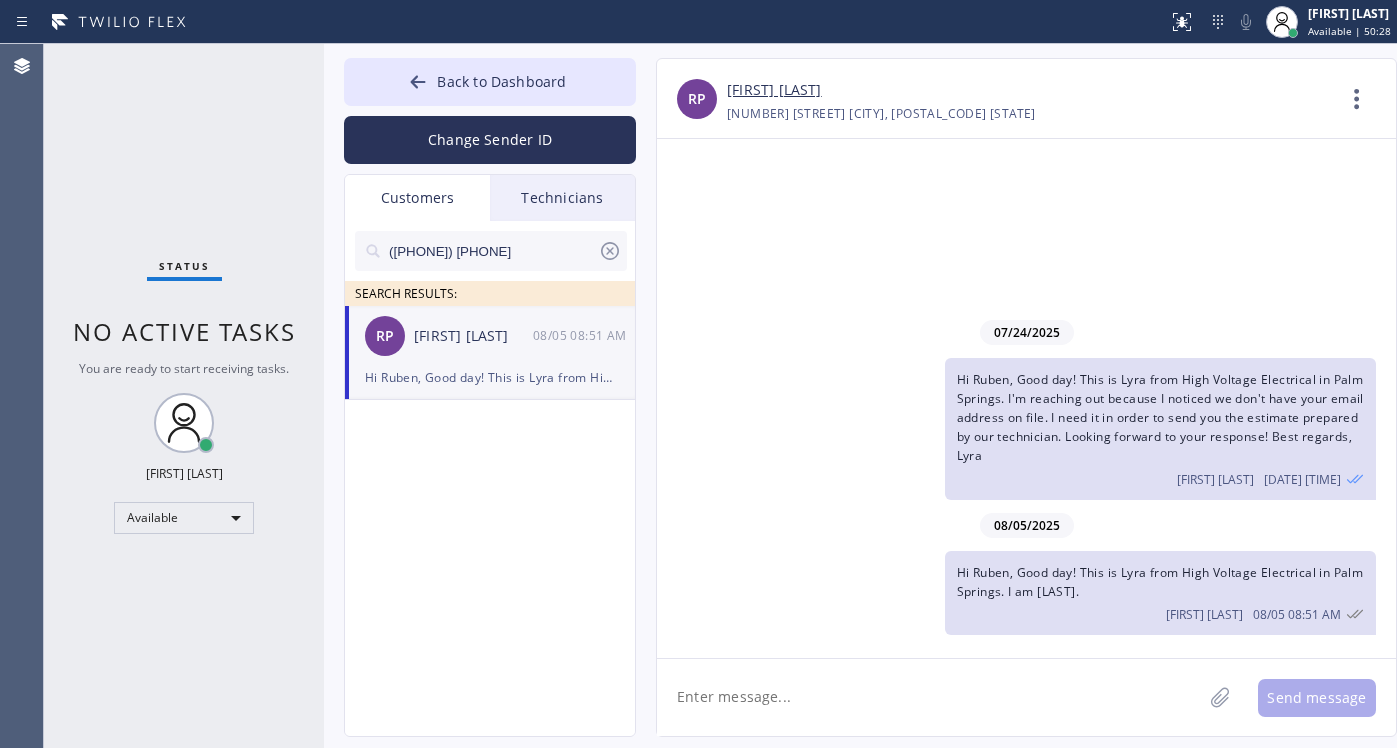 click 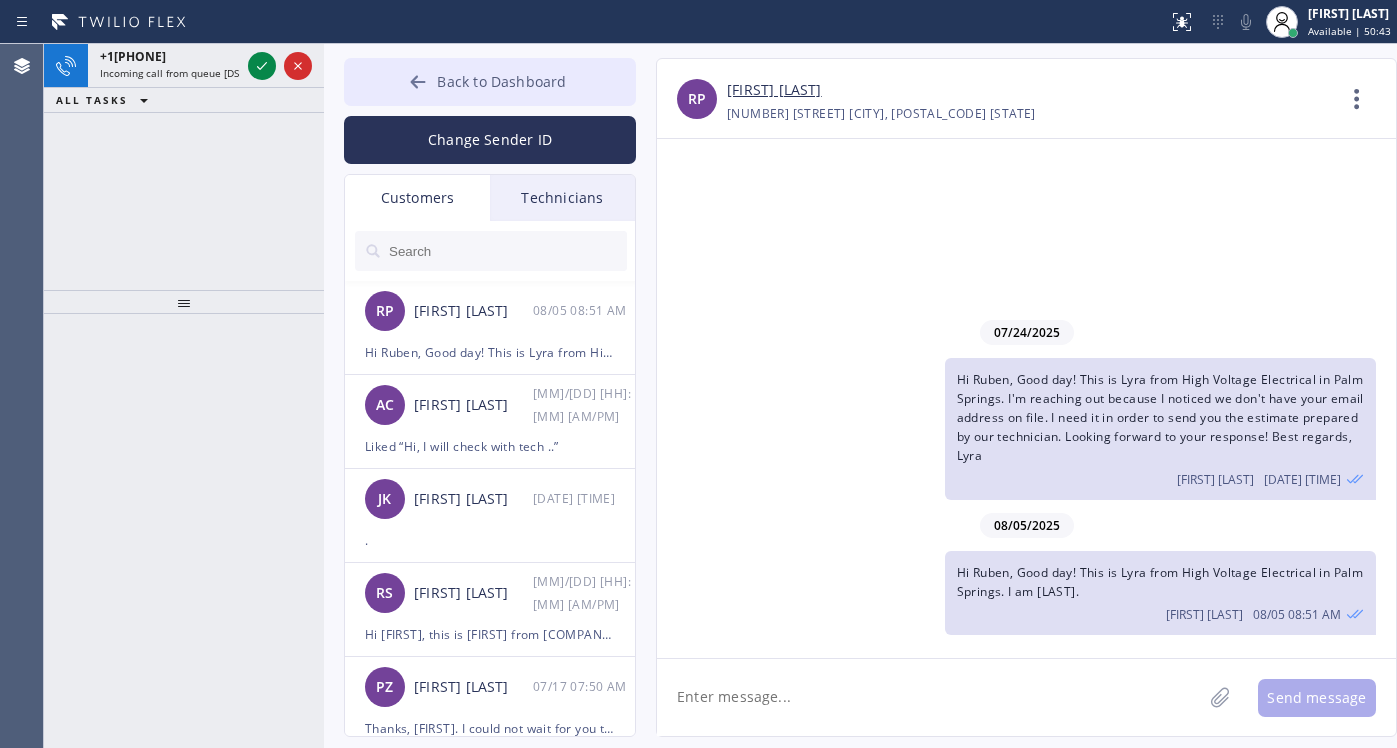 click on "Back to Dashboard" at bounding box center [501, 81] 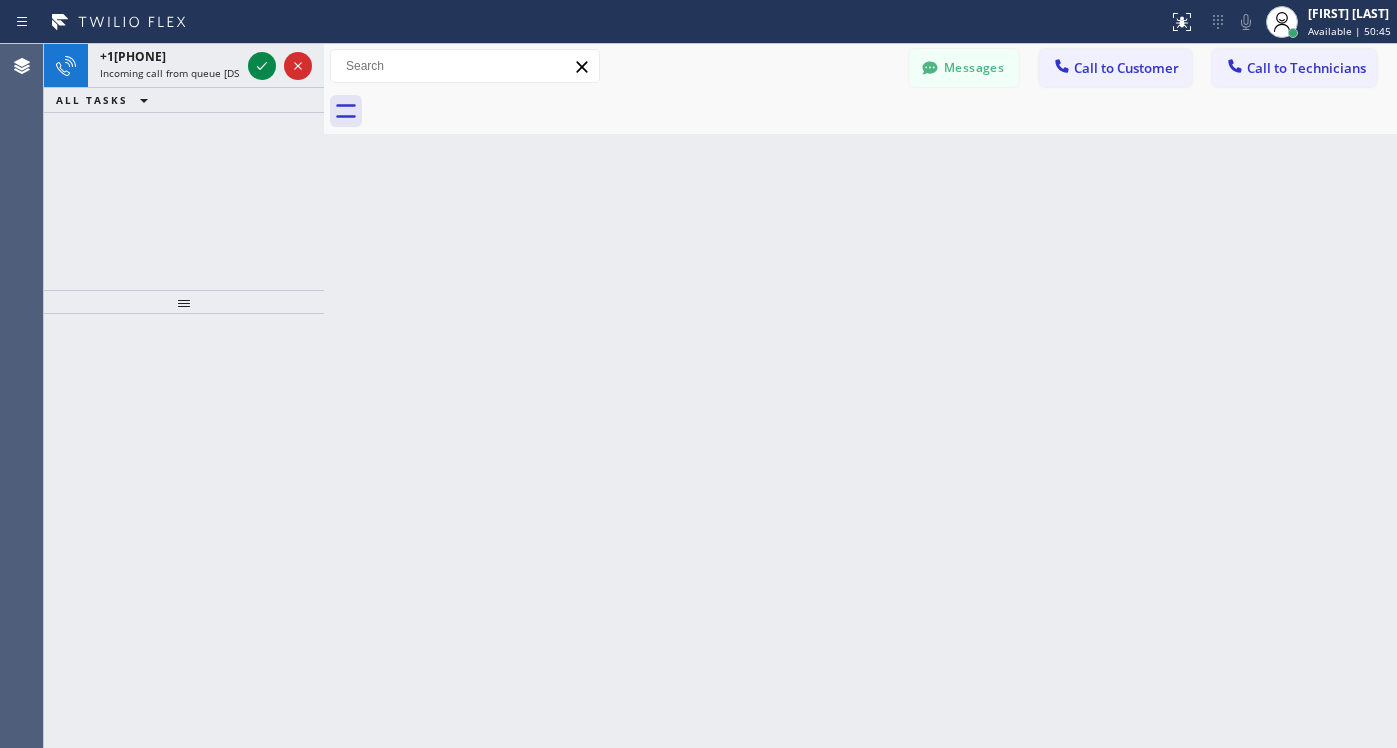 drag, startPoint x: 254, startPoint y: 66, endPoint x: 454, endPoint y: 376, distance: 368.91733 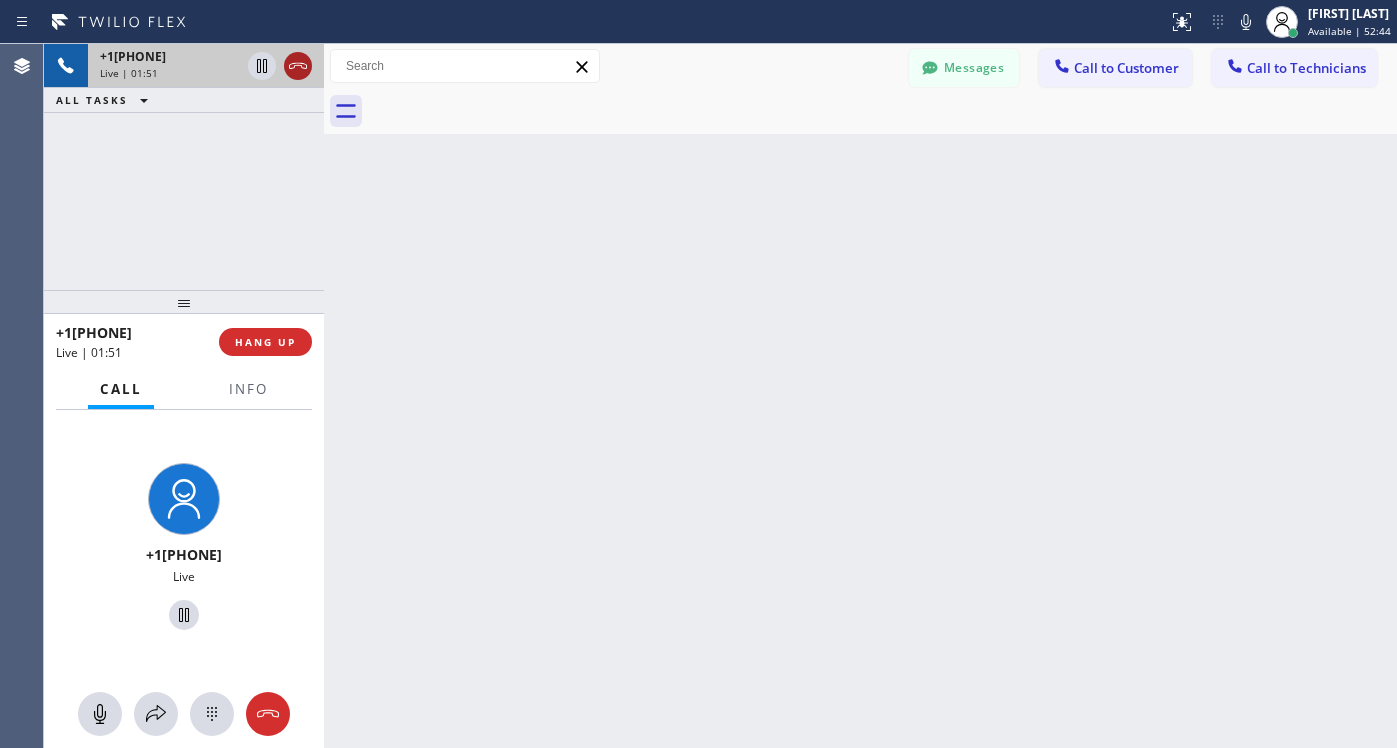 click 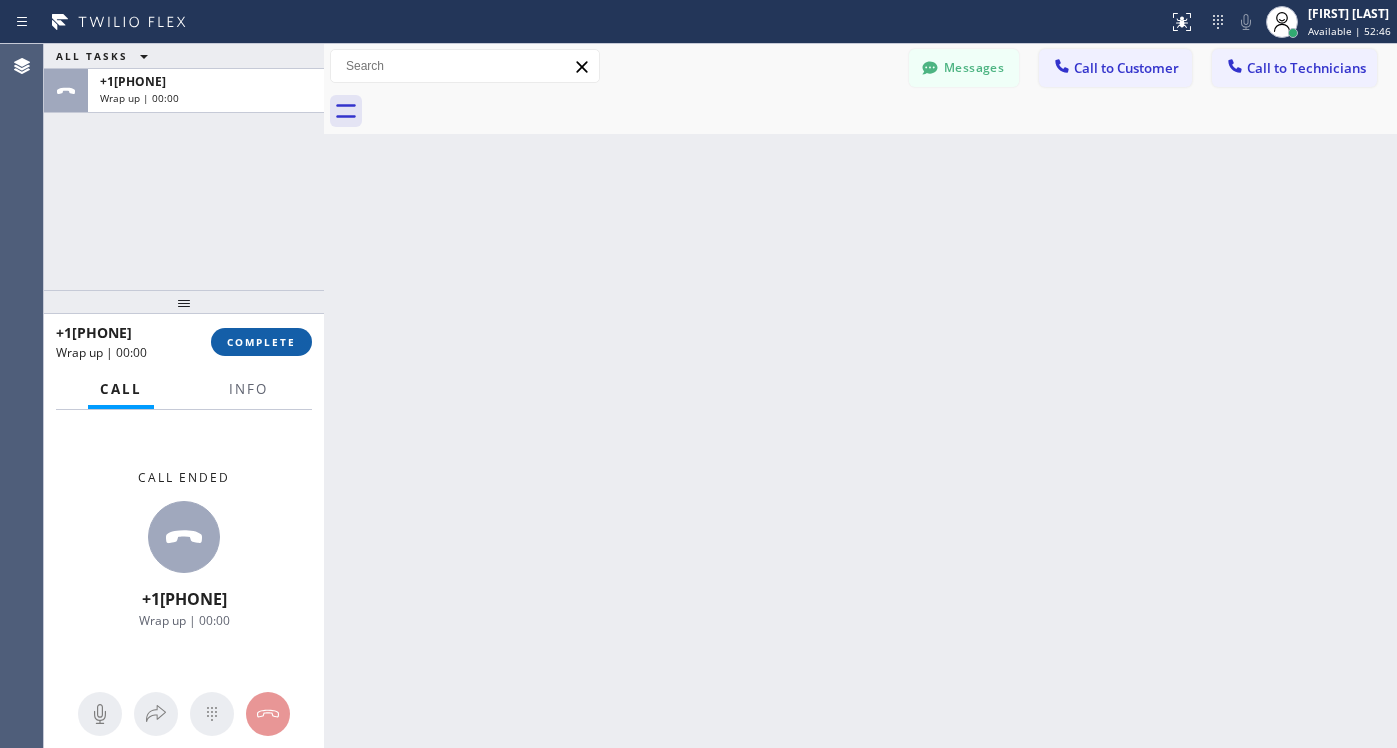 click on "COMPLETE" at bounding box center [261, 342] 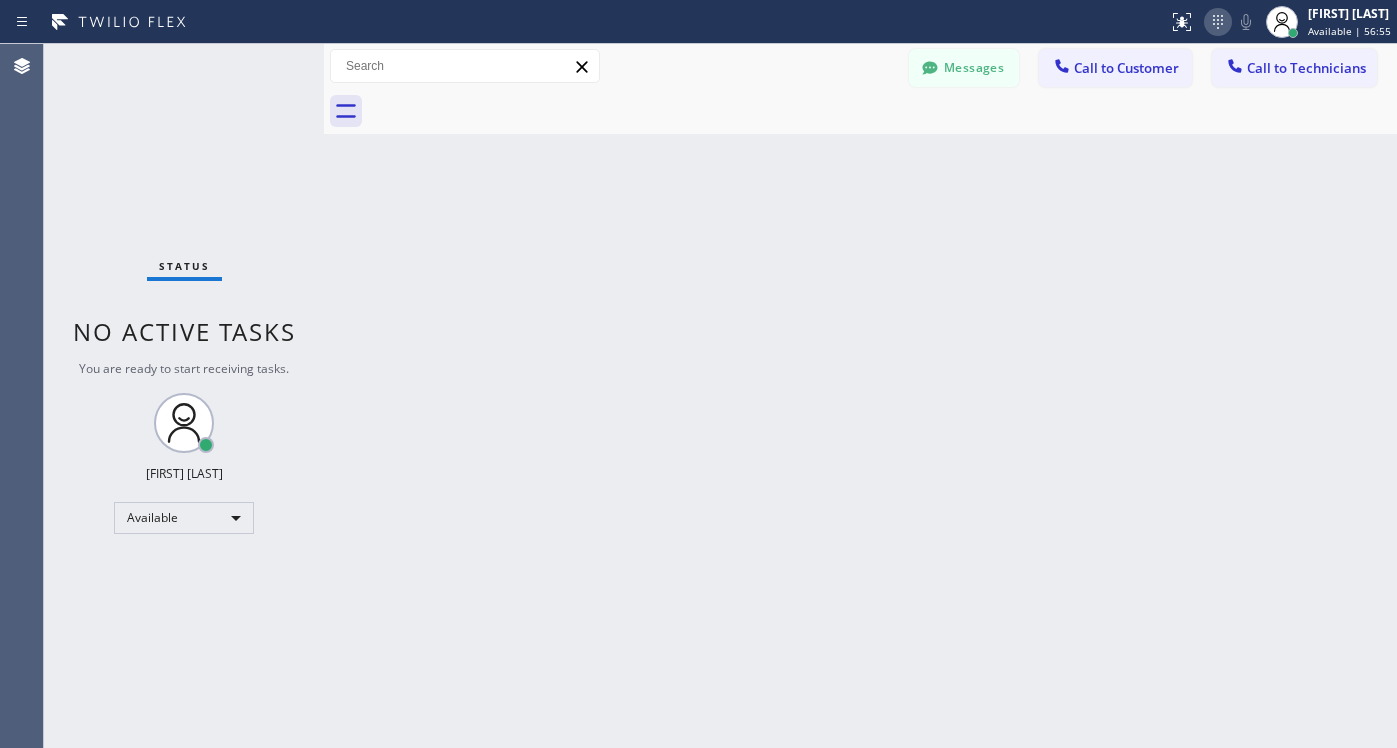 click 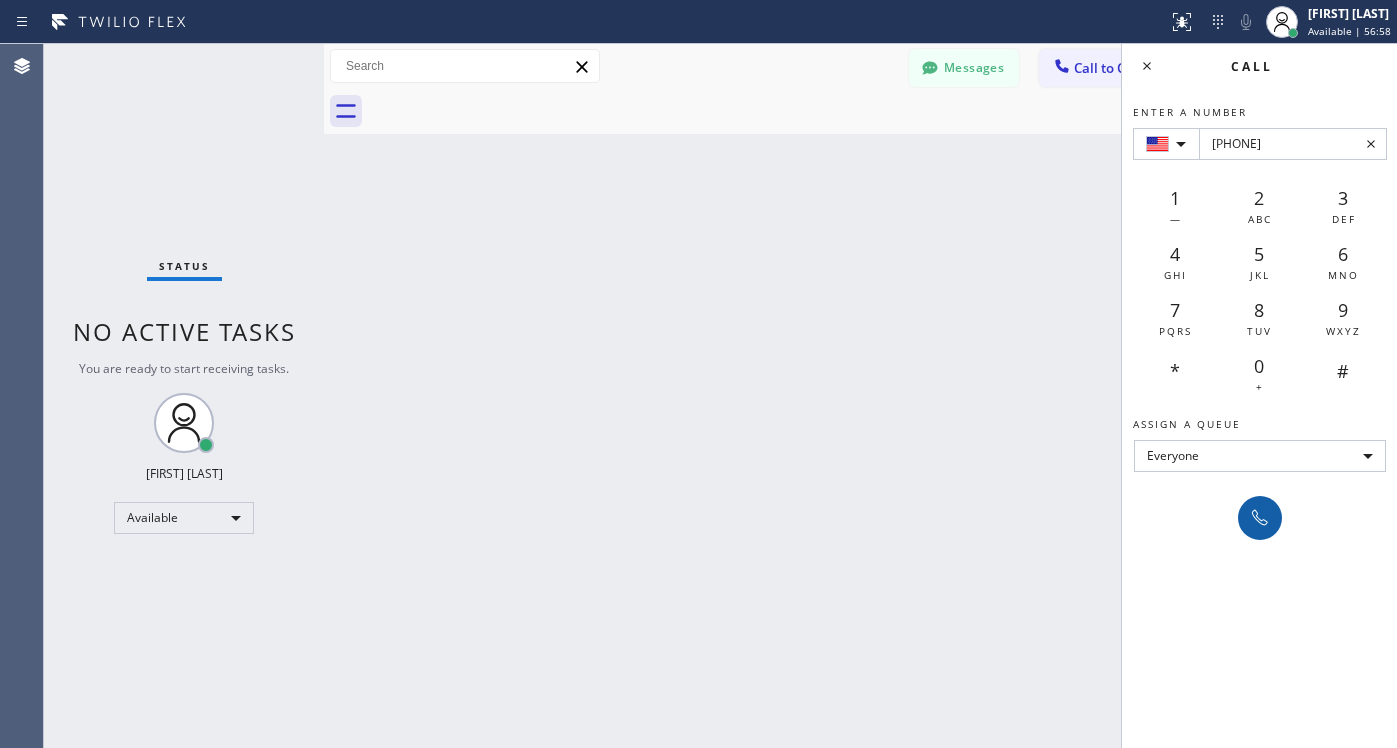 type on "[PHONE]" 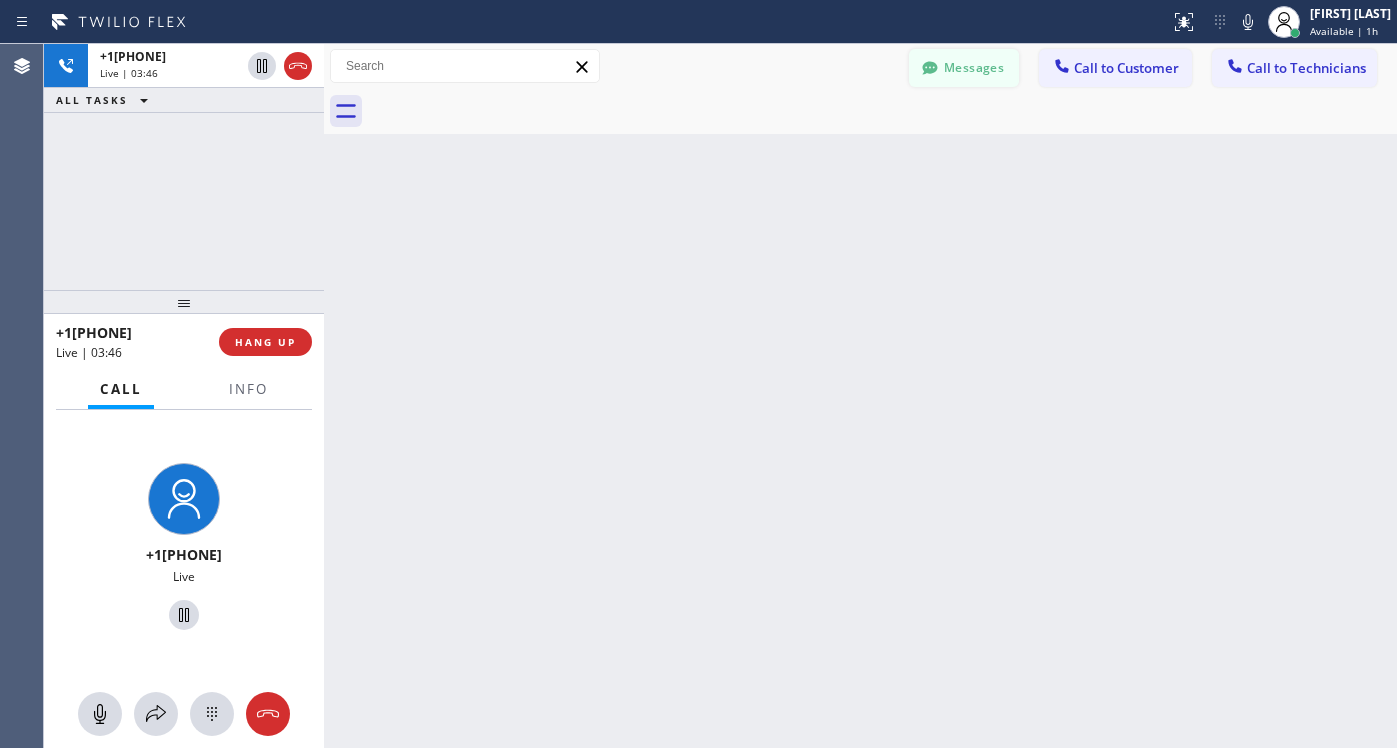drag, startPoint x: 988, startPoint y: 72, endPoint x: 936, endPoint y: 95, distance: 56.859474 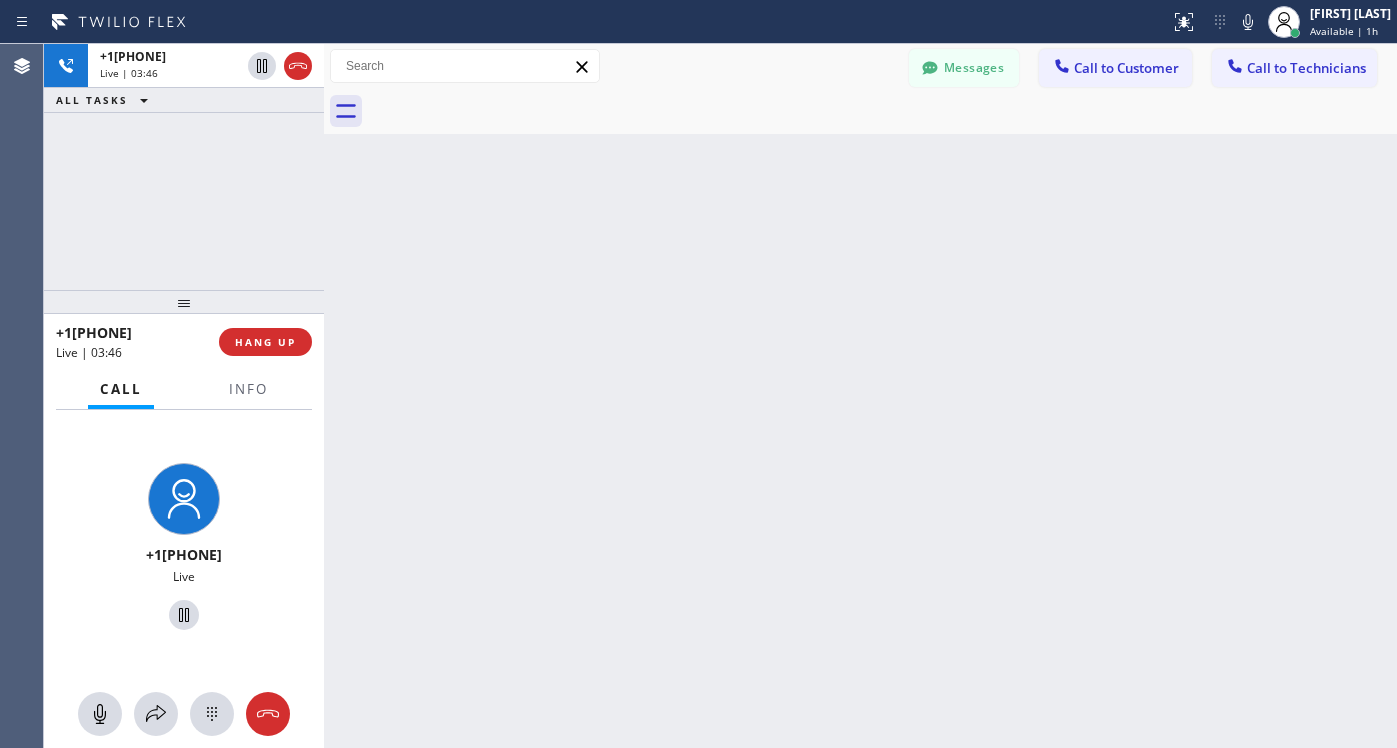 click on "Messages" at bounding box center (964, 68) 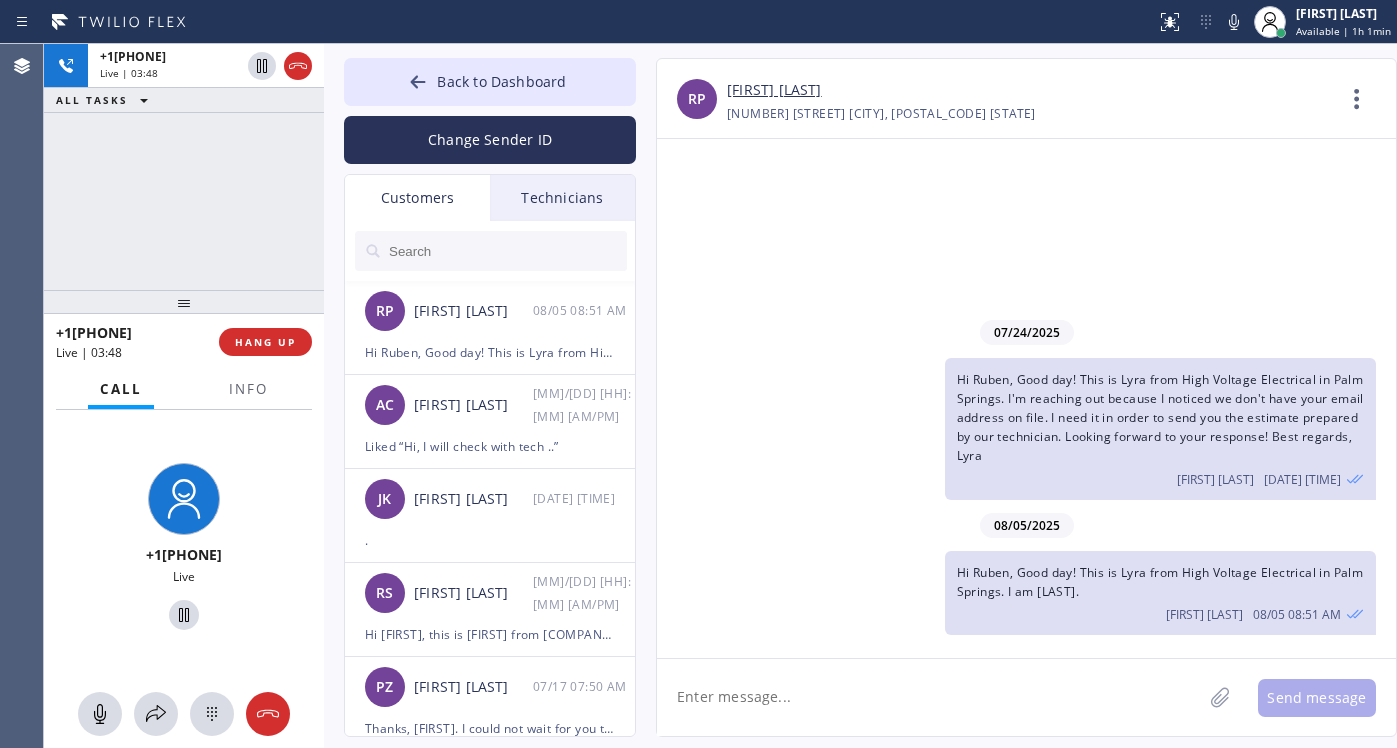 click 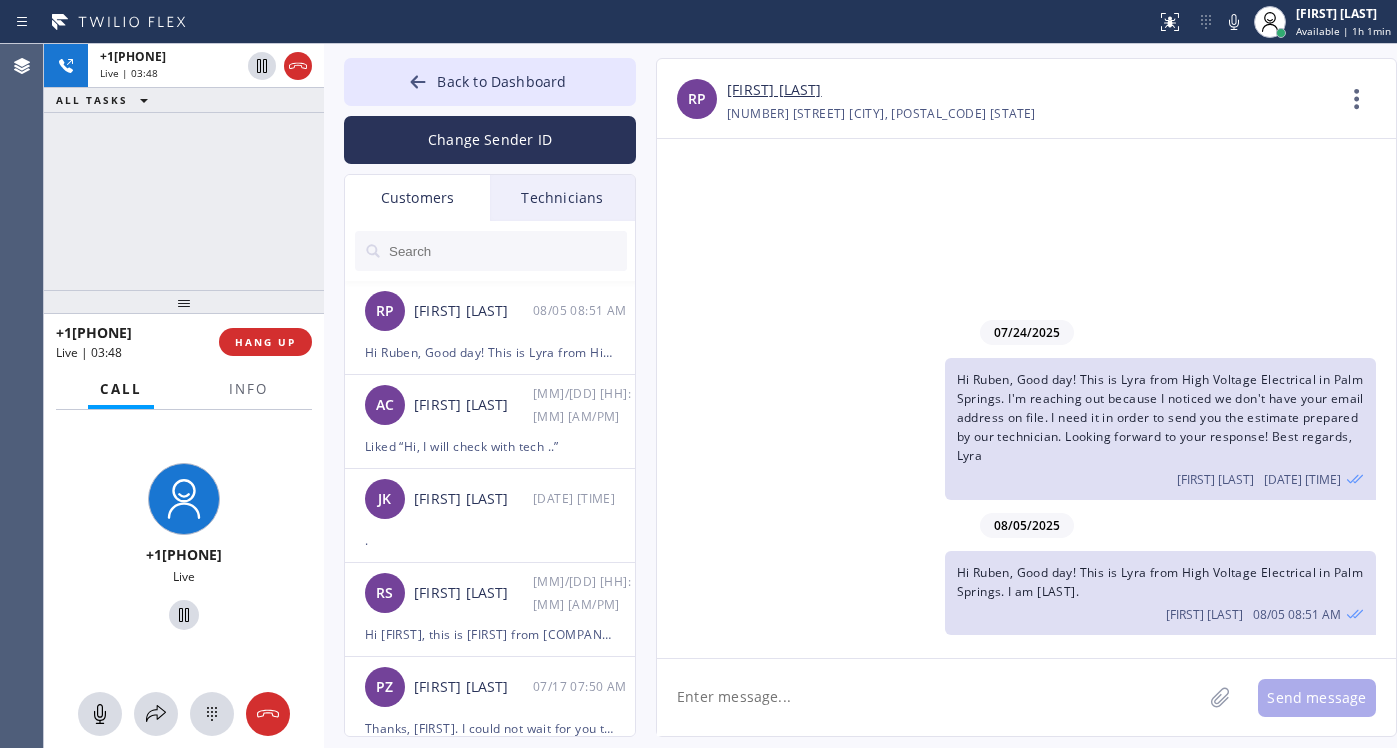 paste on "Hi [FIRST],
Please see  payment link below and attached file for your Invoice
Payment link:
https://swipesimple.com/links/lnk_2220304de08d897a14ce30a07e043ab4" 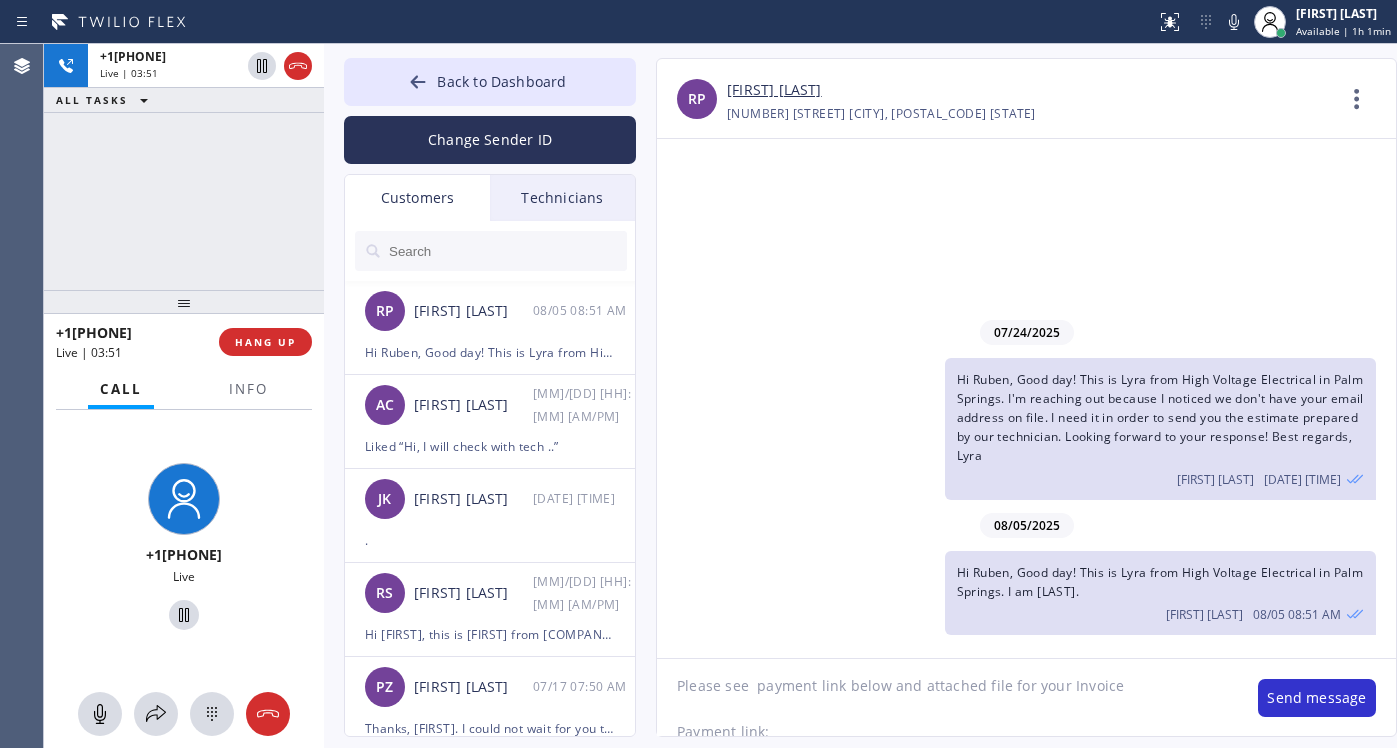 scroll, scrollTop: 88, scrollLeft: 0, axis: vertical 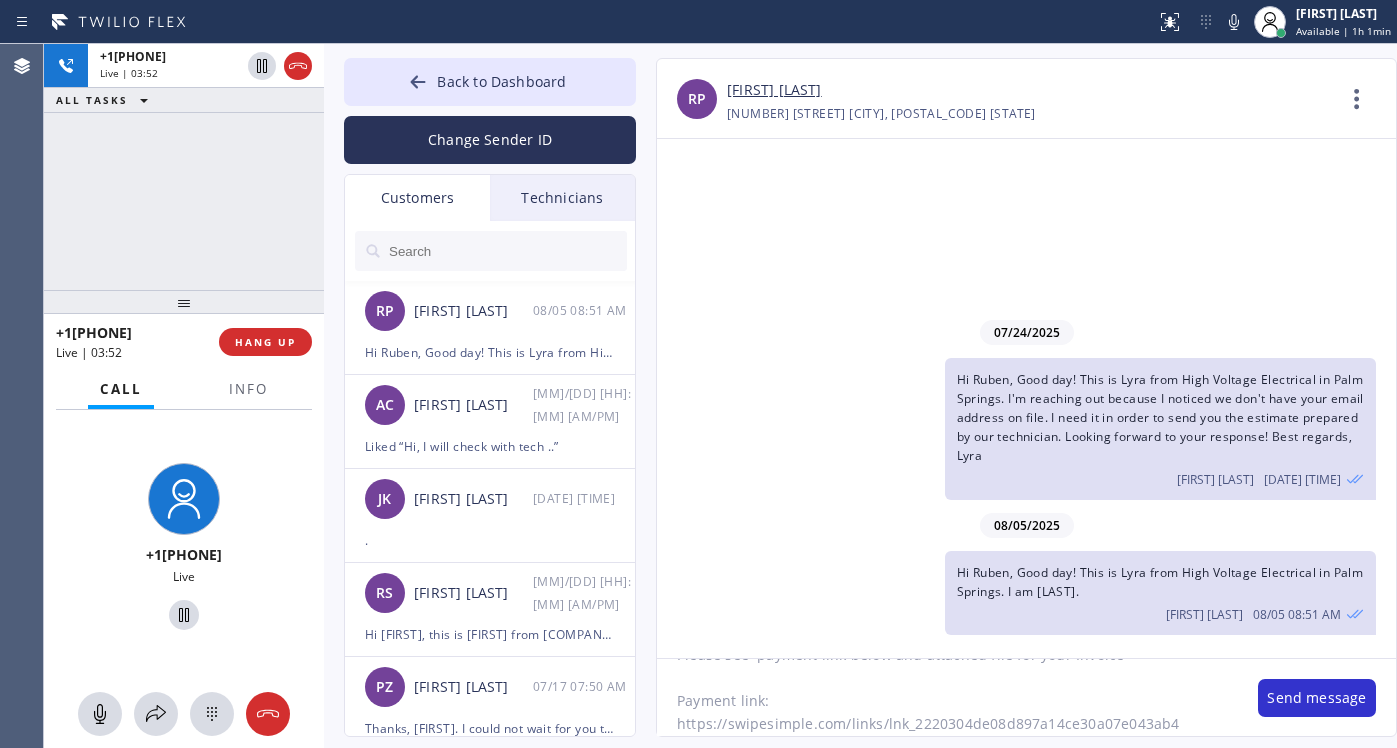 click on "Hi [FIRST],
Please see  payment link below and attached file for your Invoice
Payment link:
https://swipesimple.com/links/lnk_2220304de08d897a14ce30a07e043ab4" 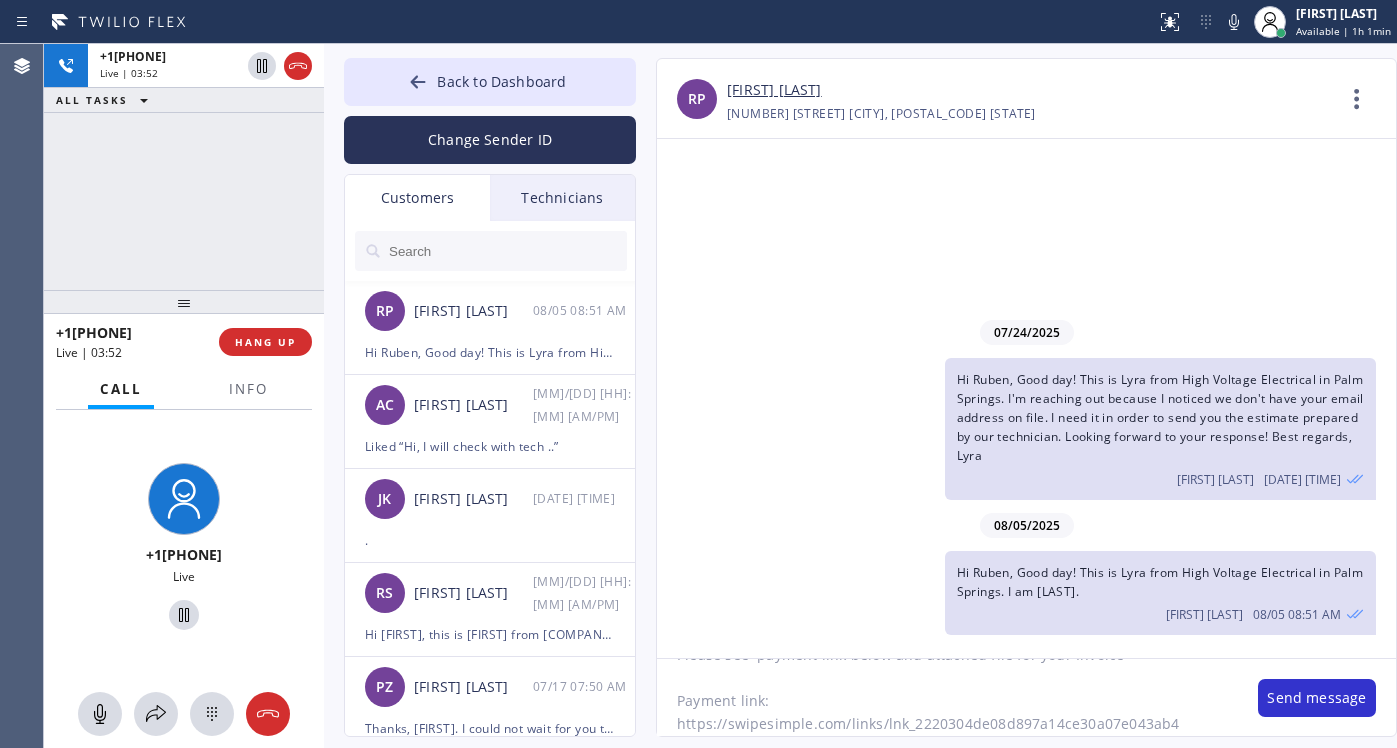 click on "Hi [FIRST],
Please see  payment link below and attached file for your Invoice
Payment link:
https://swipesimple.com/links/lnk_2220304de08d897a14ce30a07e043ab4" 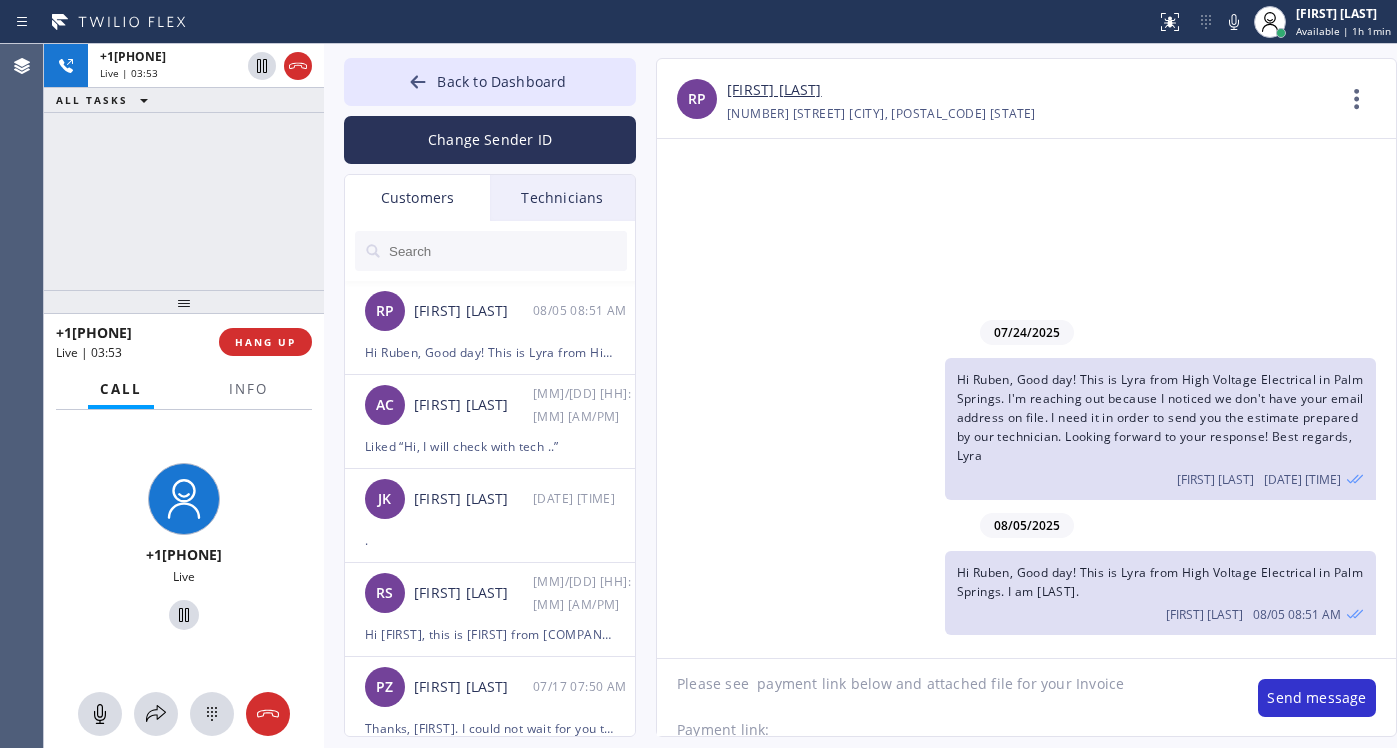 scroll, scrollTop: 48, scrollLeft: 0, axis: vertical 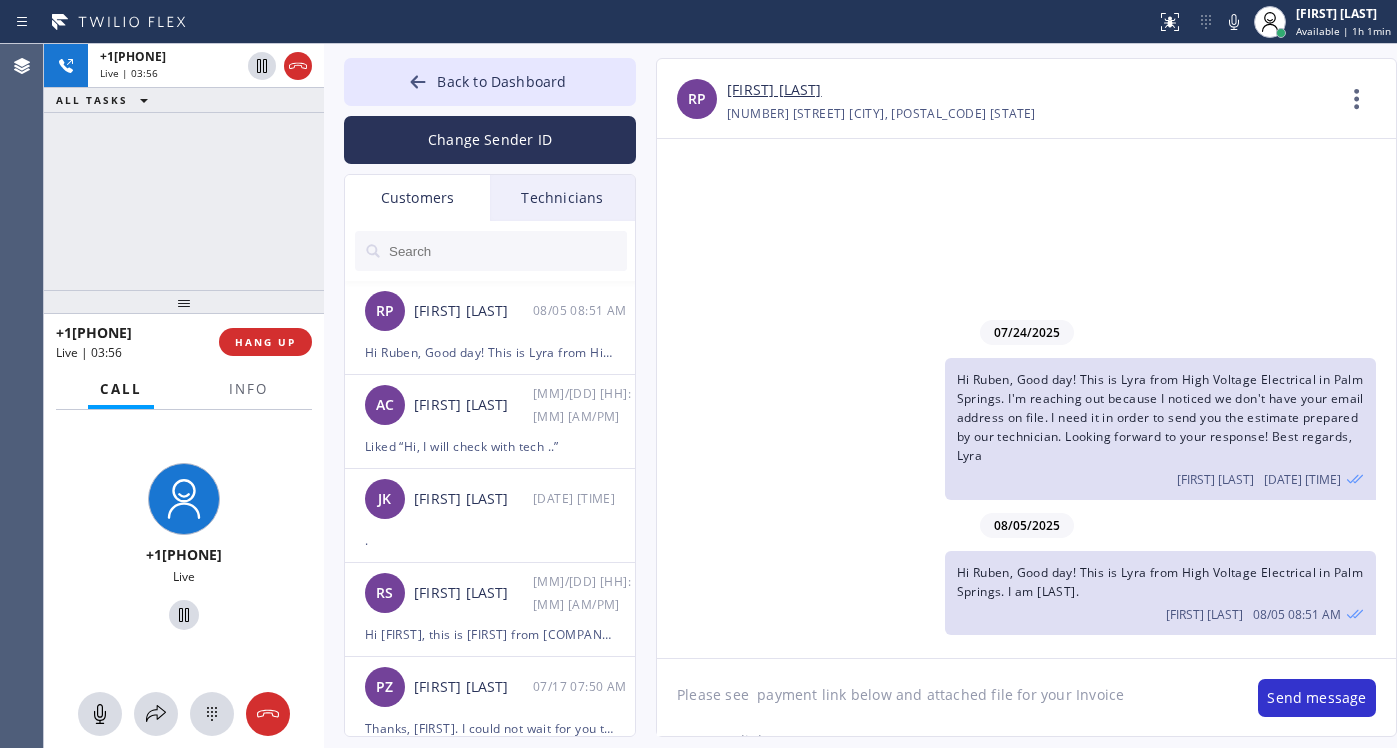 drag, startPoint x: 1146, startPoint y: 685, endPoint x: 891, endPoint y: 698, distance: 255.33116 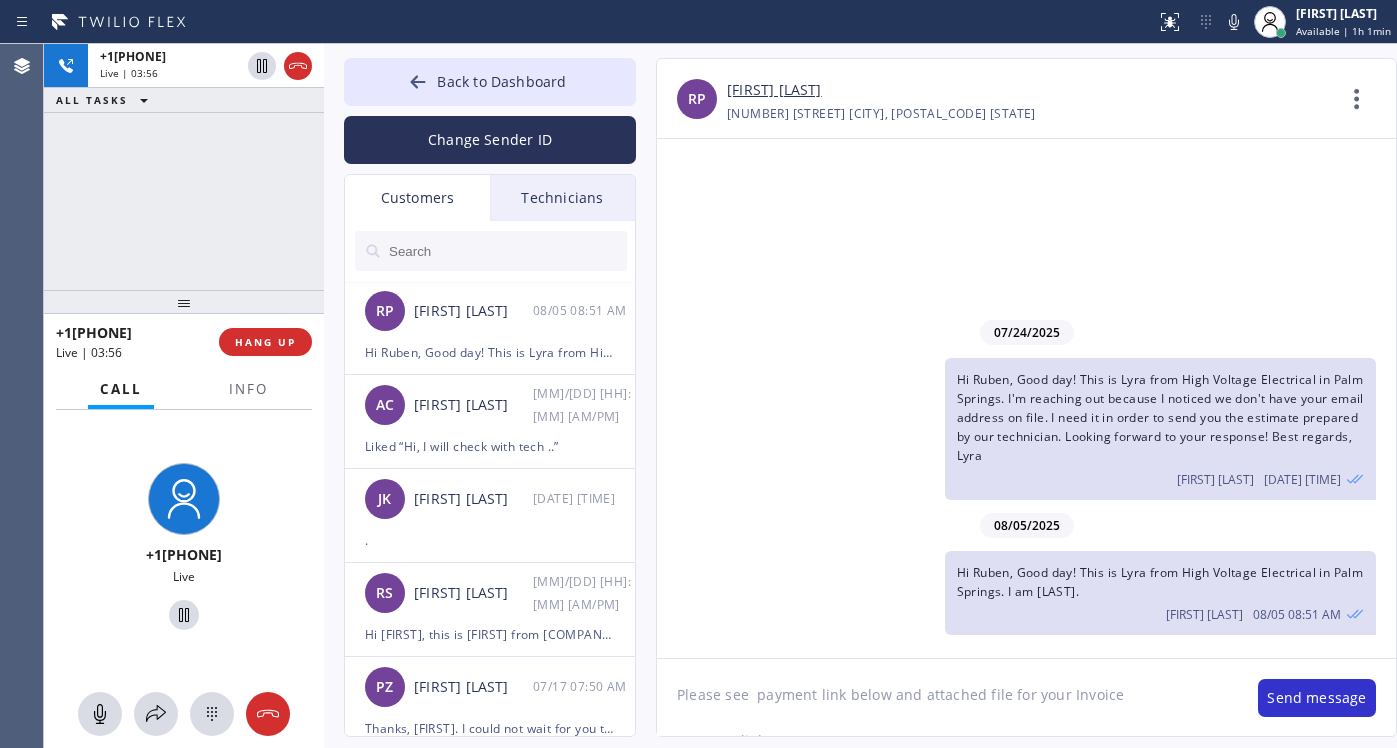 click on "Hi [FIRST],
Please see  payment link below and attached file for your Invoice
Payment link:
https://swipesimple.com/links/lnk_2220304de08d897a14ce30a07e043ab4" 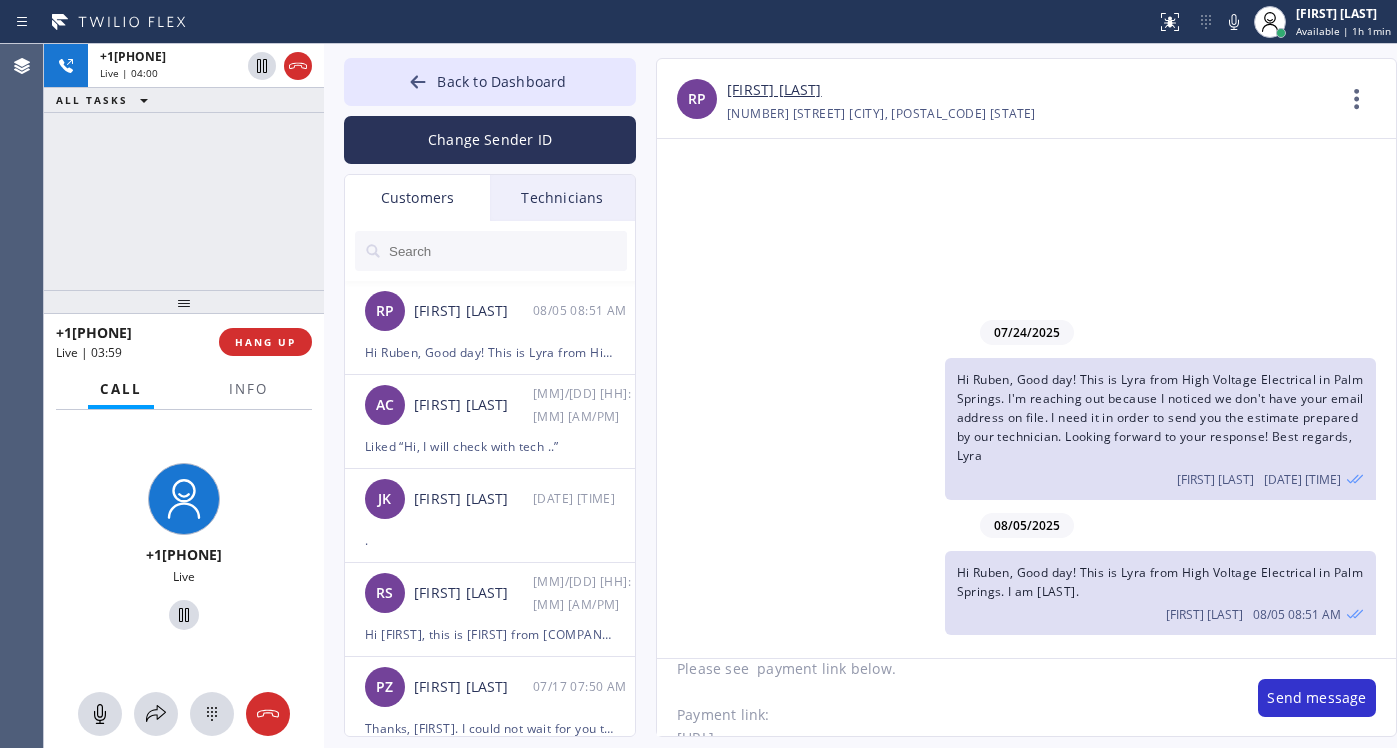 scroll, scrollTop: 88, scrollLeft: 0, axis: vertical 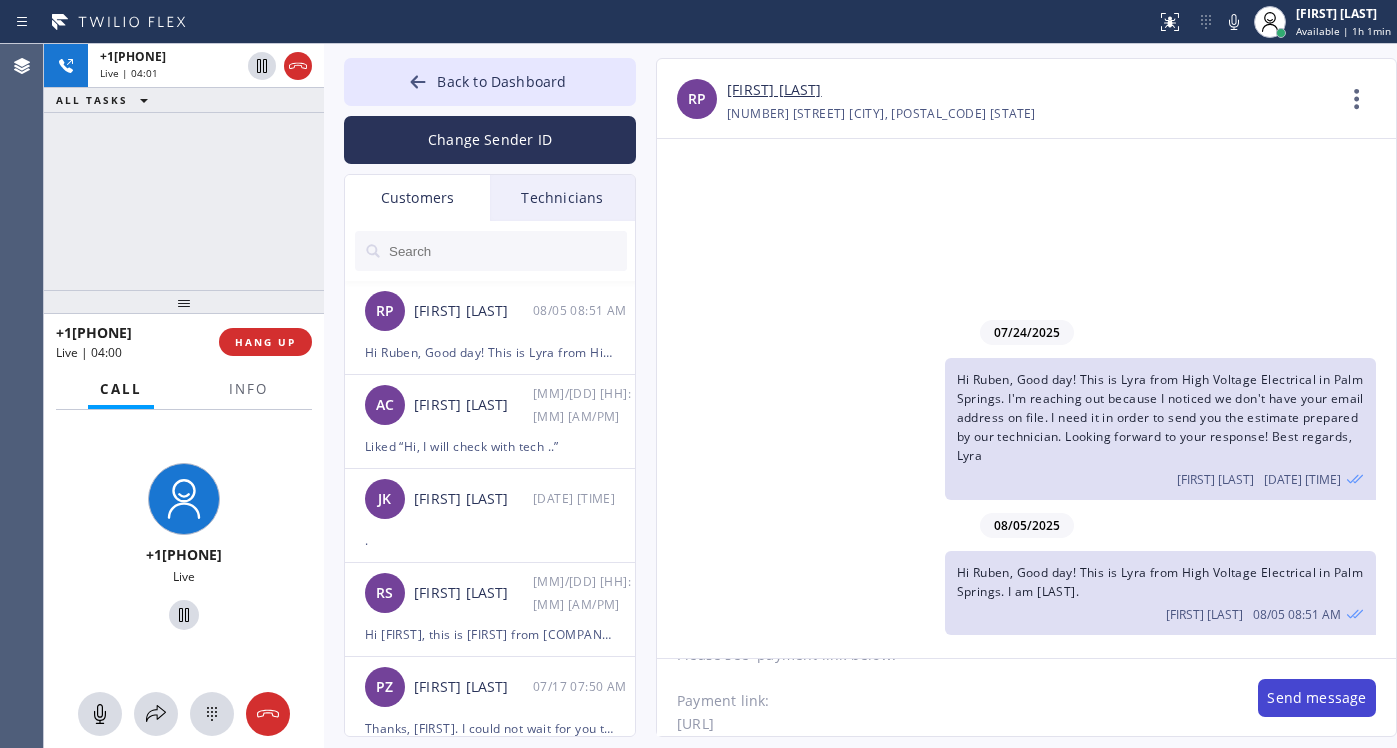 type on "Hi [FIRST],
Please see  payment link below.
Payment link:
[URL]" 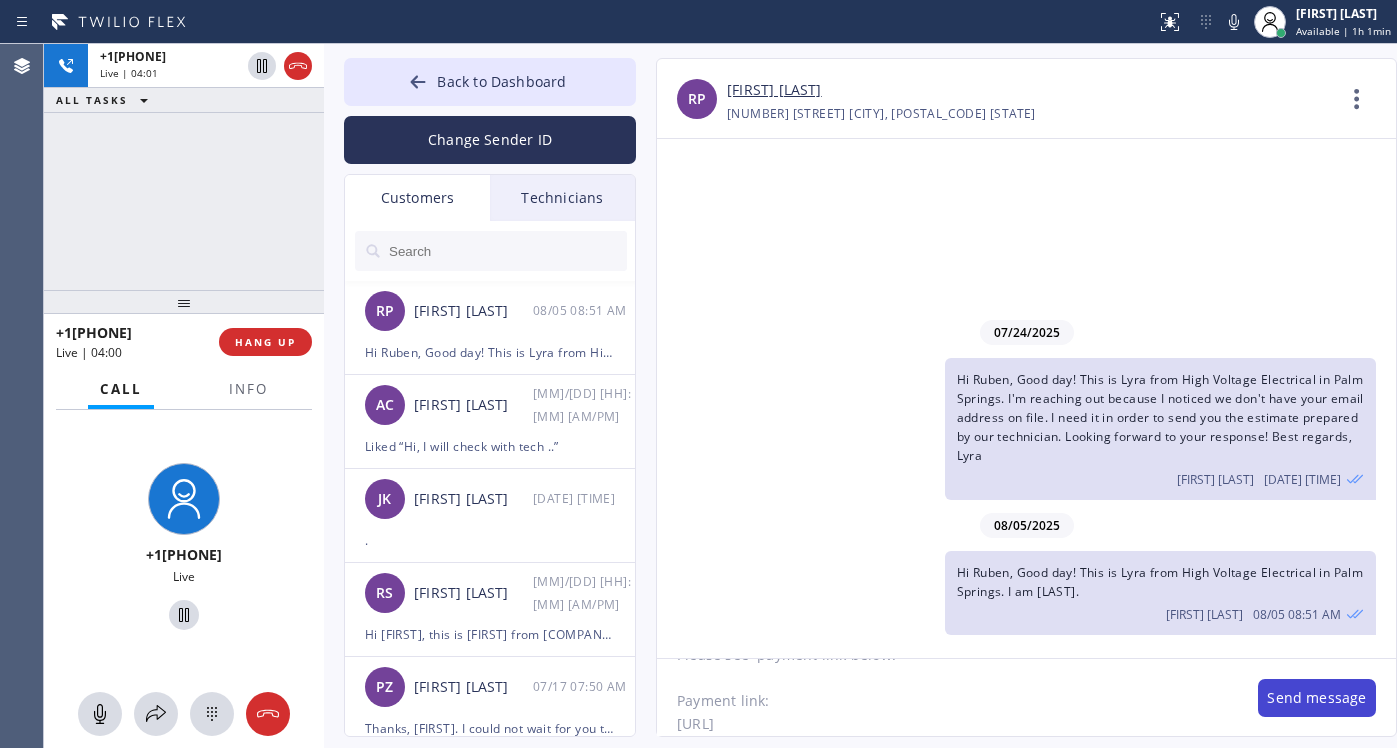 click on "Send message" at bounding box center [1317, 698] 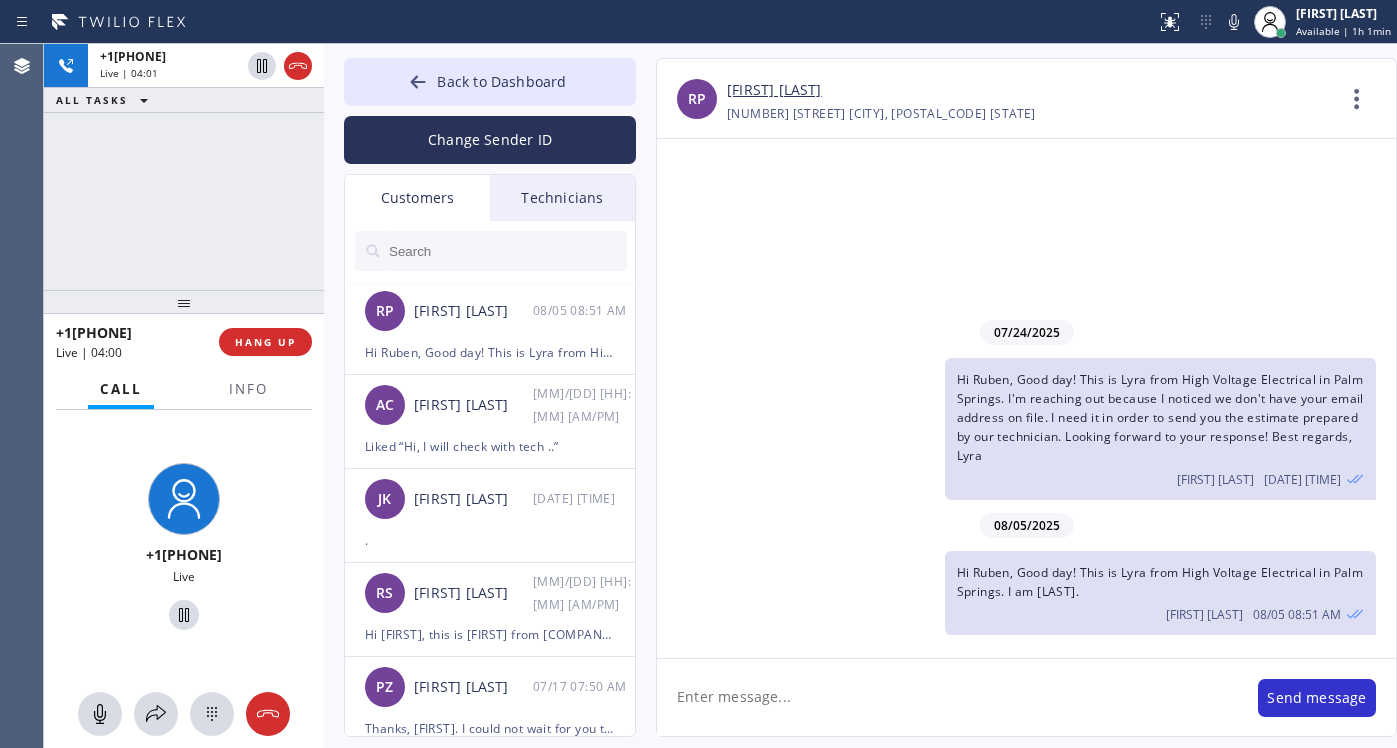 scroll, scrollTop: 0, scrollLeft: 0, axis: both 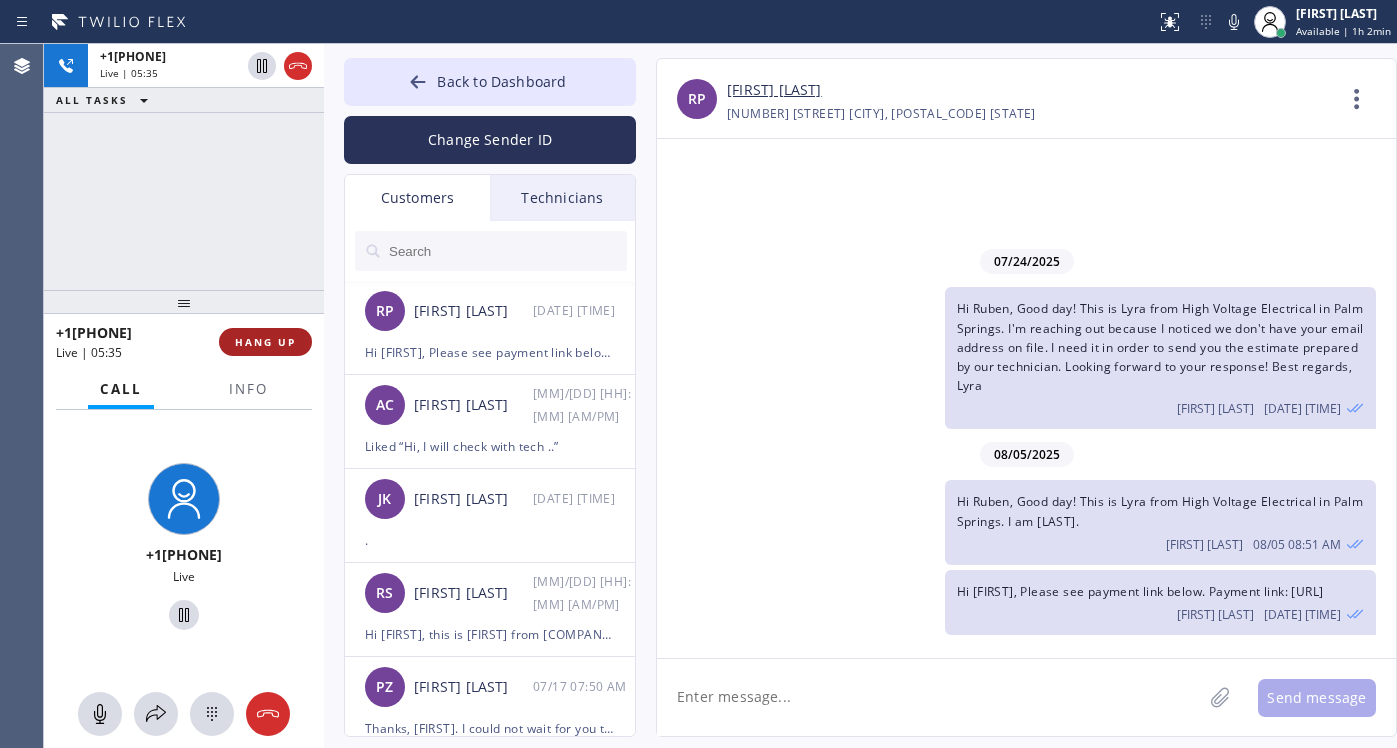 click on "HANG UP" at bounding box center [265, 342] 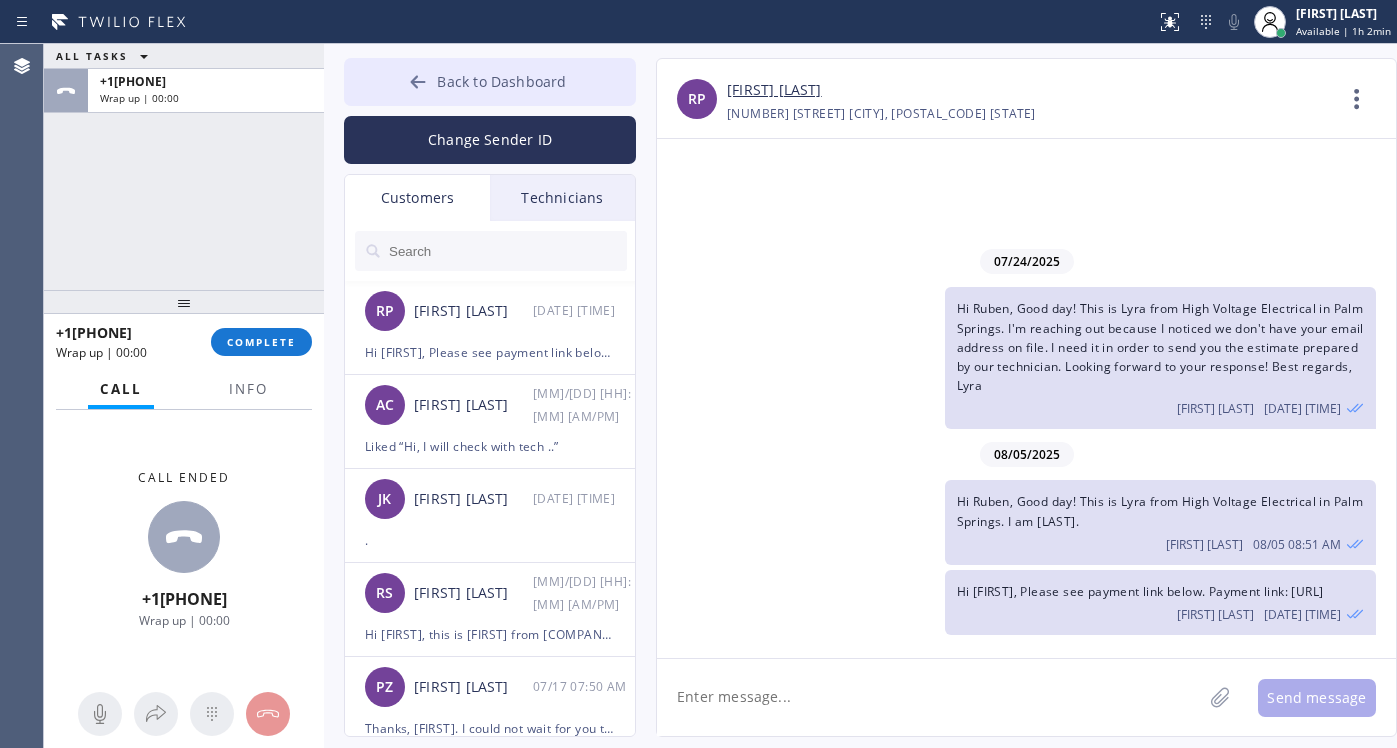 click 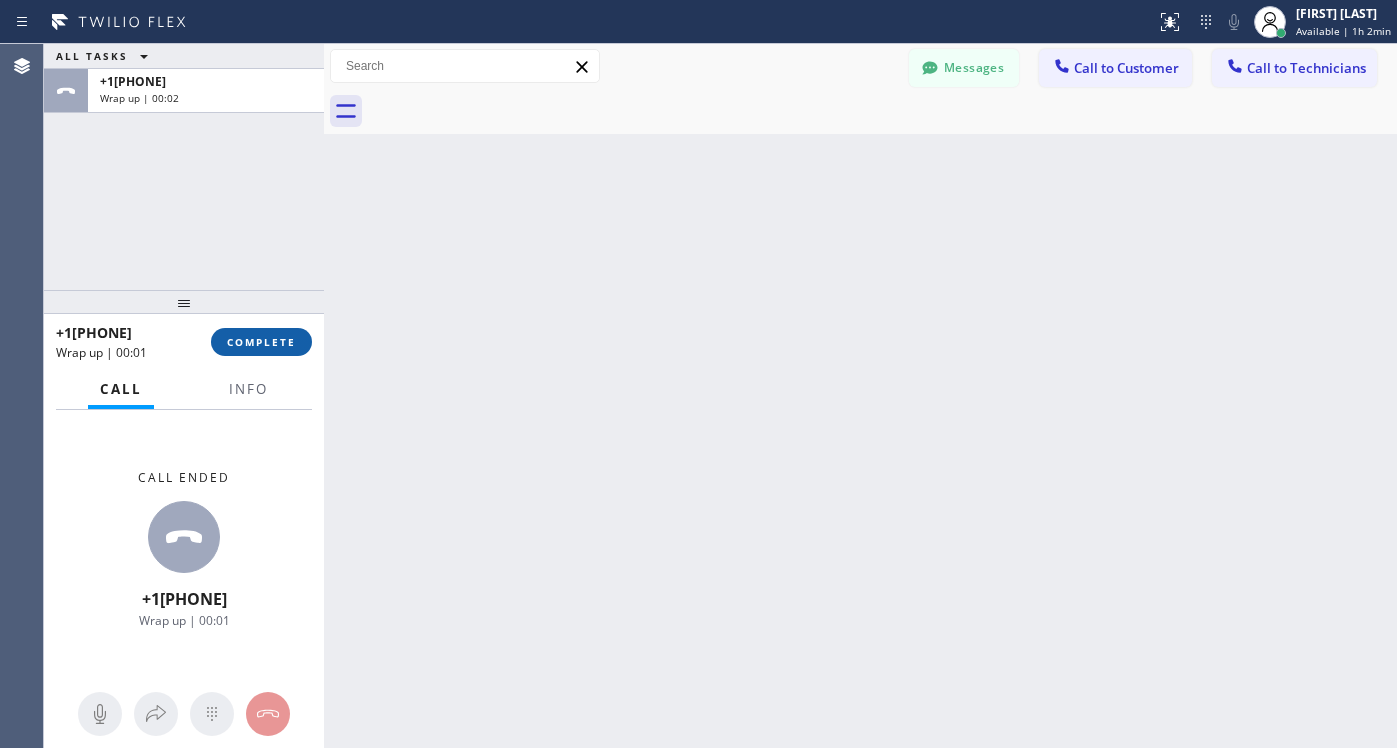 click on "COMPLETE" at bounding box center [261, 342] 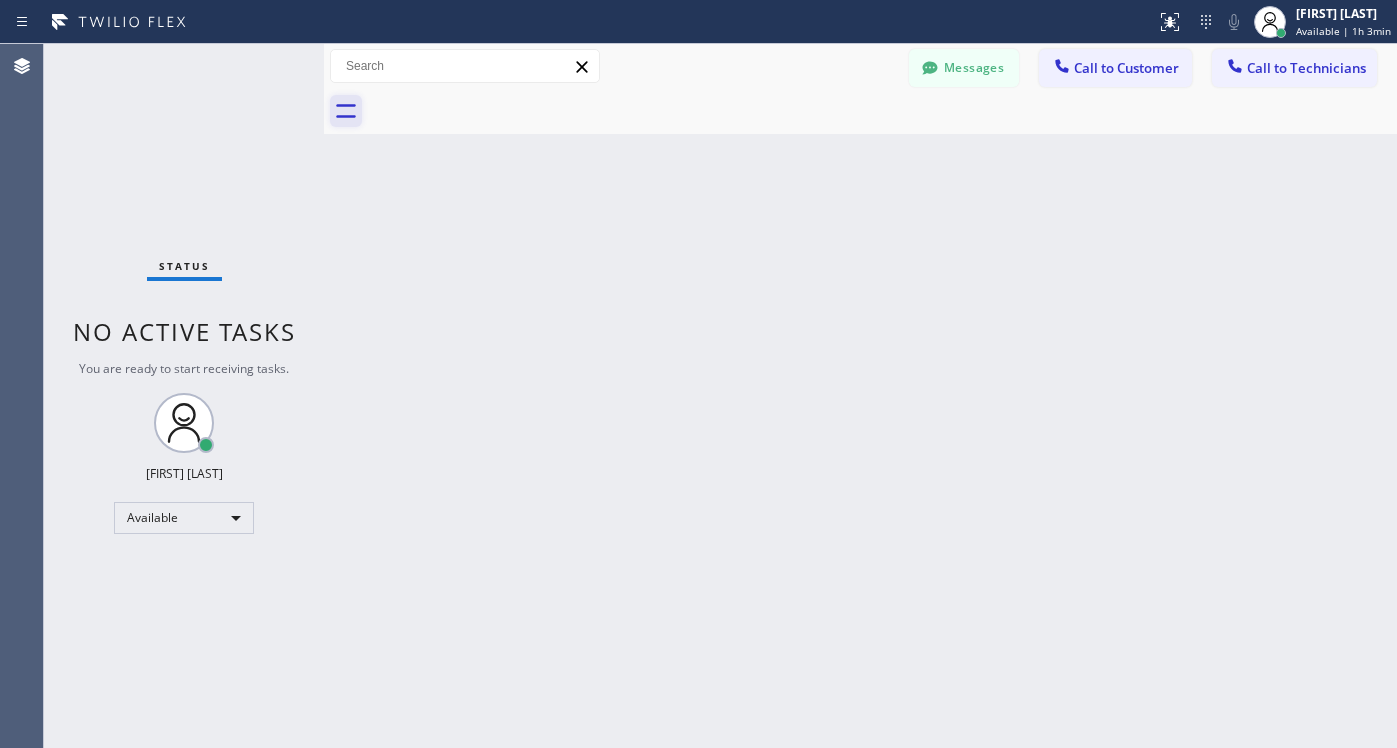 click 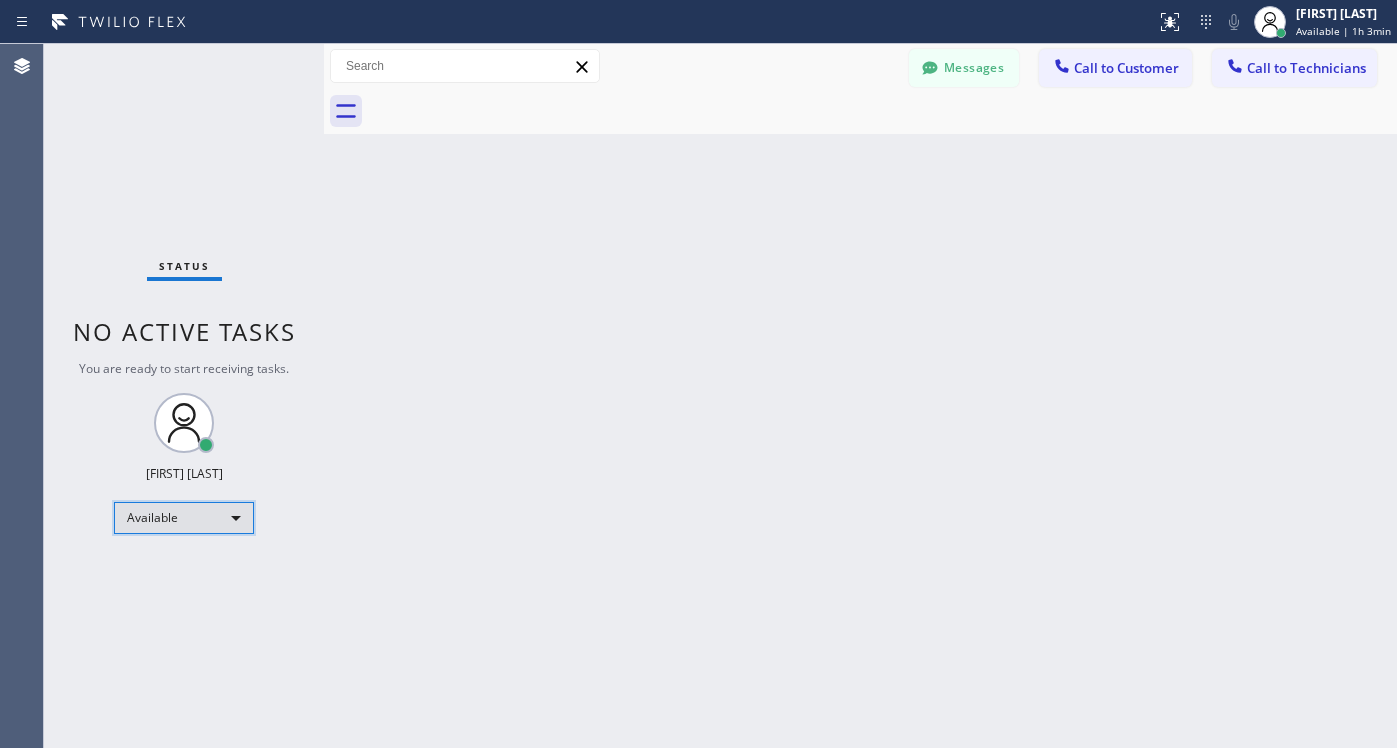 click on "Available" at bounding box center (184, 518) 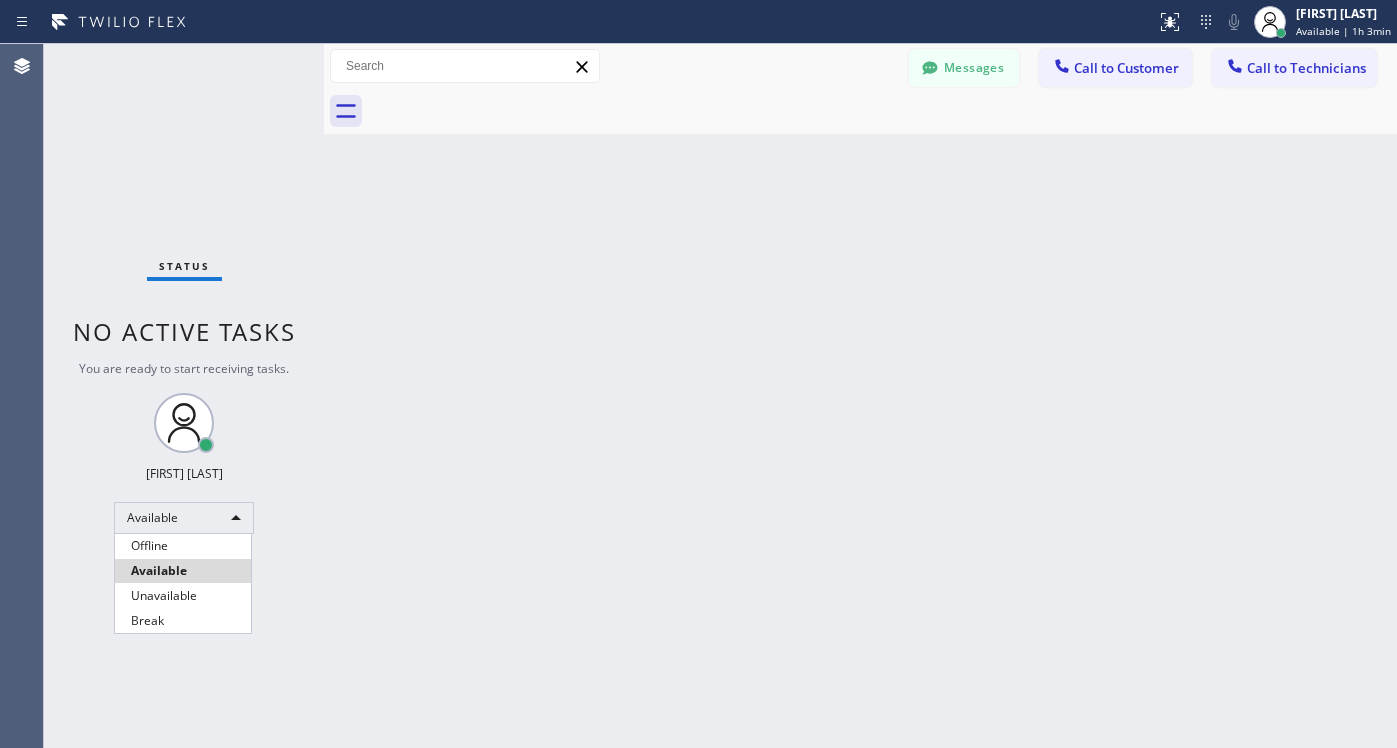click at bounding box center (698, 374) 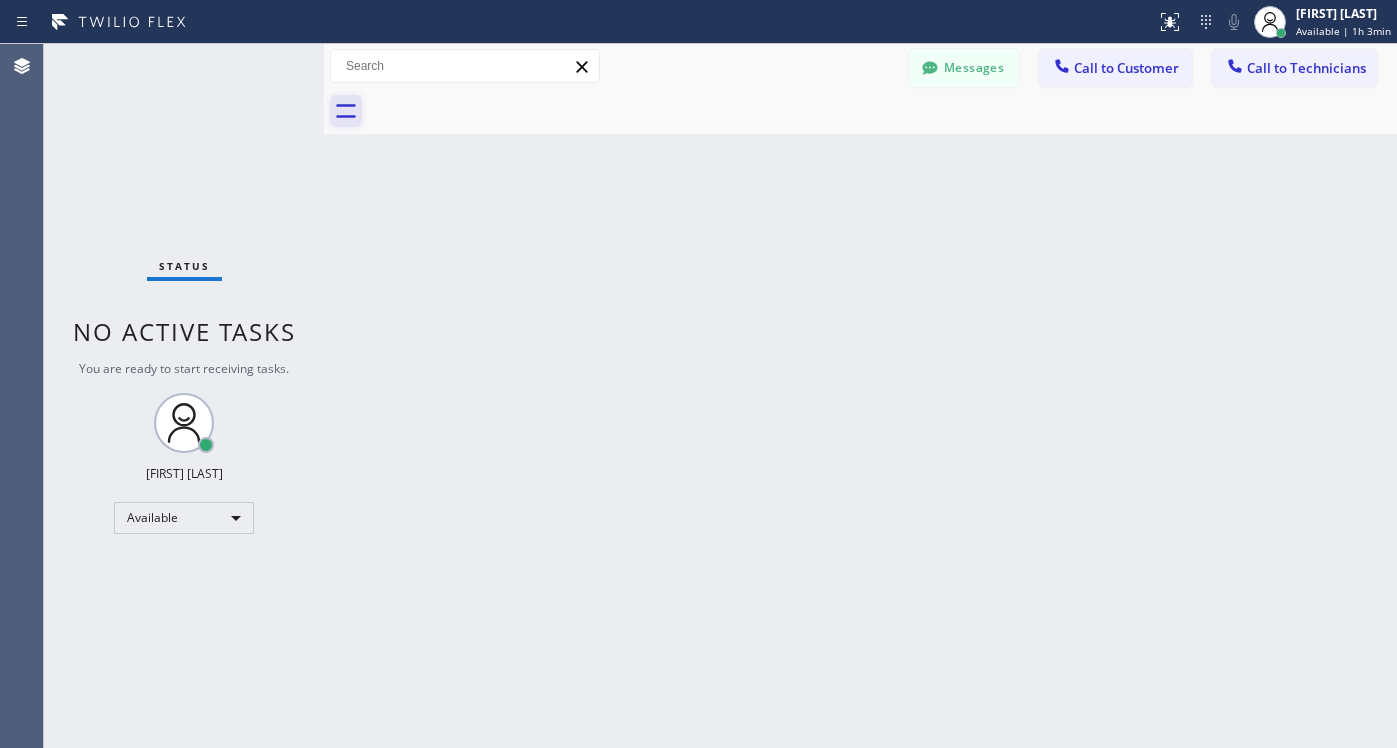 click 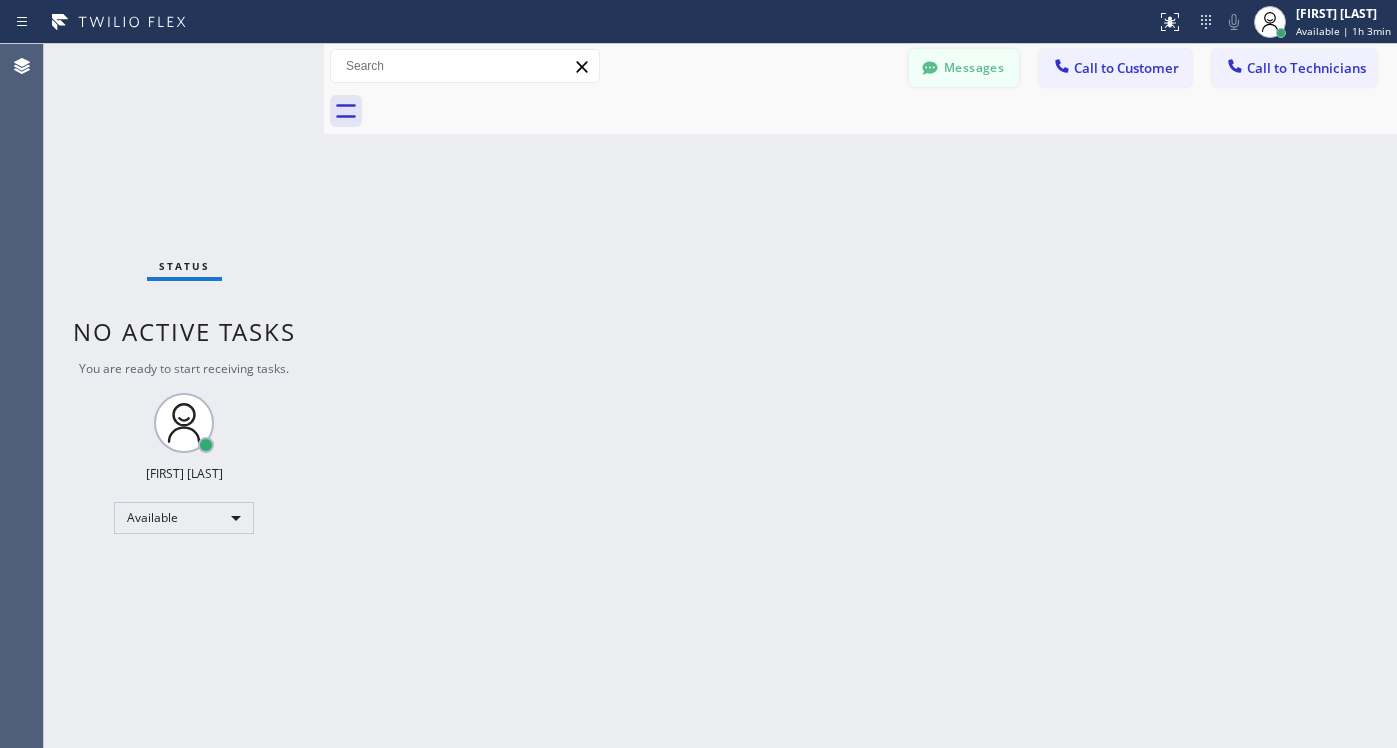 click on "Messages" at bounding box center [964, 68] 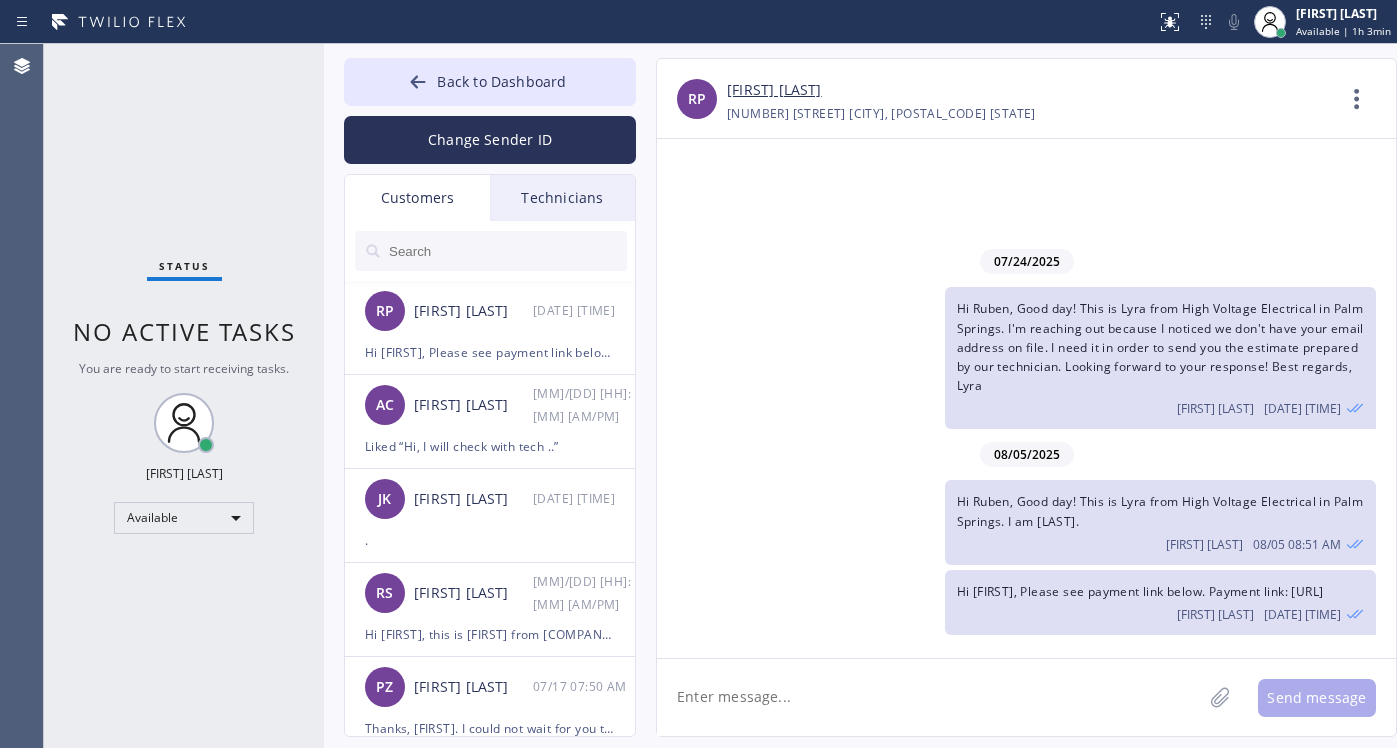 click 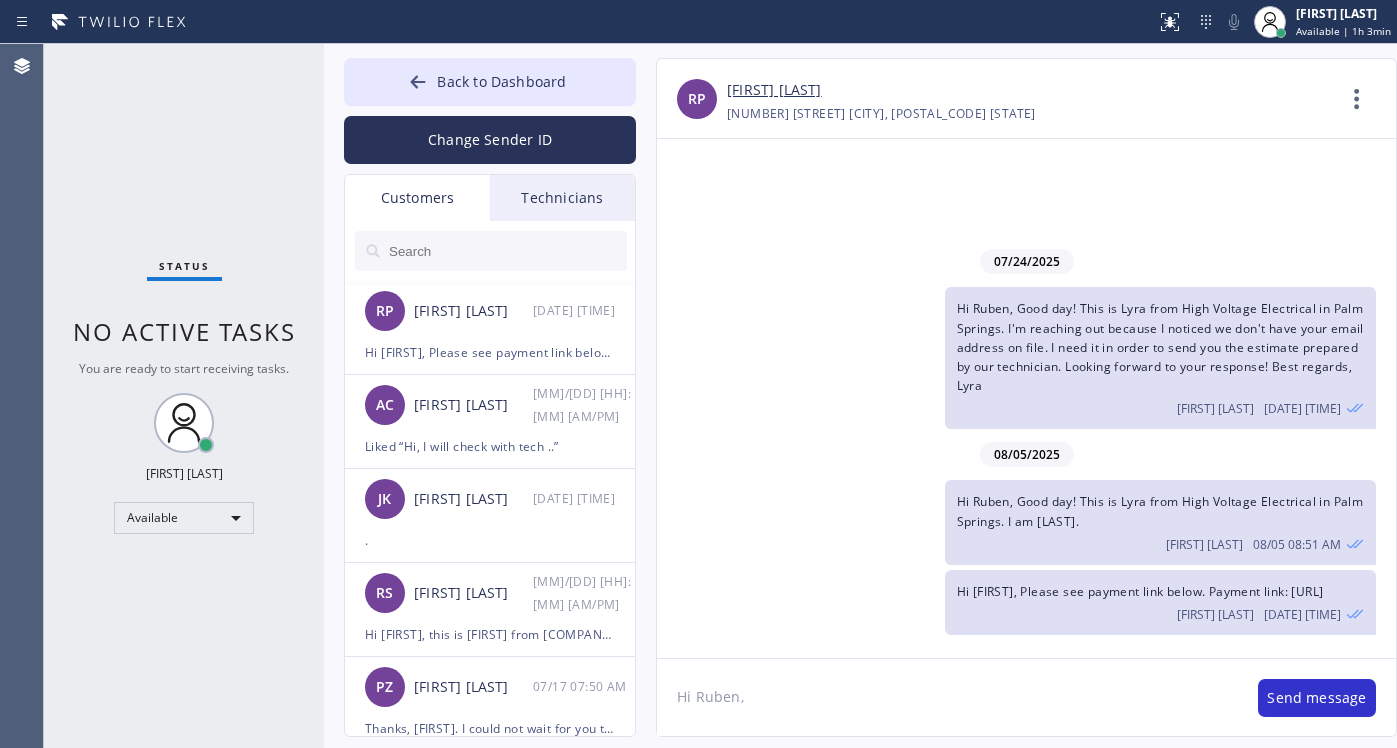 click on "Hi Ruben," 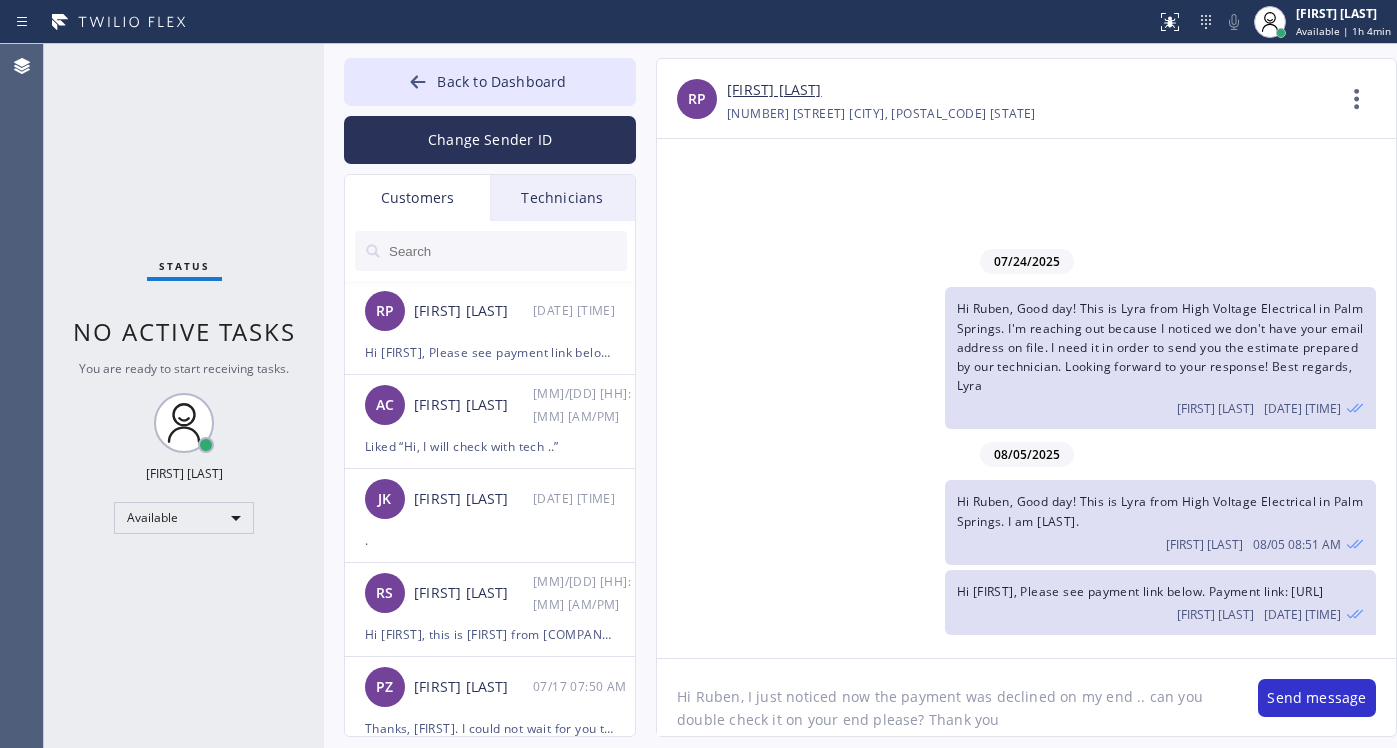 type on "Hi Ruben, I just noticed now the payment was declined on my end .. can you double check it on your end please? Thank you" 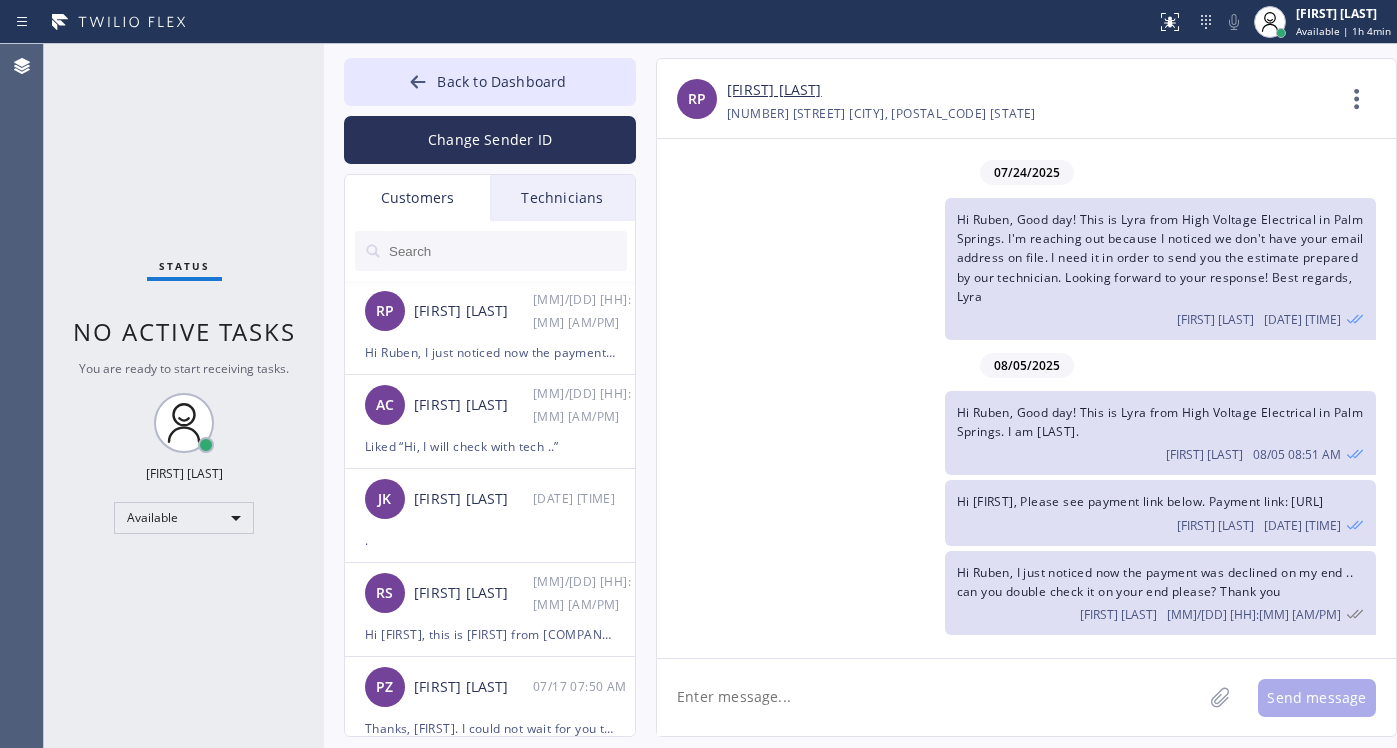 scroll, scrollTop: 45, scrollLeft: 0, axis: vertical 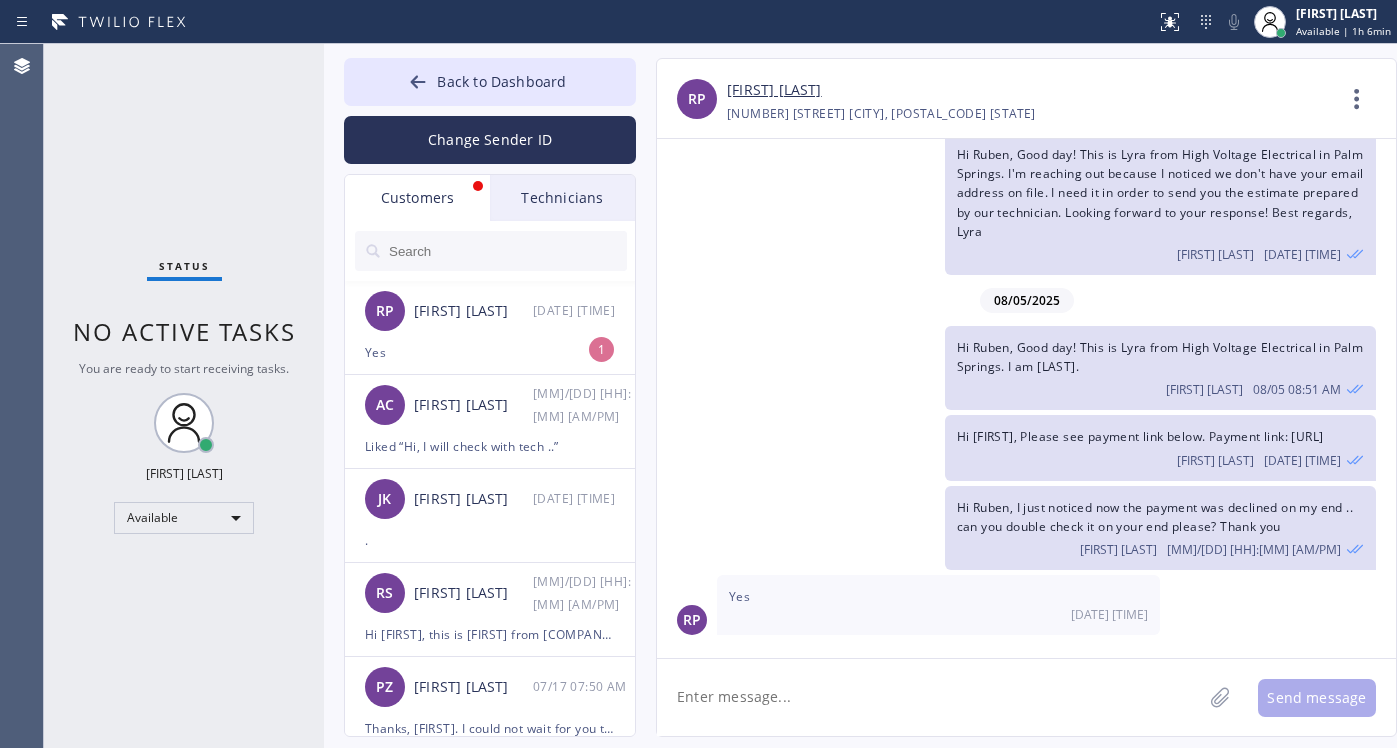 click 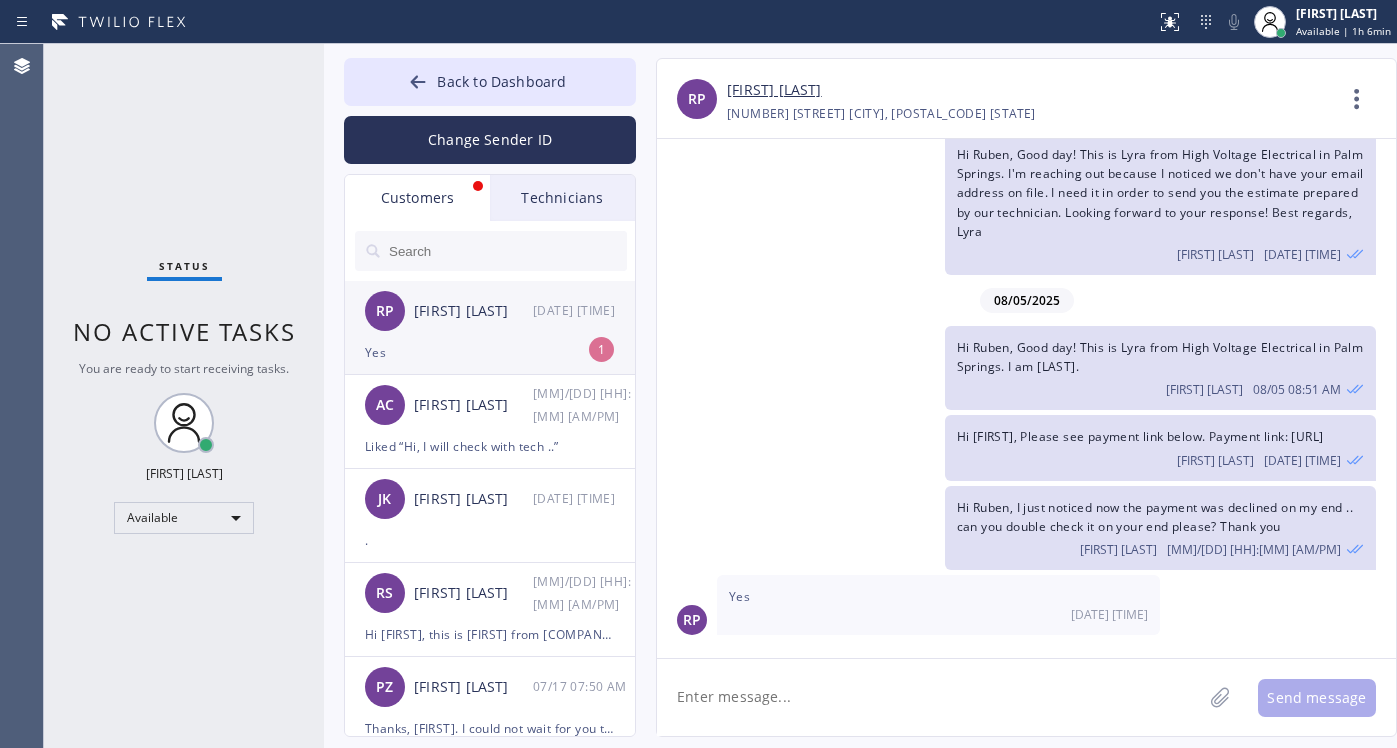 click on "[FIRST] [LAST]" at bounding box center (473, 311) 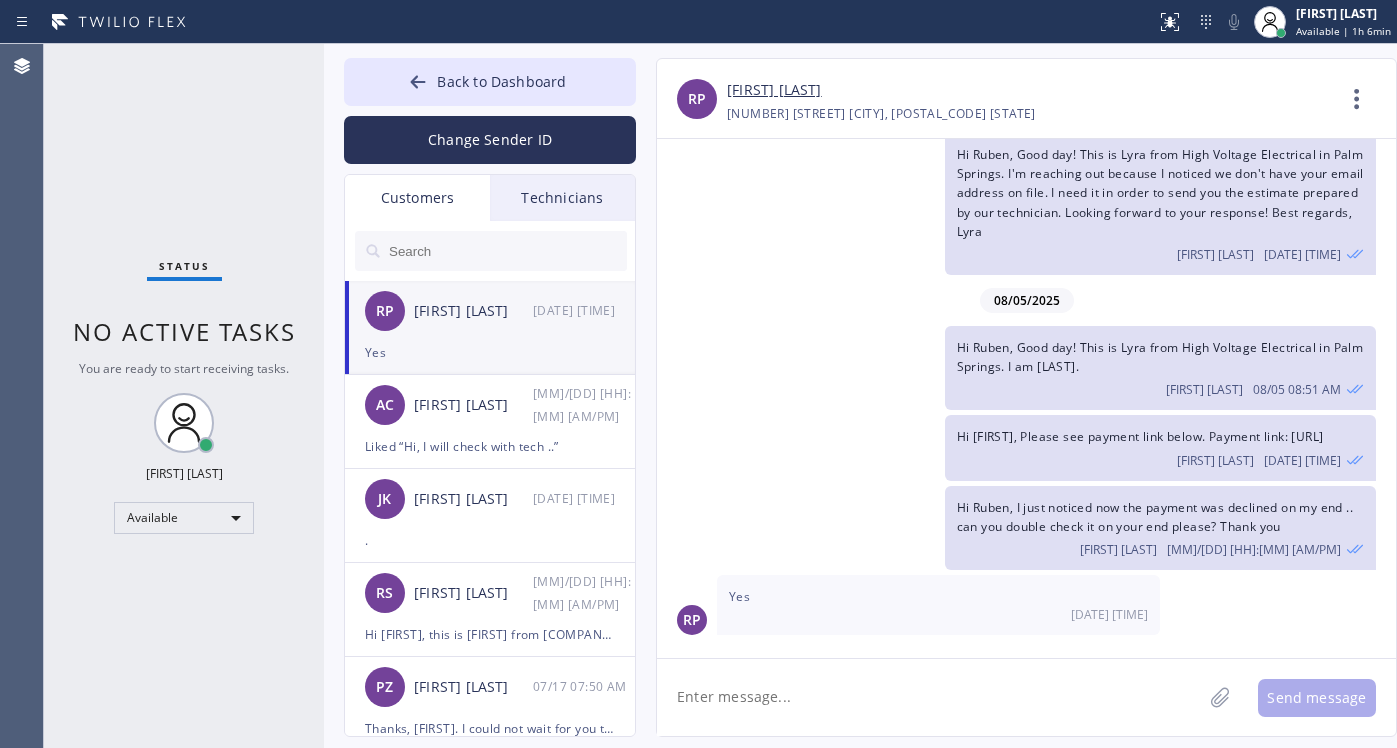 click 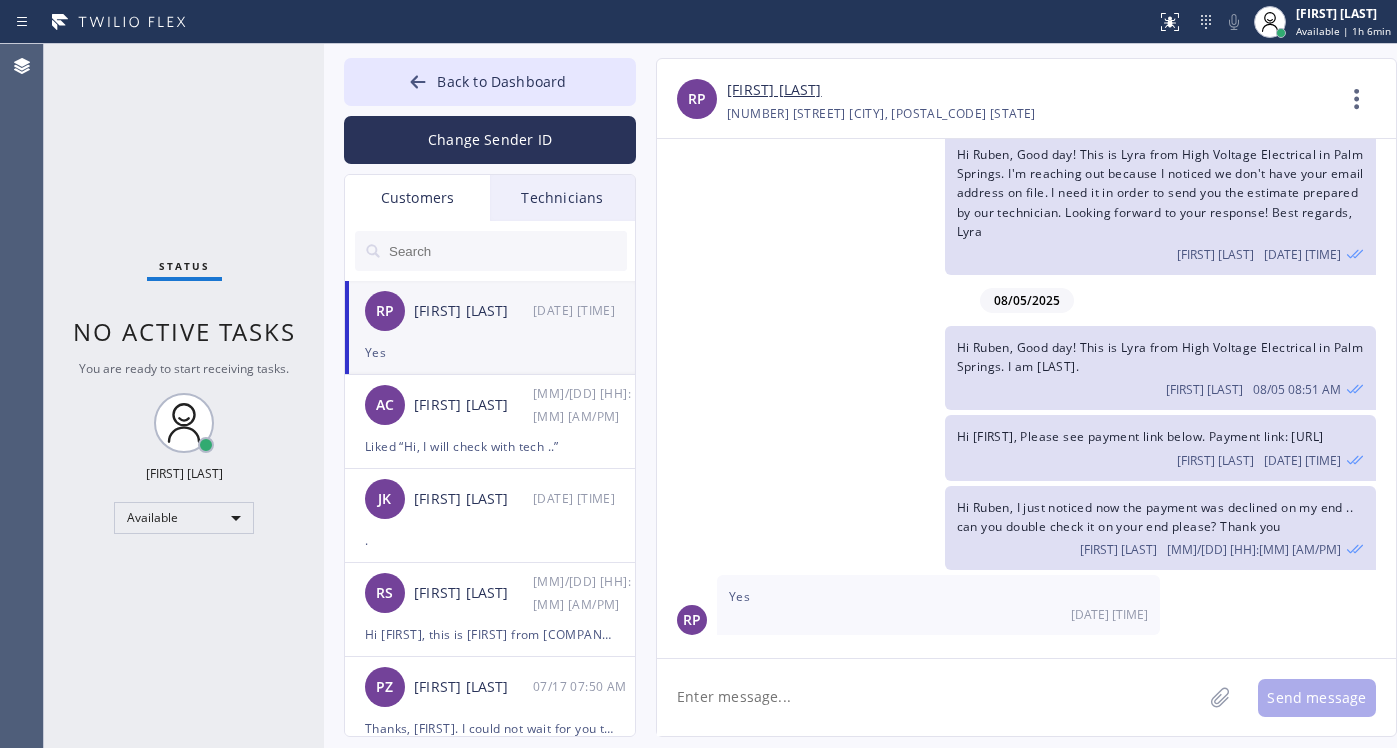 type on "T" 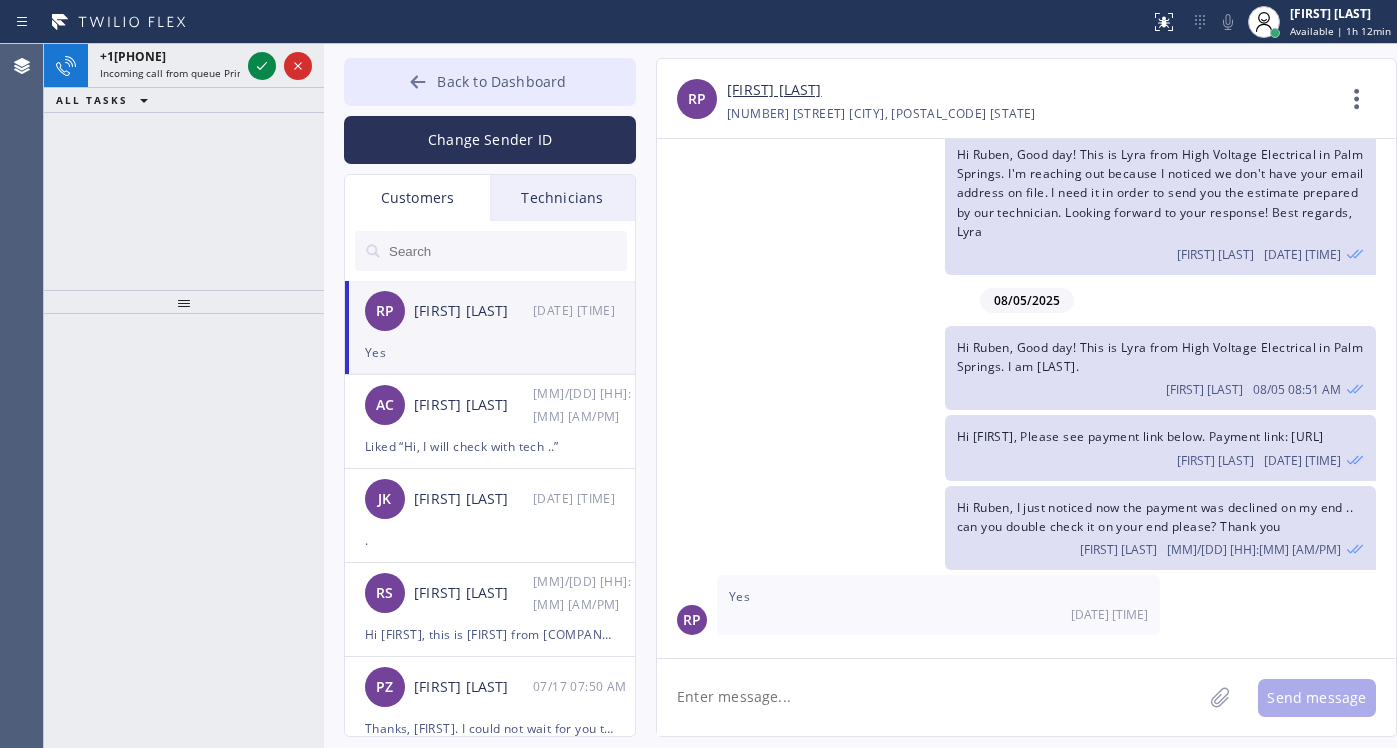 click 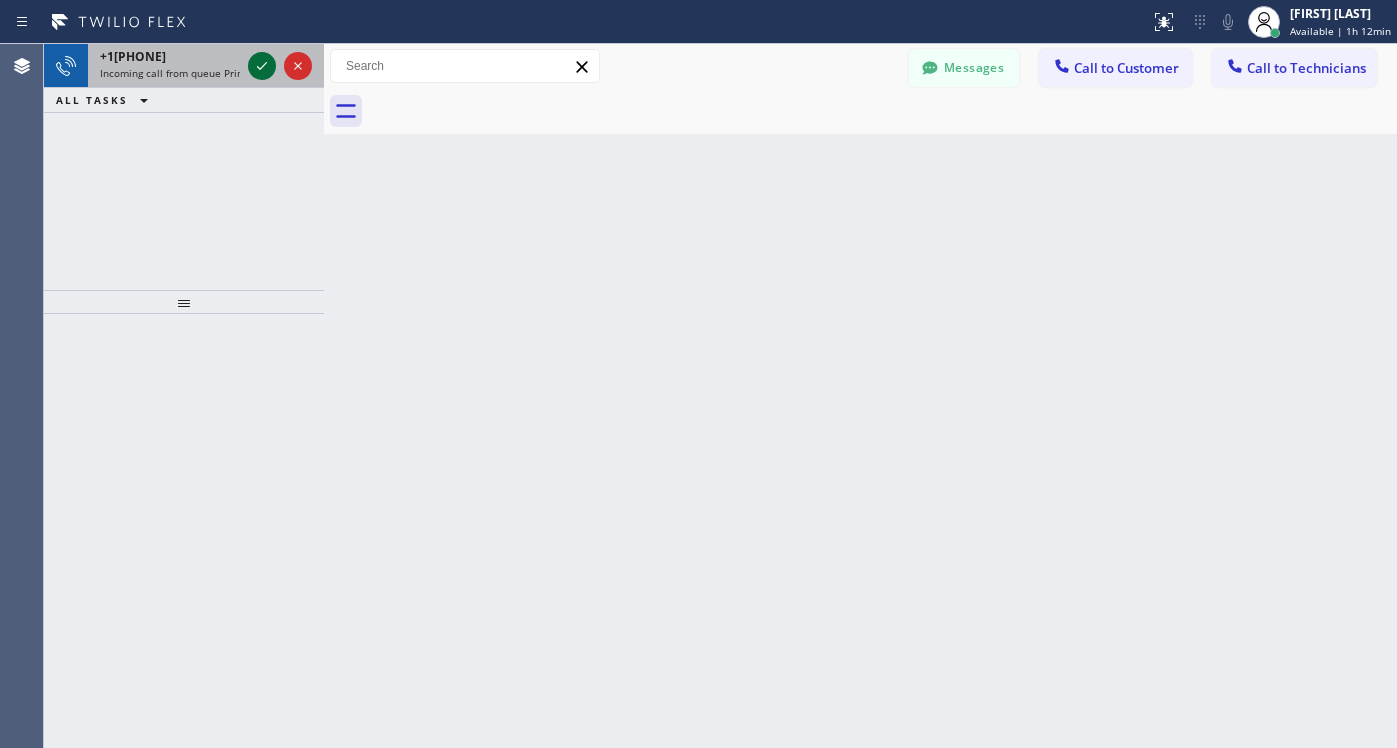 click 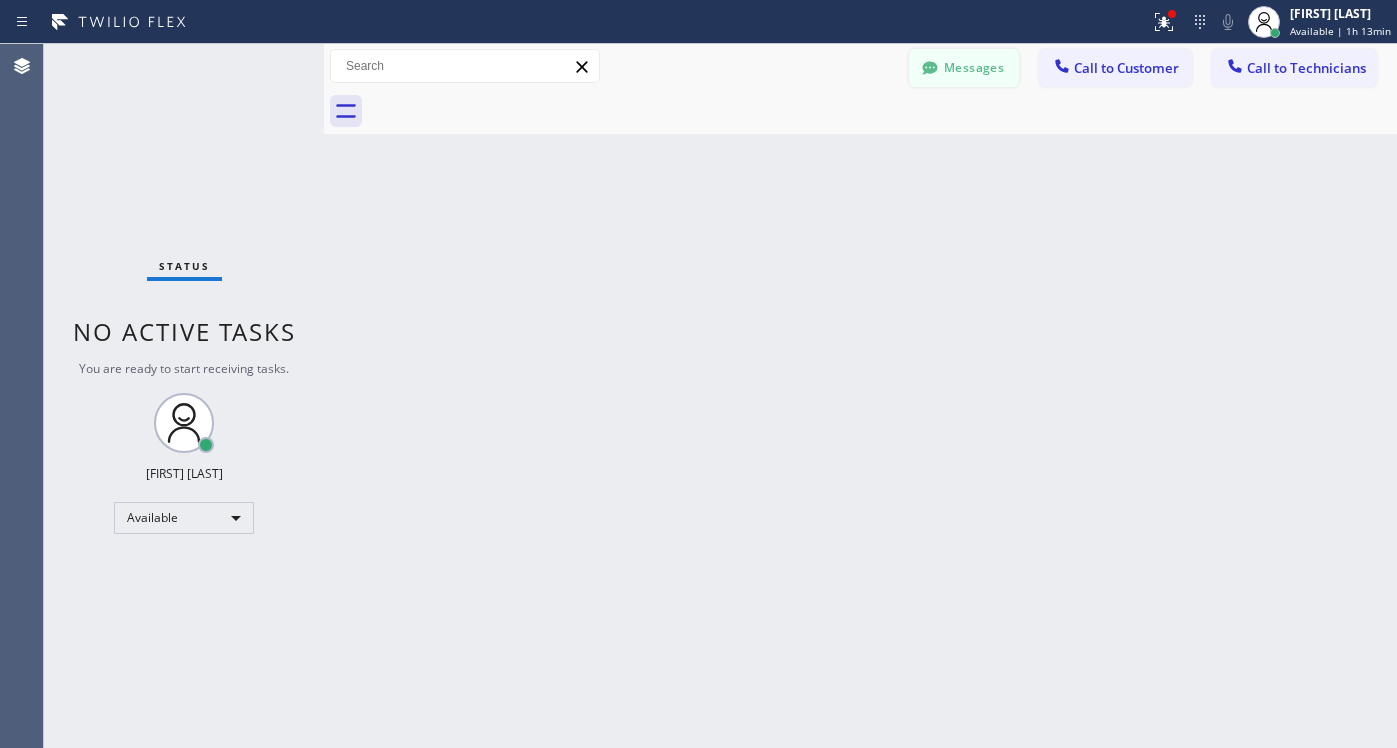 click on "Messages" at bounding box center (964, 68) 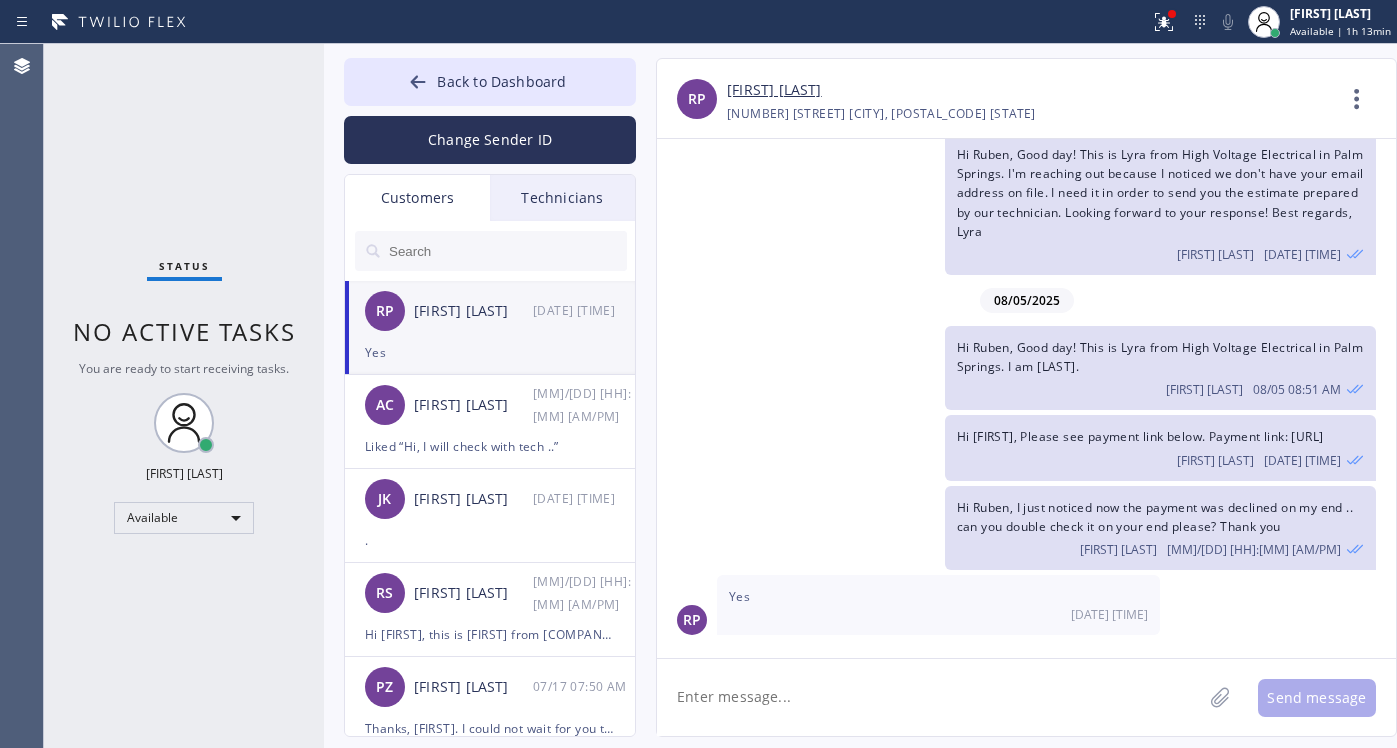 click 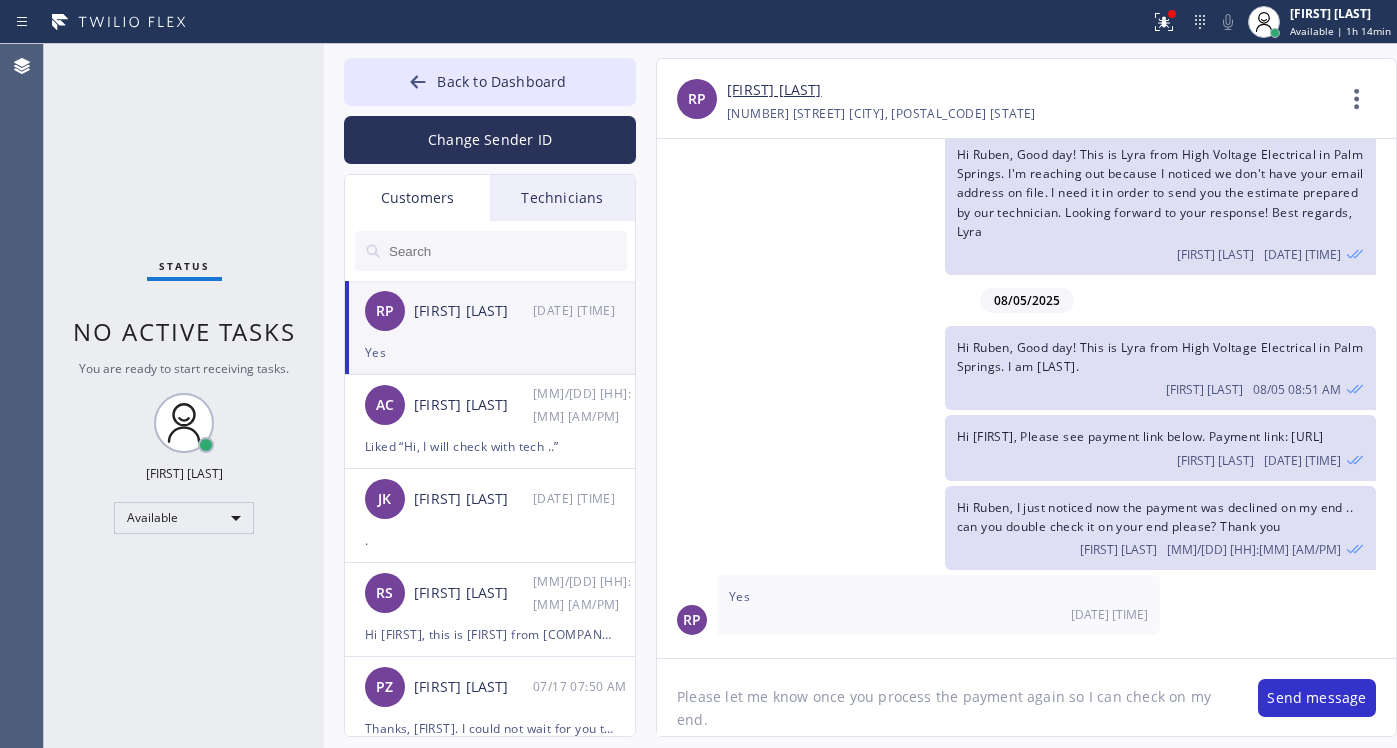 click on "Please let me know once you process the payment again so I can check on my end." 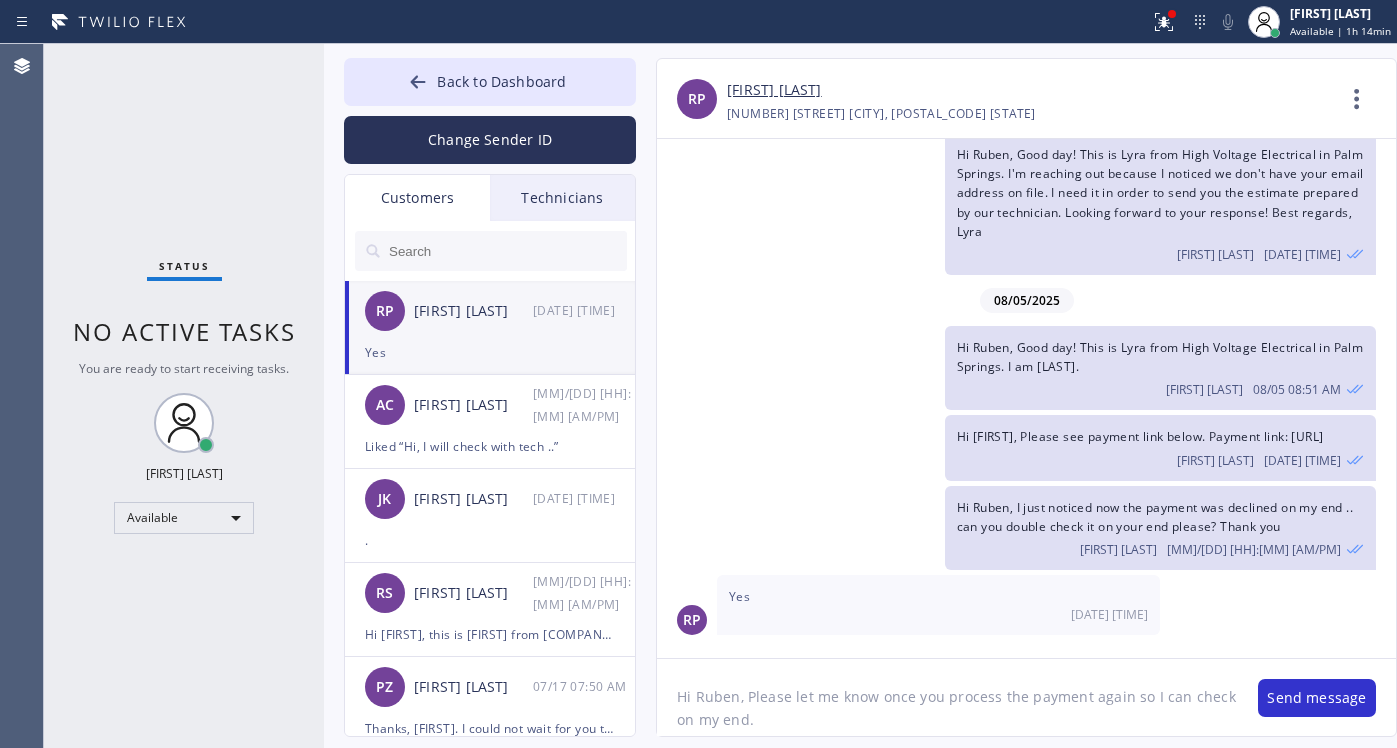 click on "Hi Ruben, Please let me know once you process the payment again so I can check on my end." 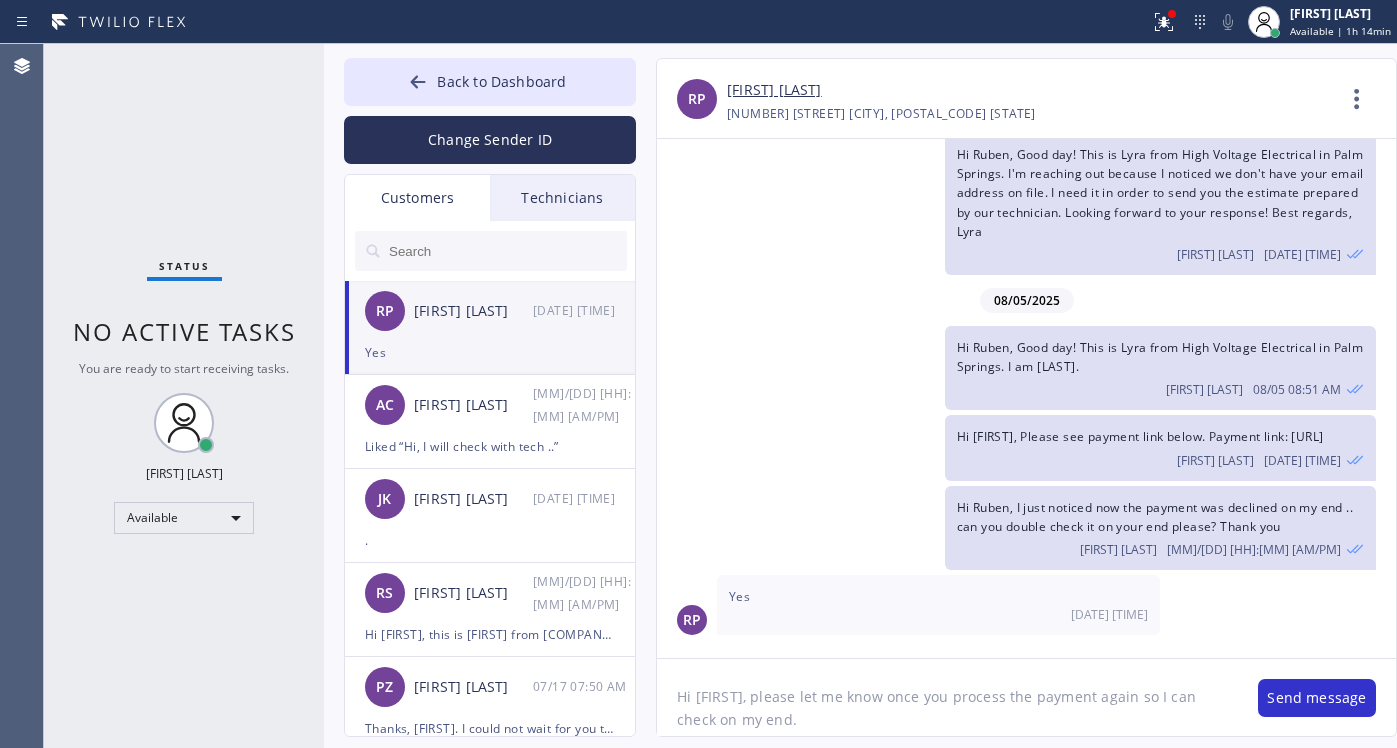 click on "Hi [FIRST], please let me know once you process the payment again so I can check on my end." 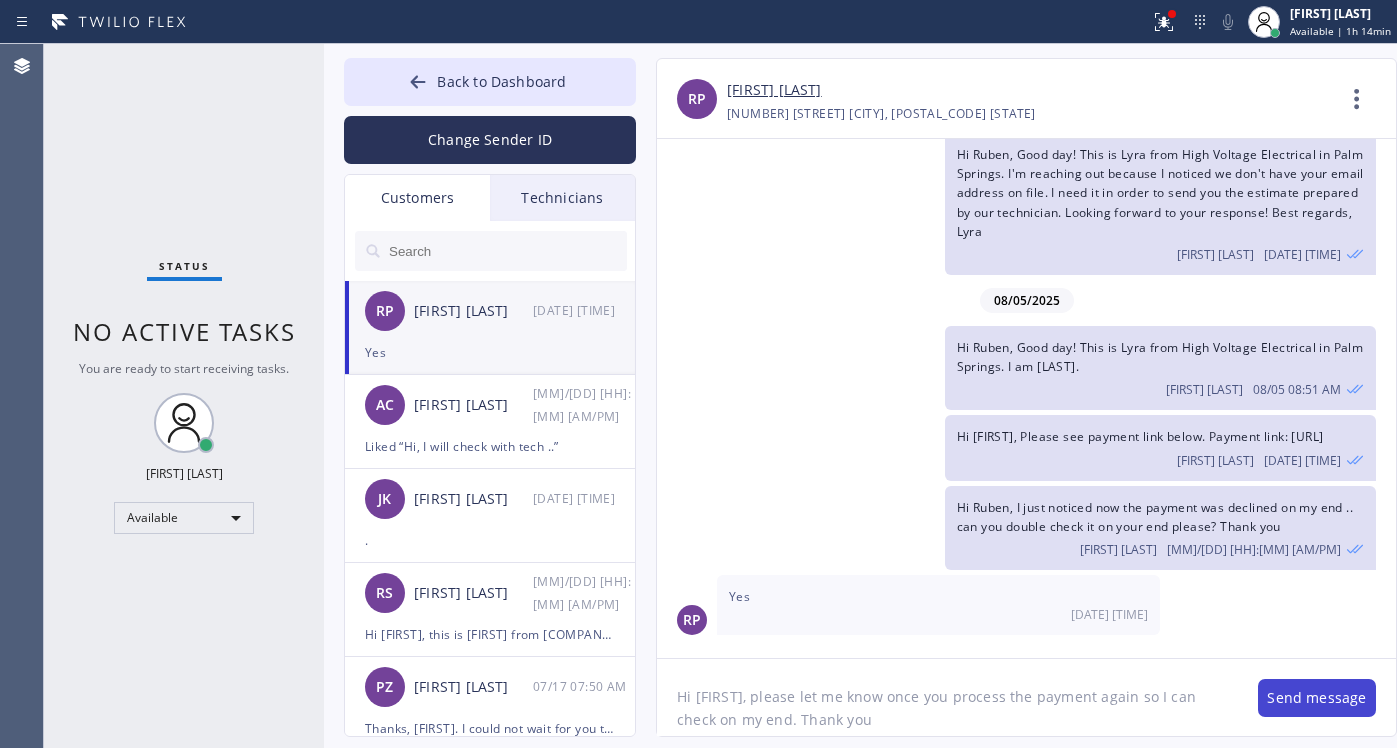 type on "Hi [FIRST], please let me know once you process the payment again so I can check on my end. Thank you" 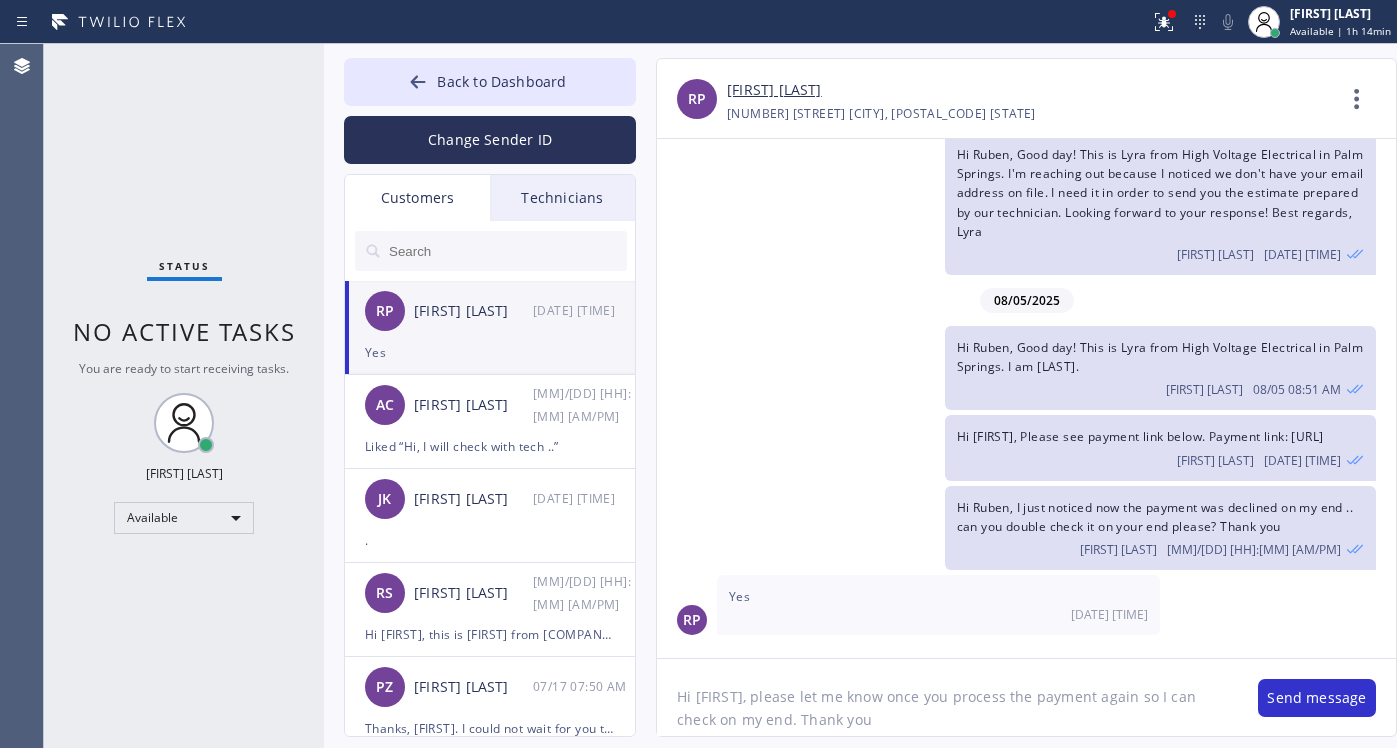 type 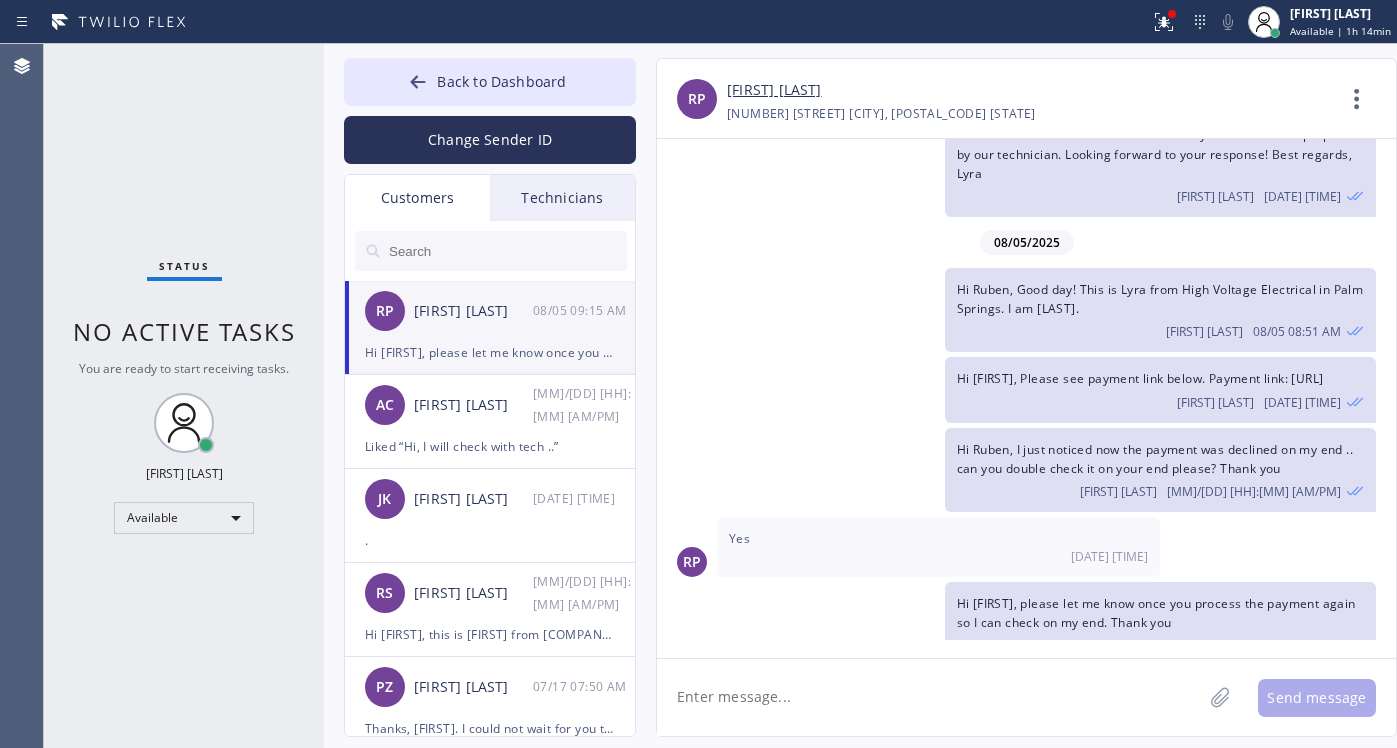 scroll, scrollTop: 199, scrollLeft: 0, axis: vertical 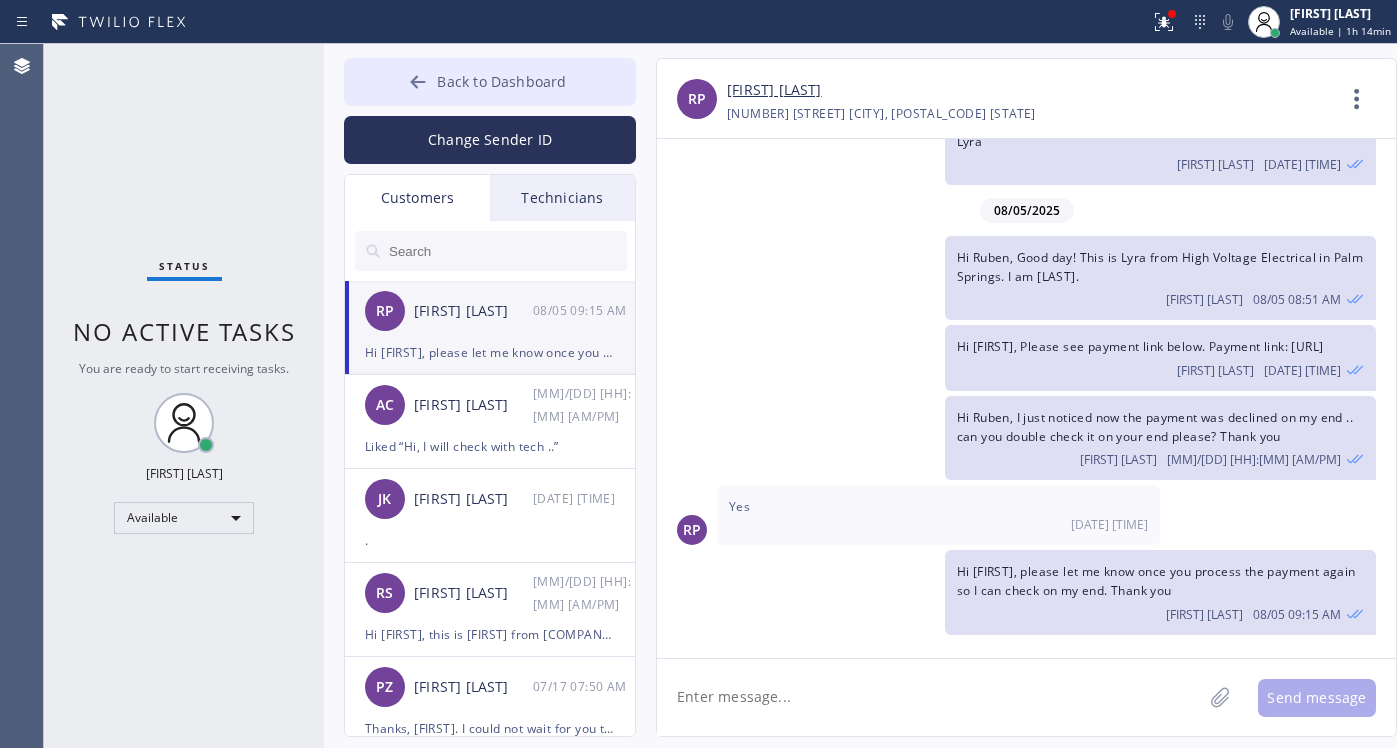 click on "Back to Dashboard" at bounding box center [490, 82] 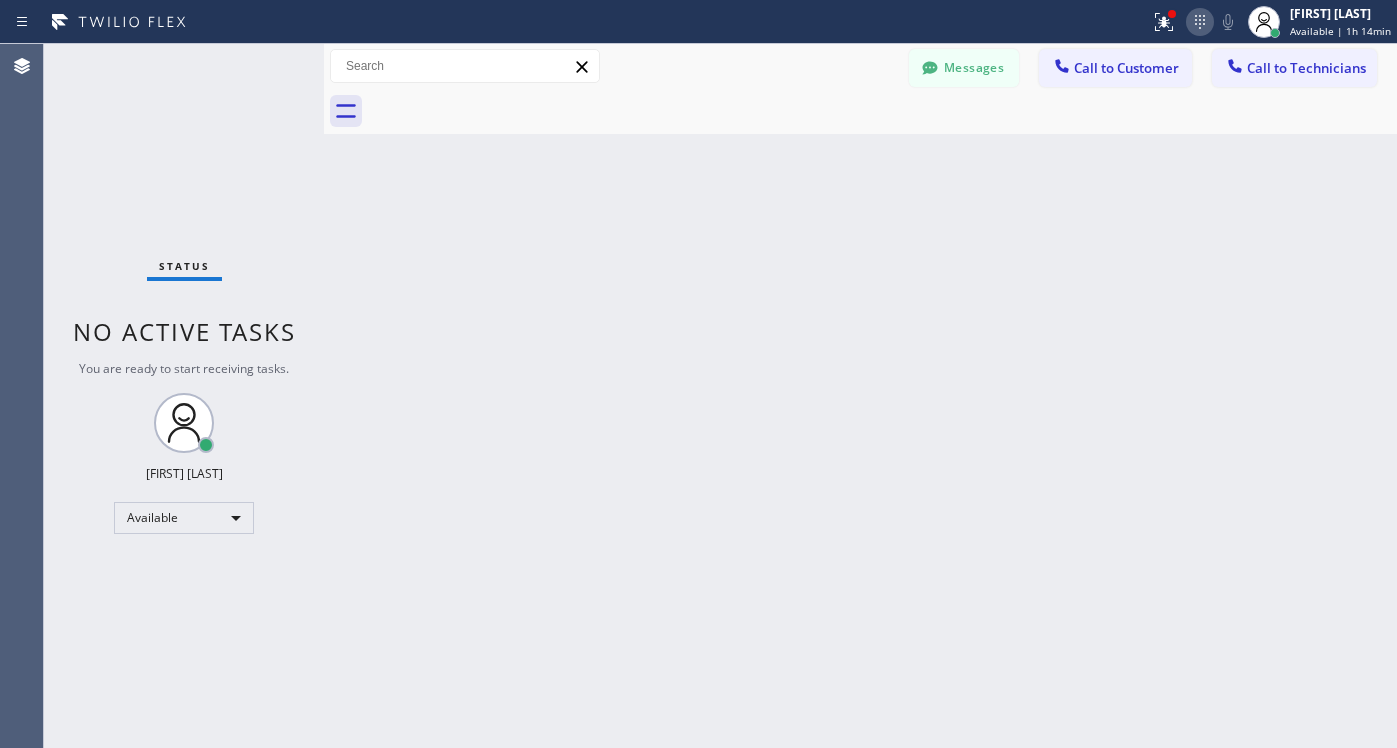 click 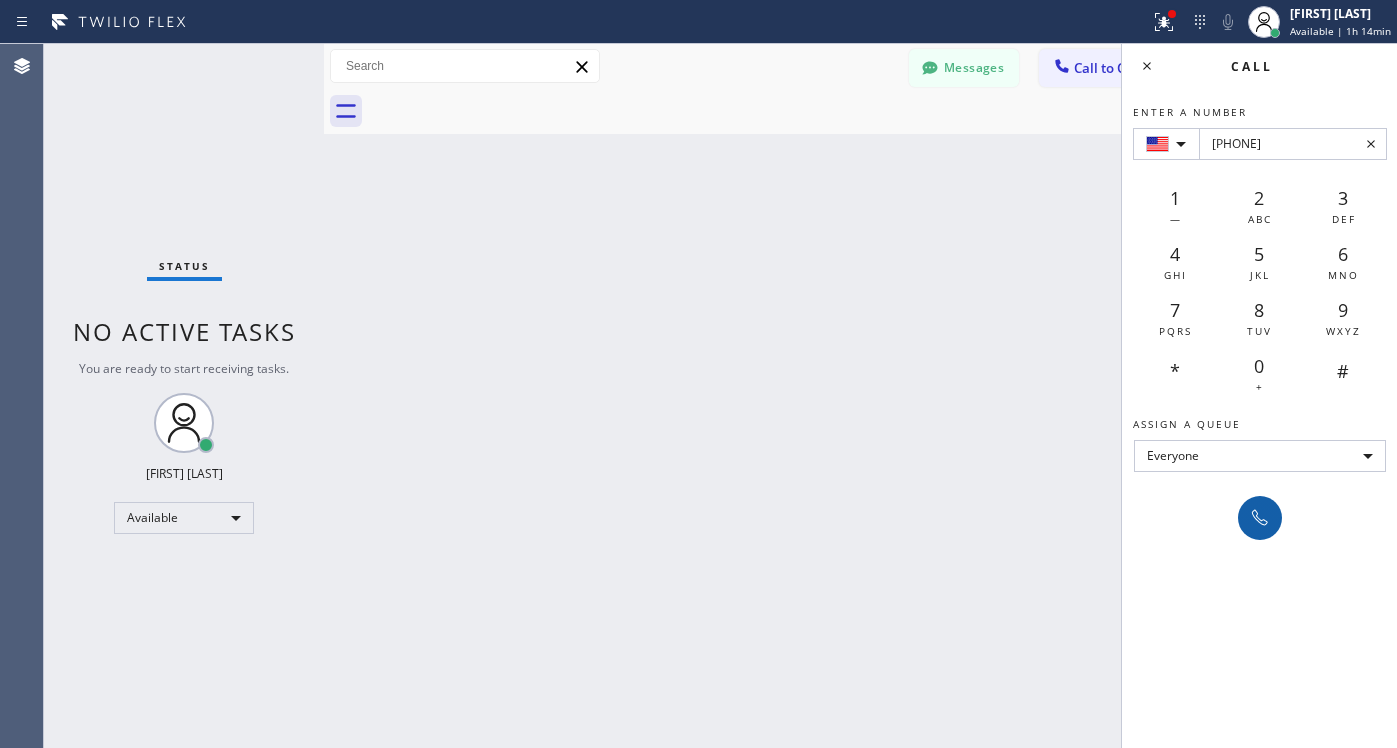 type on "[PHONE]" 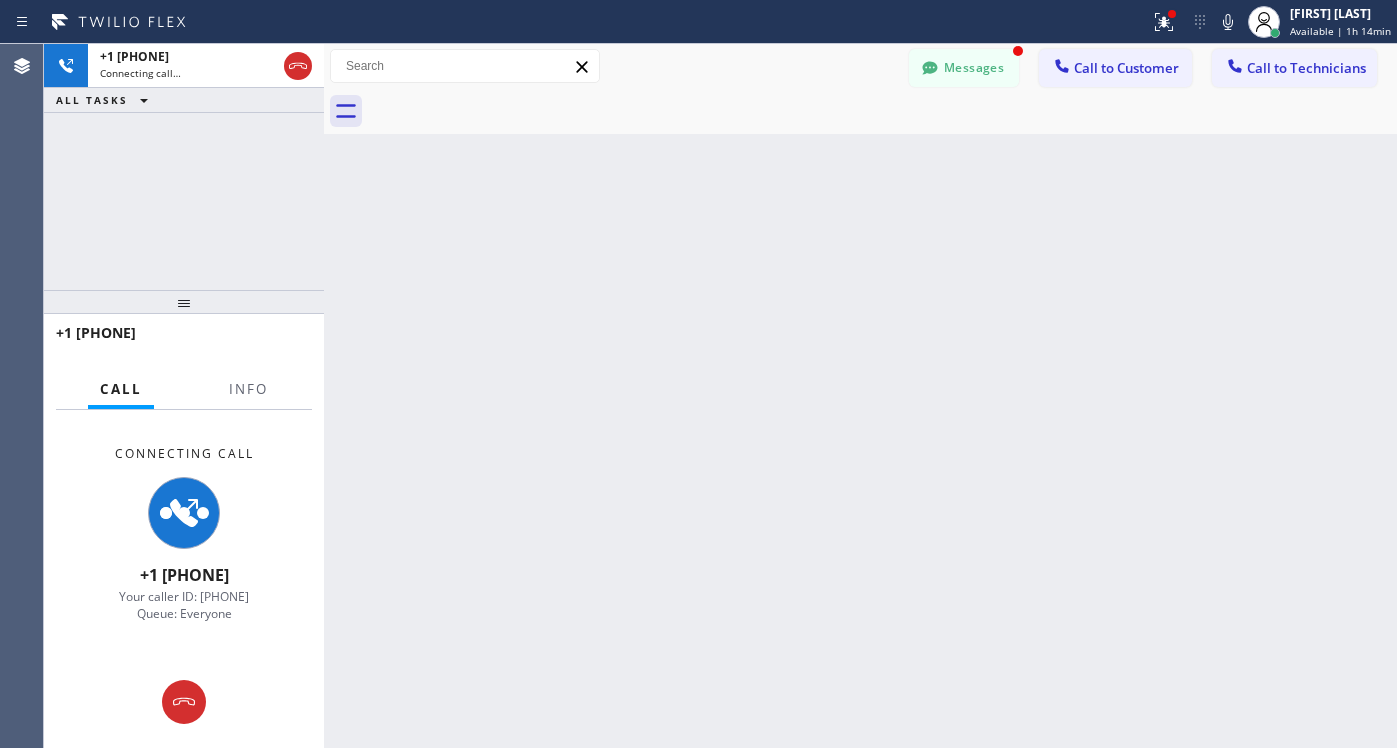 scroll, scrollTop: 264, scrollLeft: 0, axis: vertical 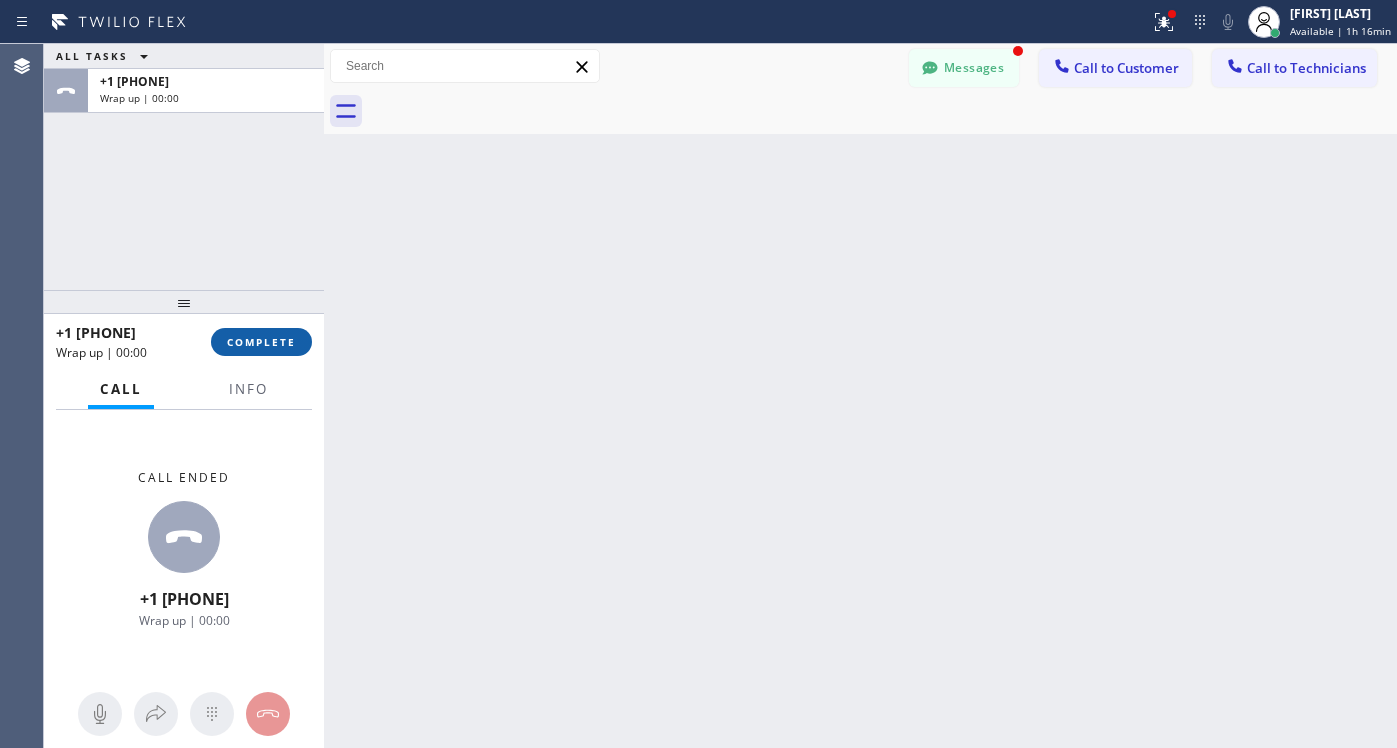 click on "COMPLETE" at bounding box center [261, 342] 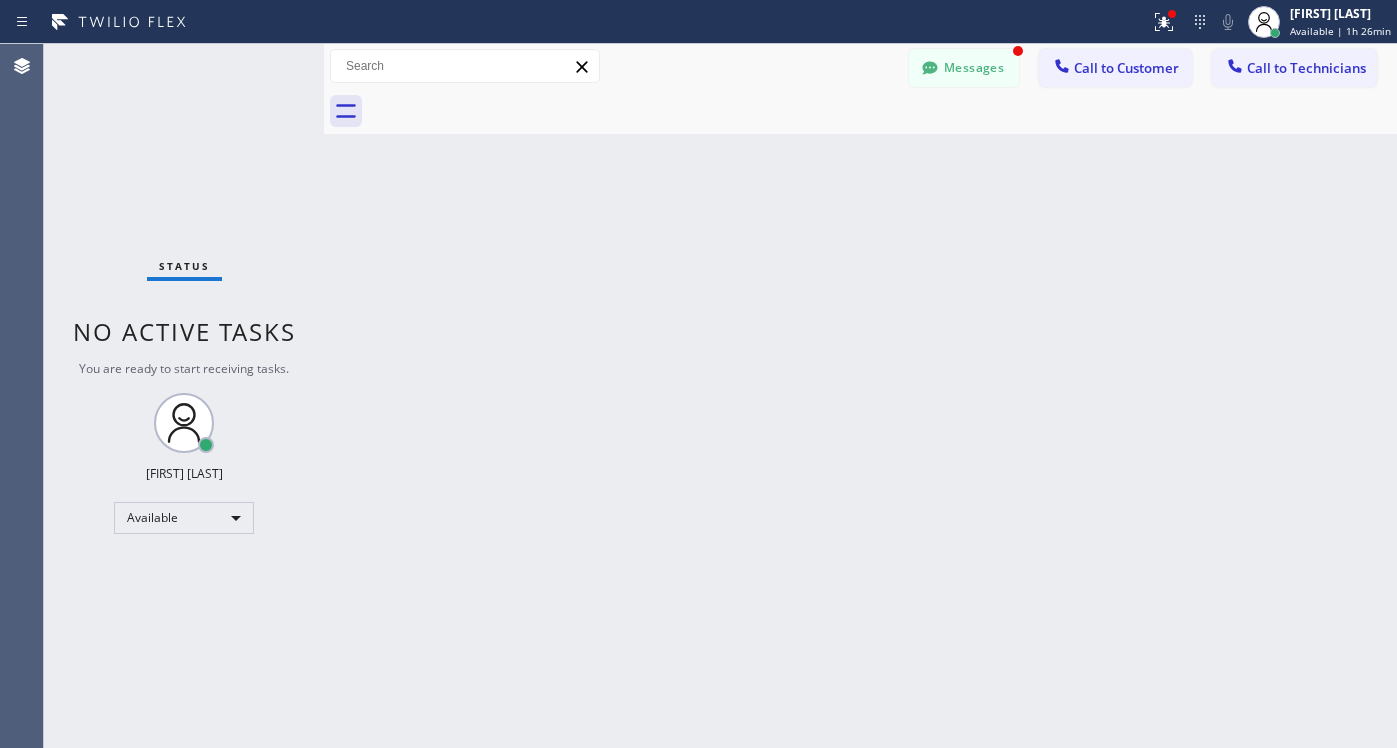 scroll, scrollTop: 330, scrollLeft: 0, axis: vertical 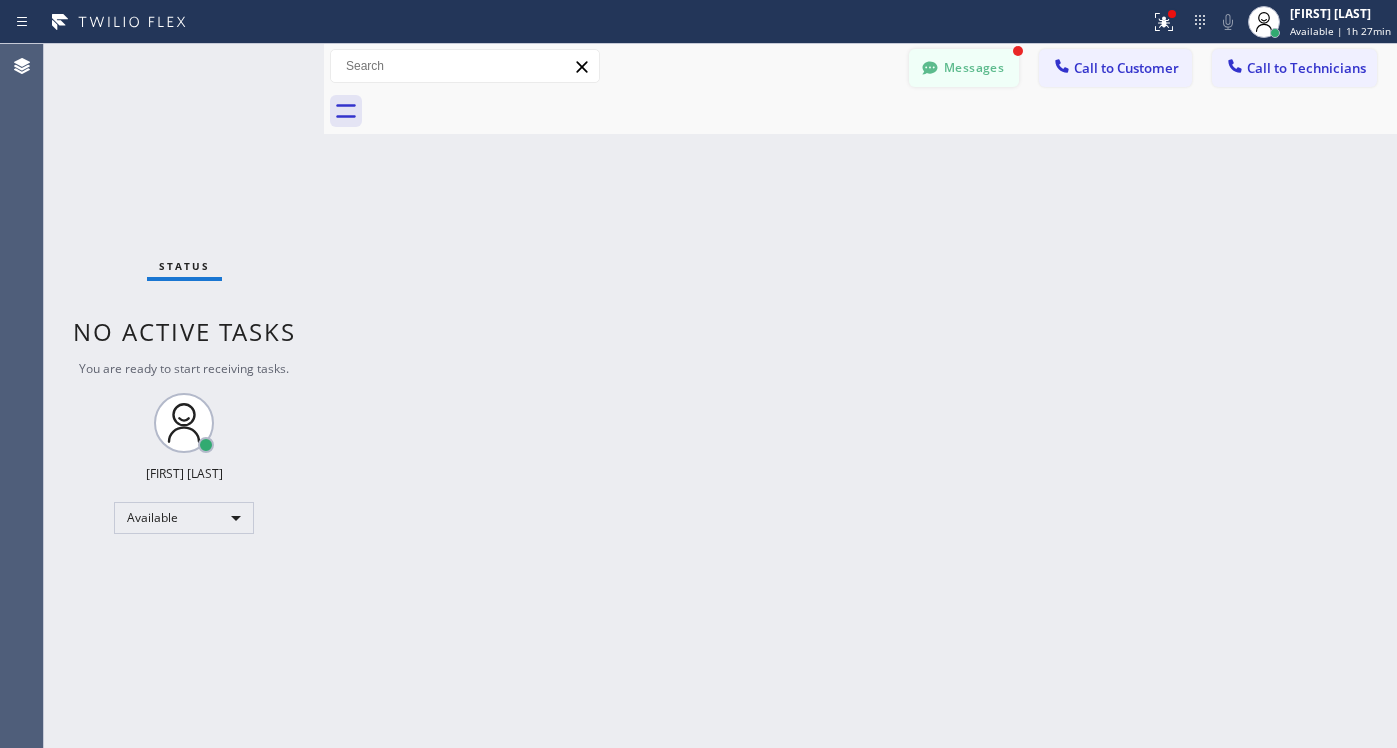click on "Messages" at bounding box center (964, 68) 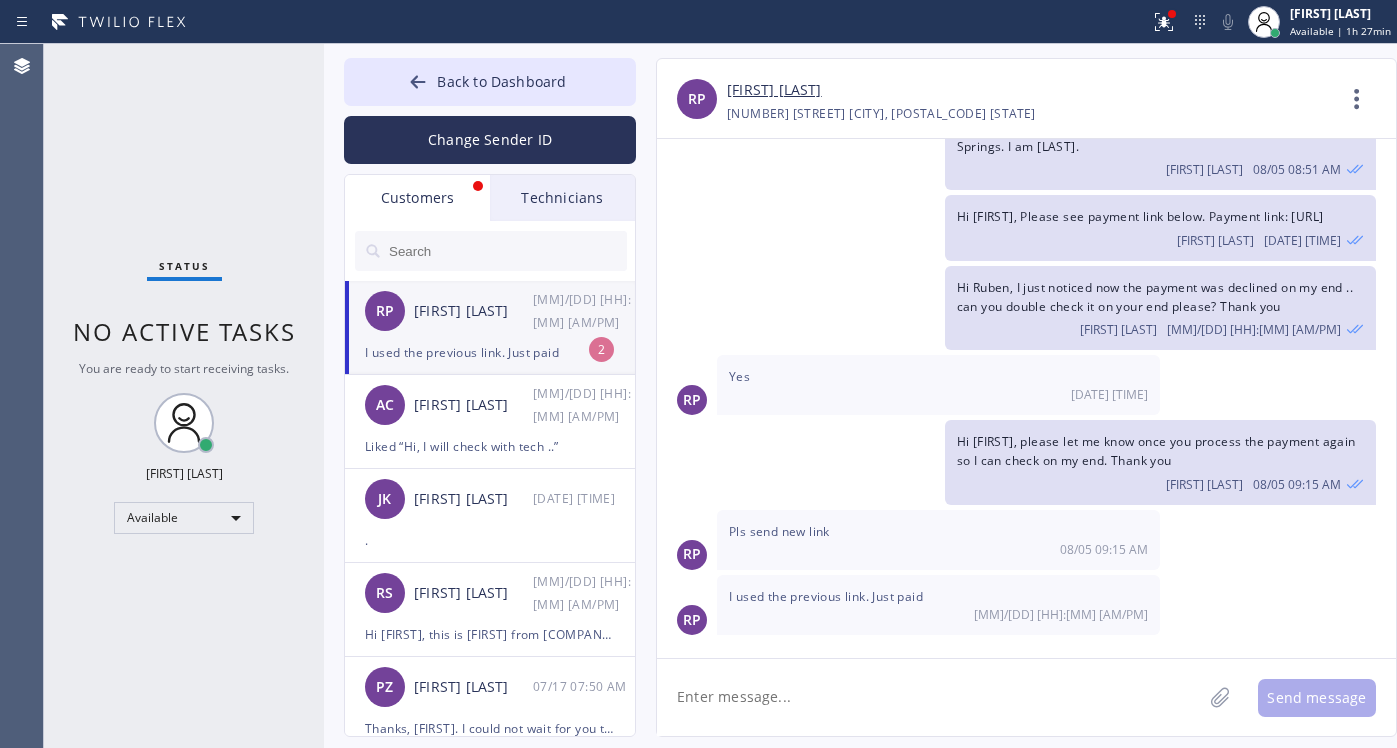 click 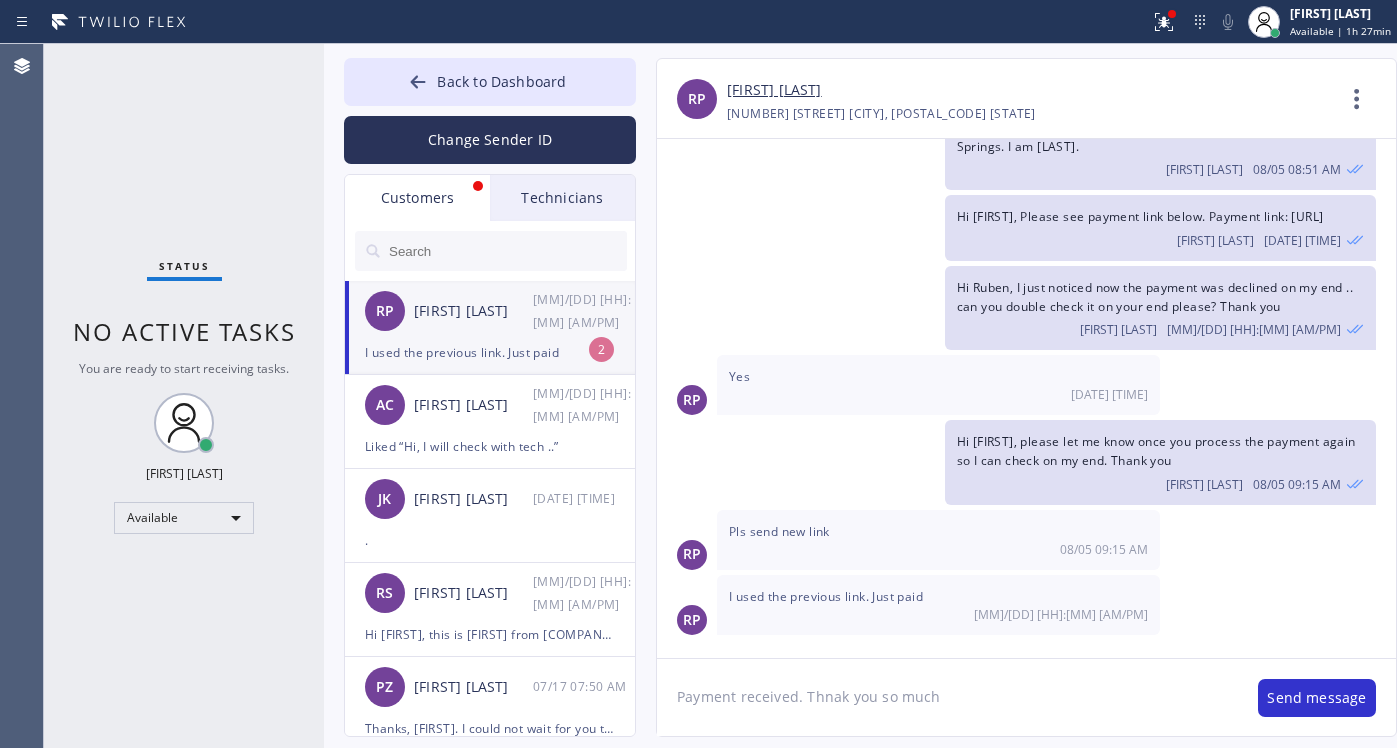 drag, startPoint x: 835, startPoint y: 703, endPoint x: 821, endPoint y: 703, distance: 14 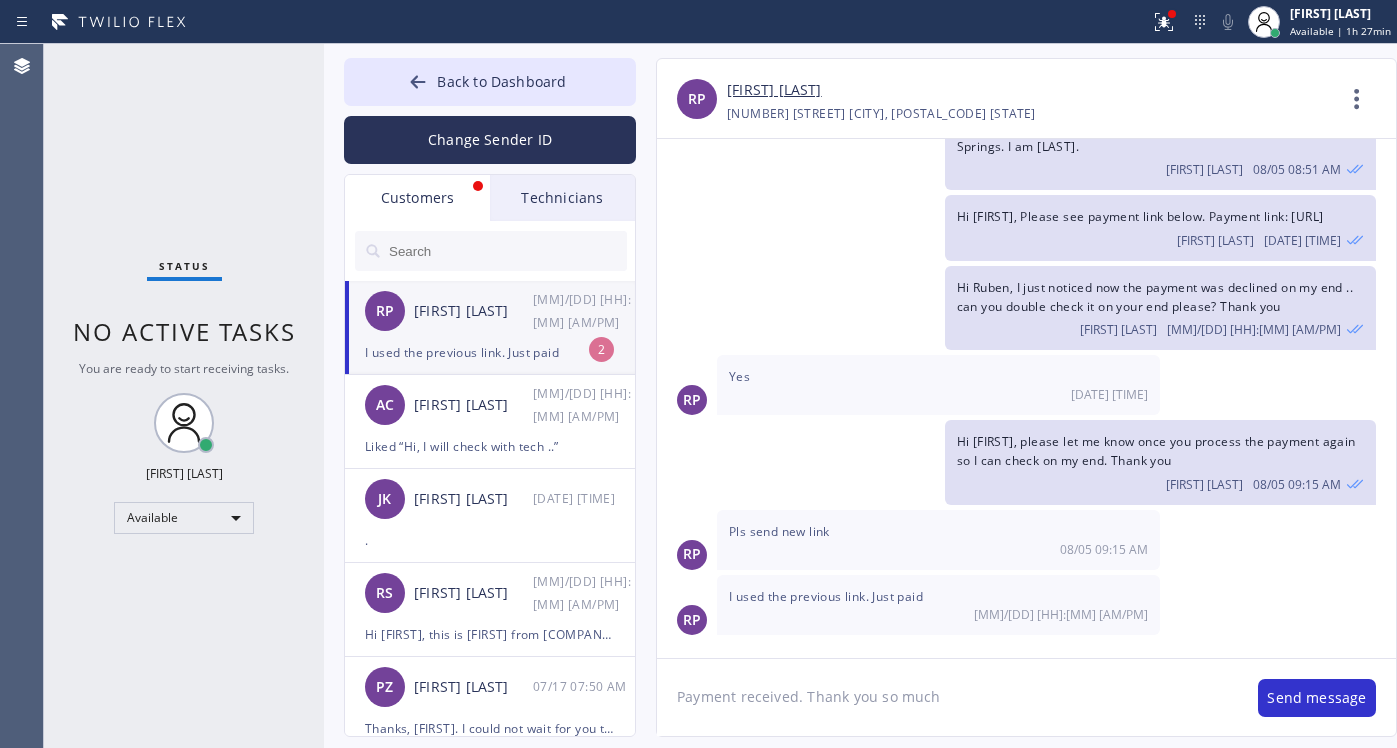 click on "Payment received. Thank you so much" 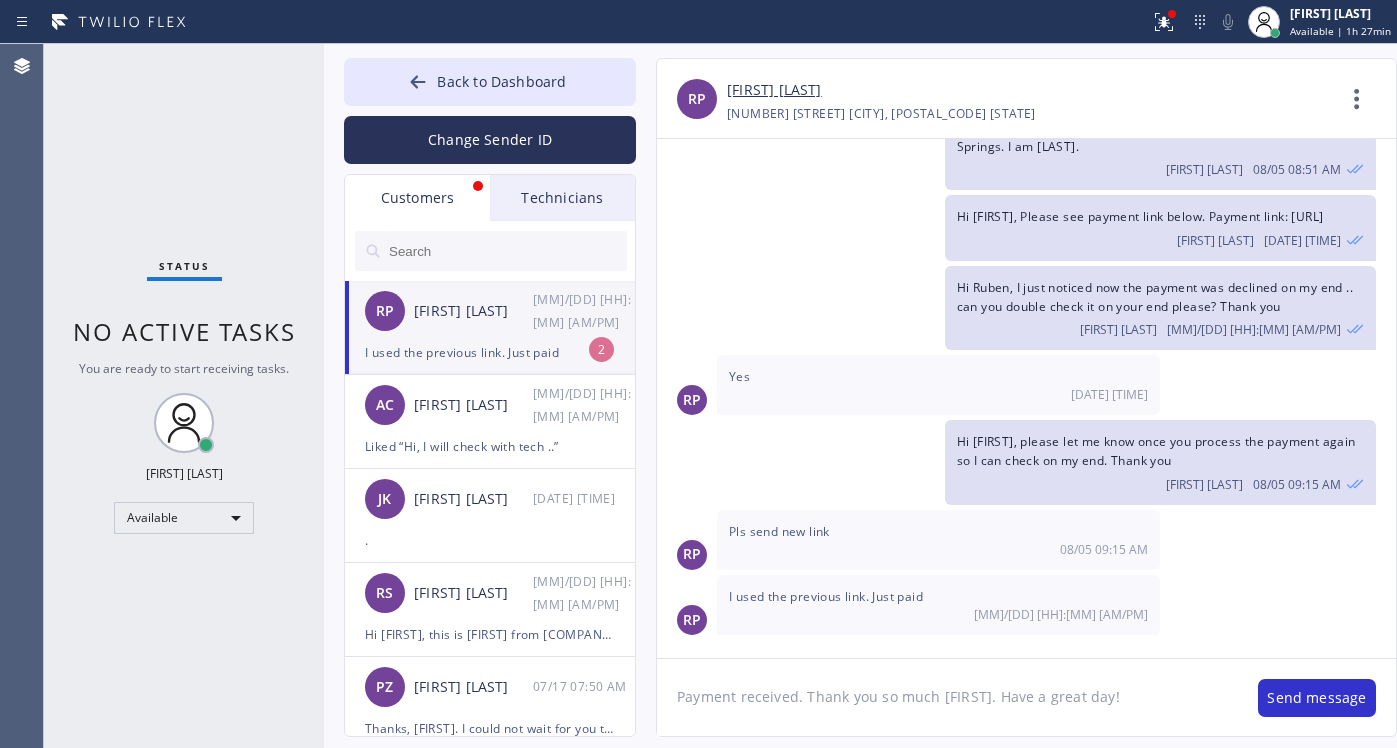 type on "Payment received. Thank you so much [FIRST]. Have a great day!" 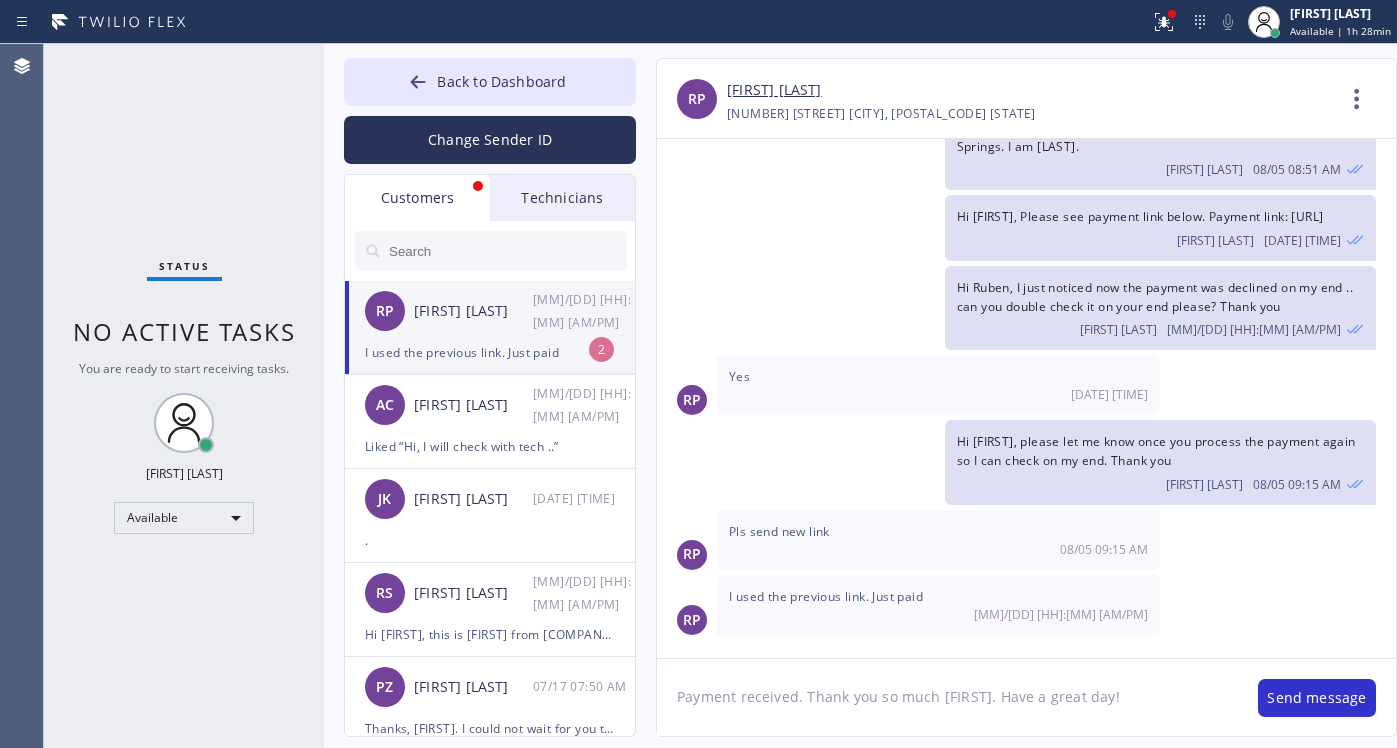 type 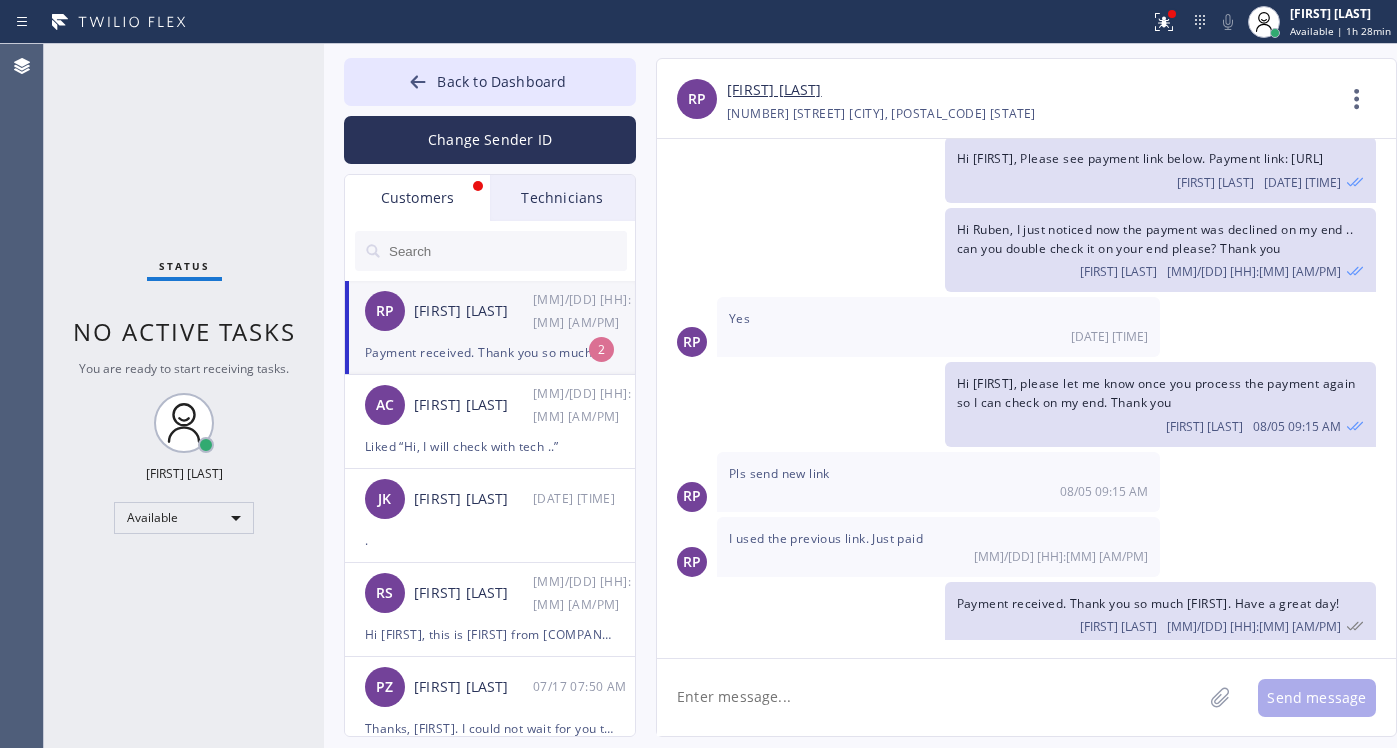 scroll, scrollTop: 400, scrollLeft: 0, axis: vertical 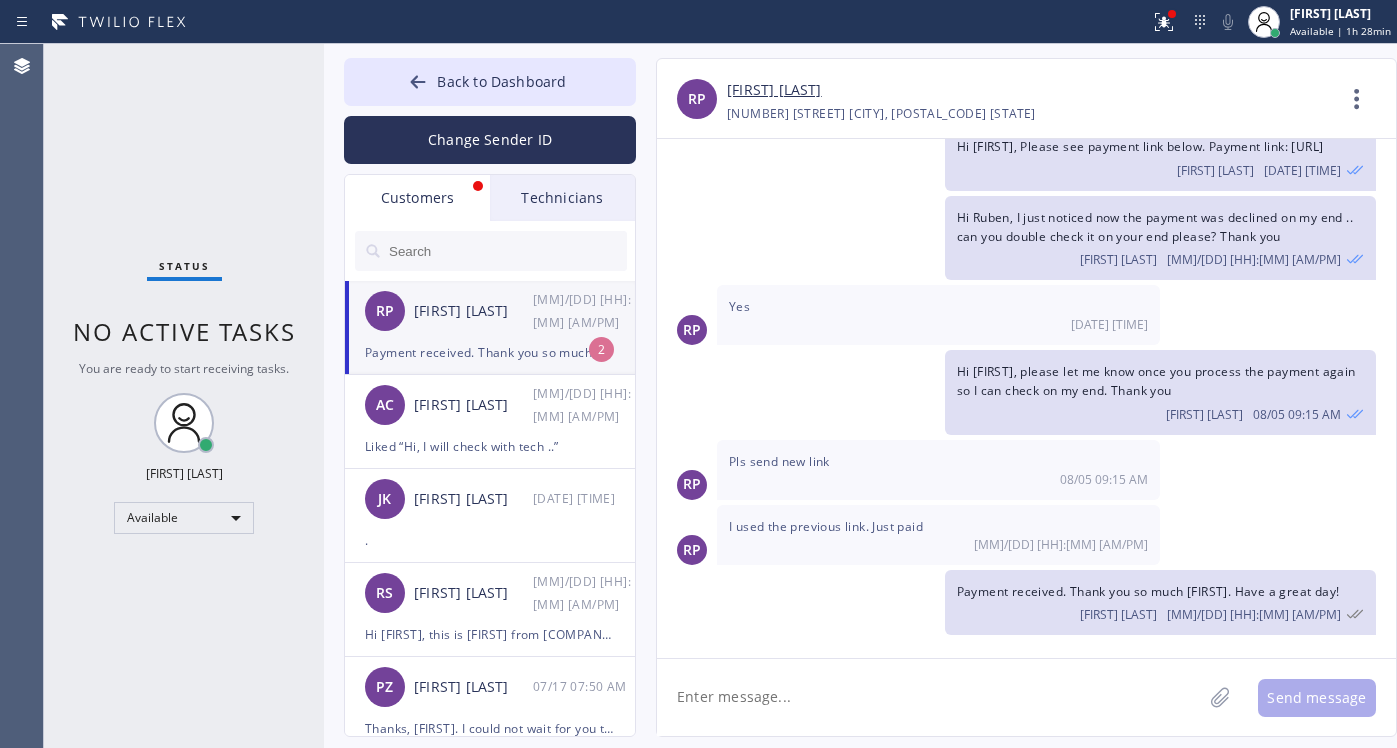 click on "Customers" at bounding box center (417, 198) 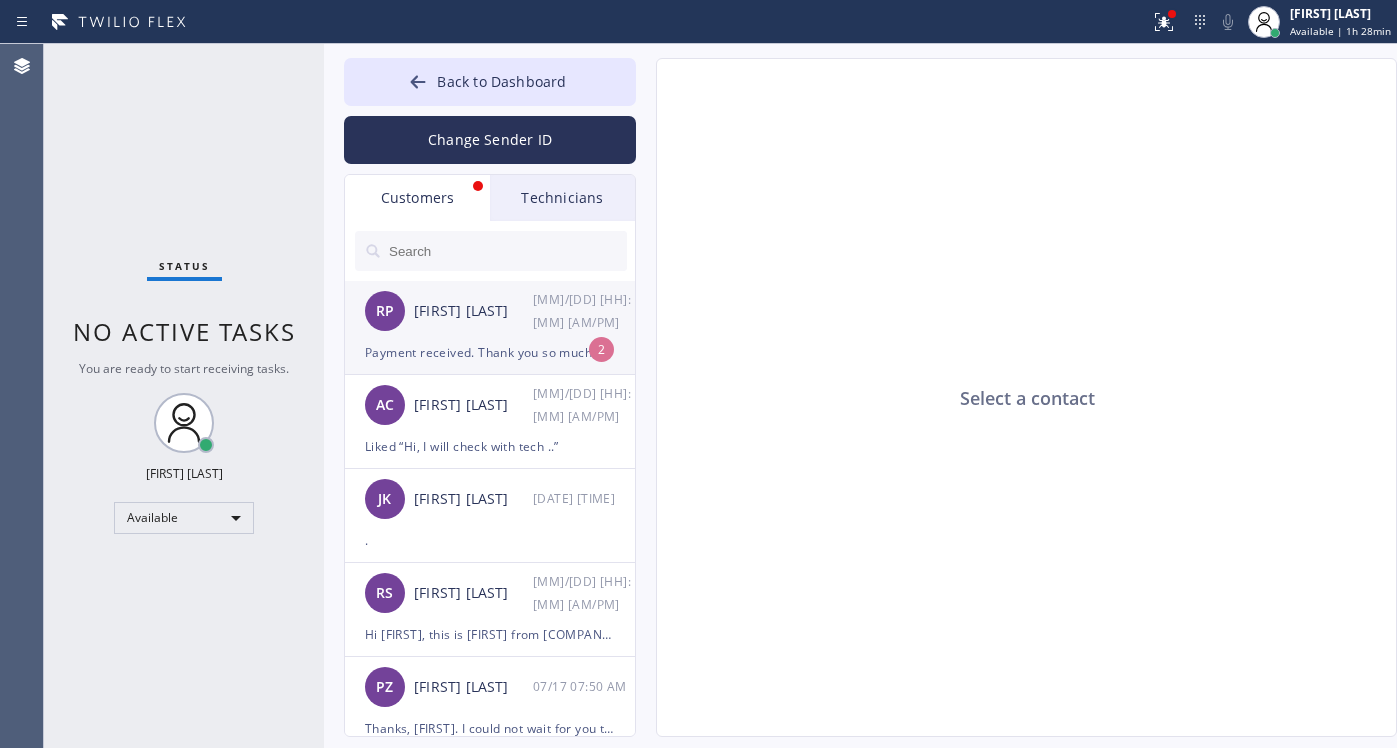 click on "Payment received. Thank you so much [FIRST]. Have a great day!" at bounding box center (490, 352) 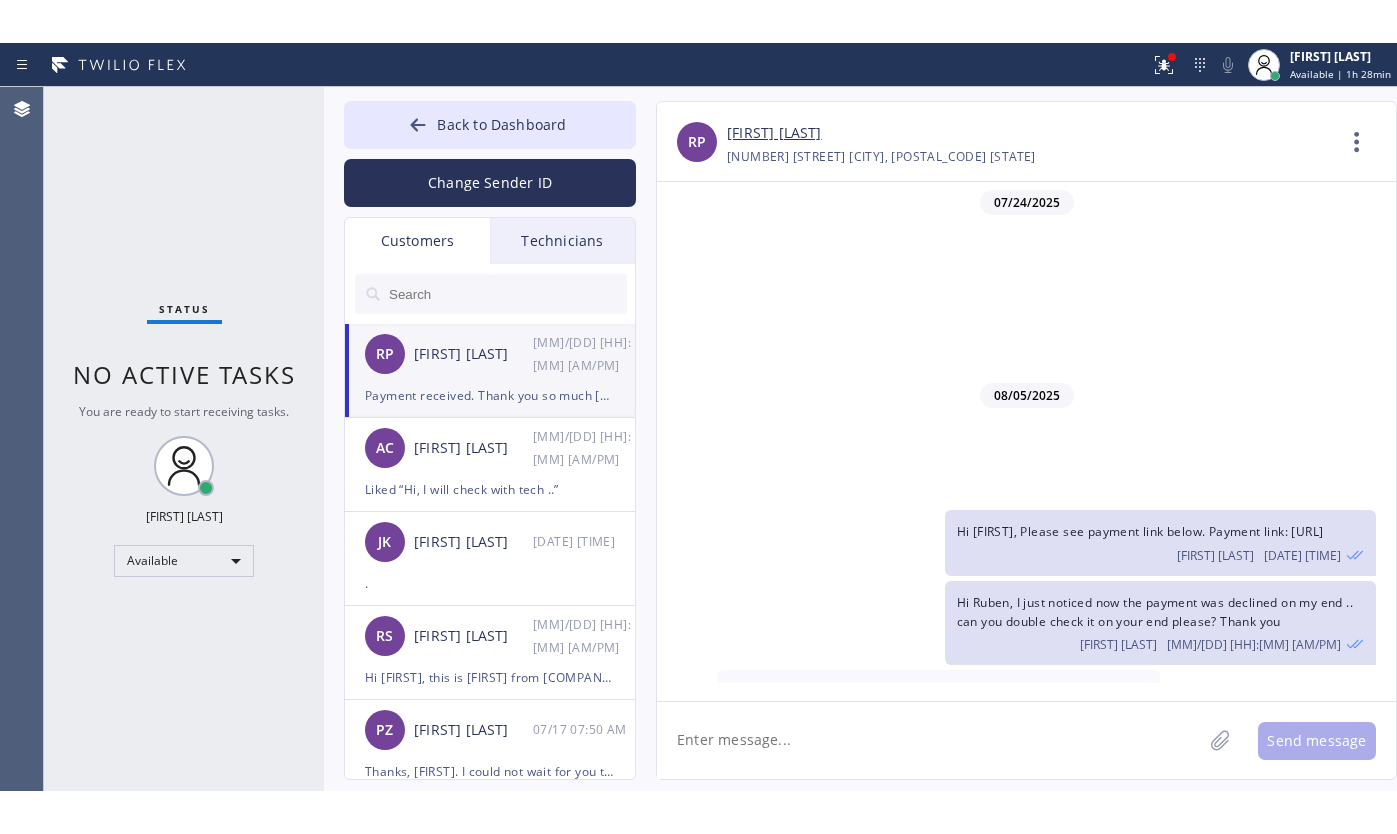 scroll, scrollTop: 400, scrollLeft: 0, axis: vertical 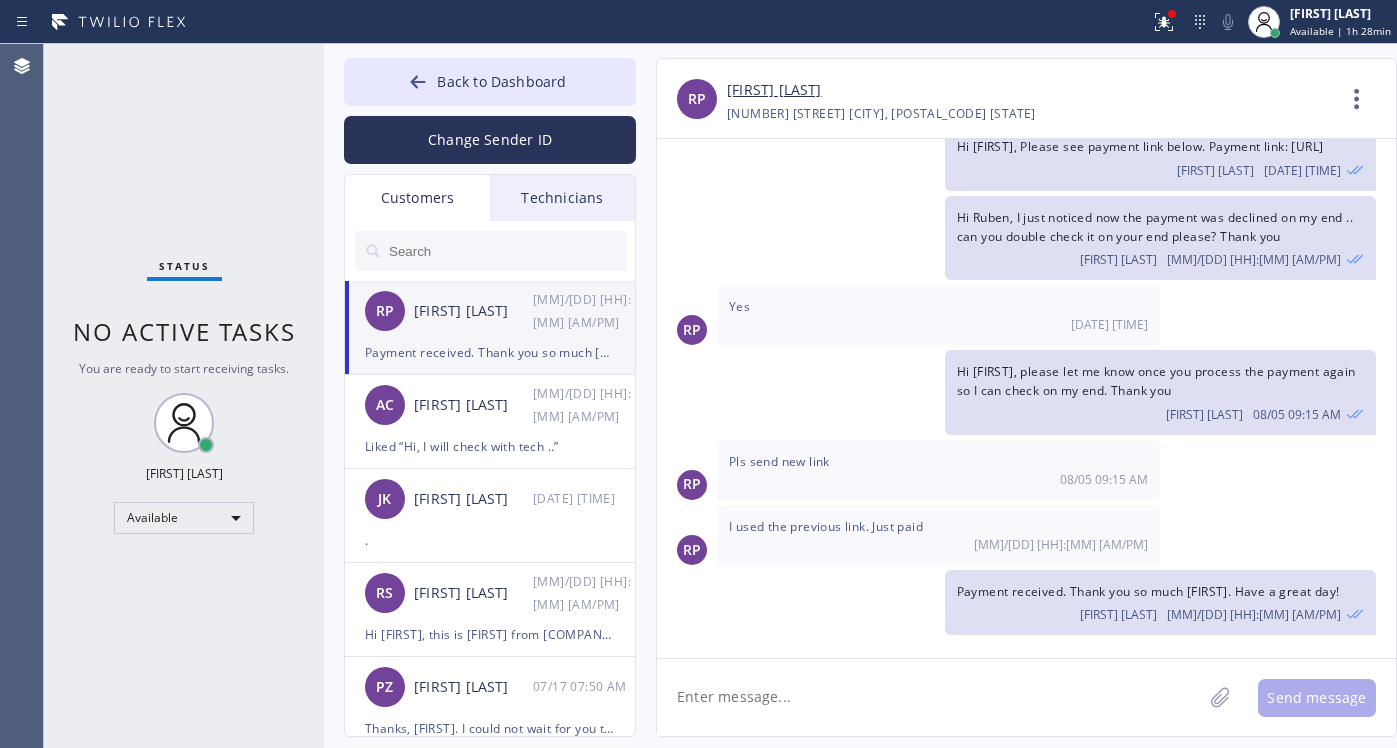 click on "Customers" at bounding box center (417, 198) 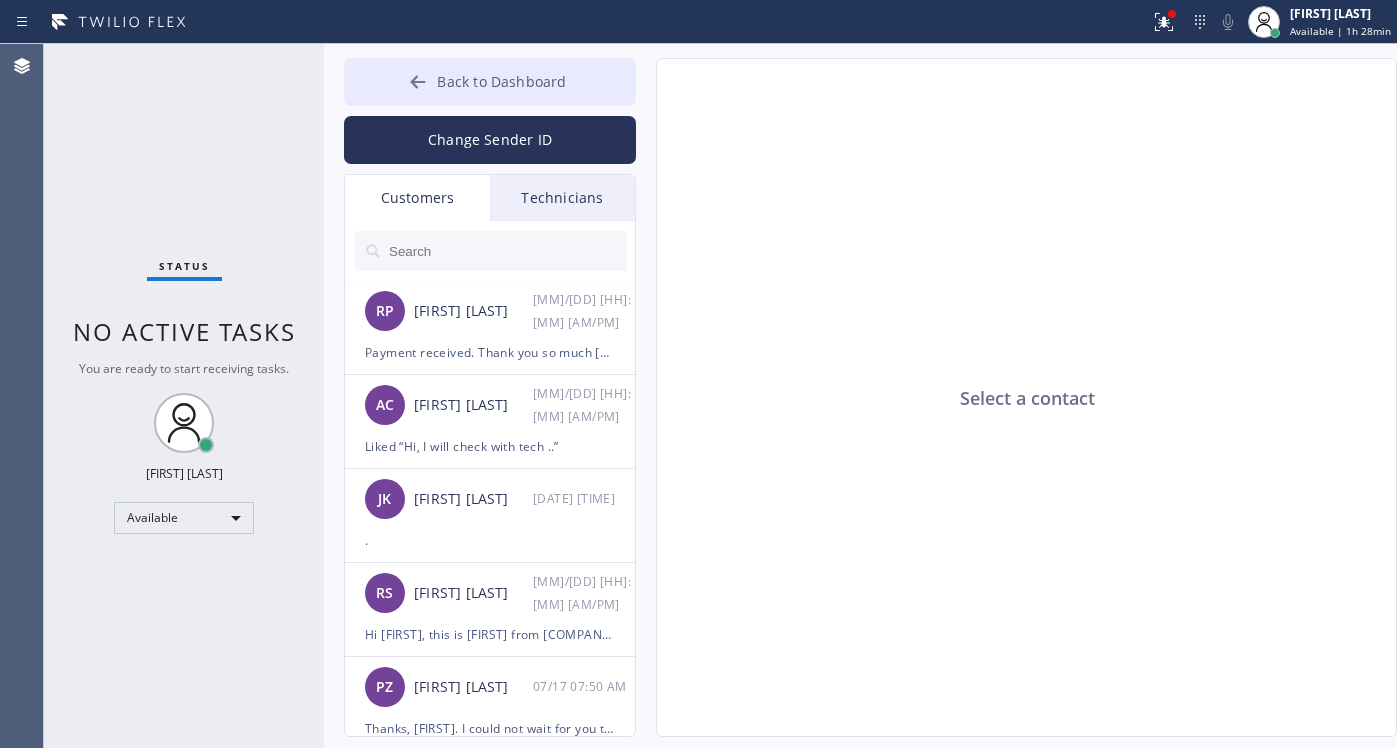 click on "Back to Dashboard" at bounding box center (490, 82) 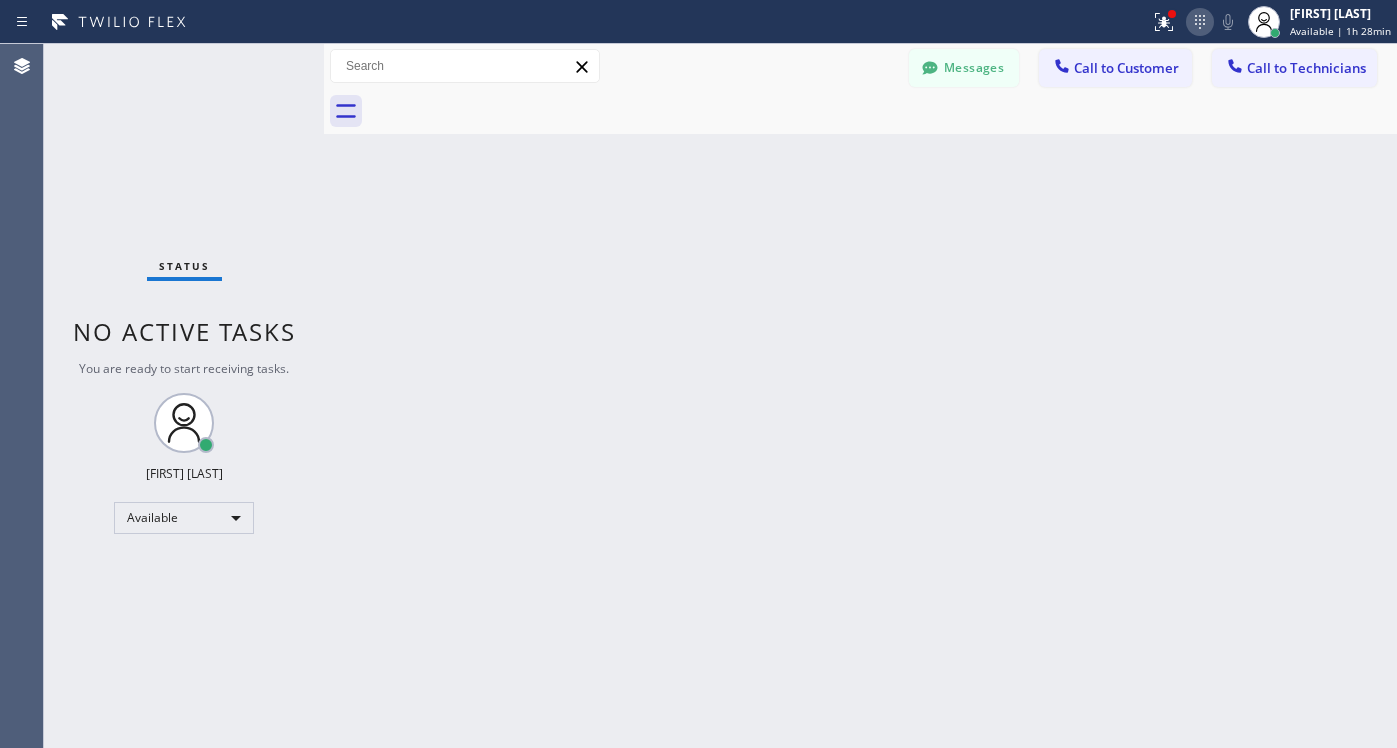 click 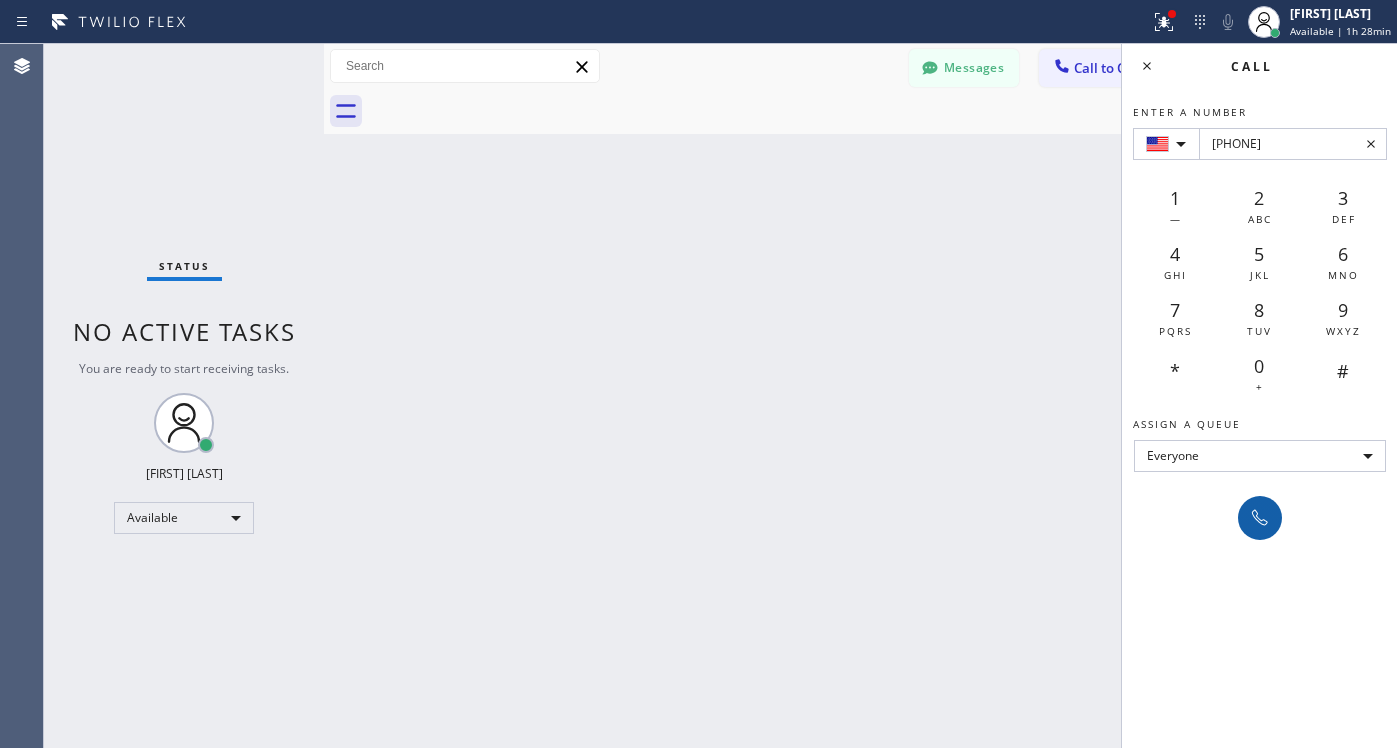 type on "[PHONE]" 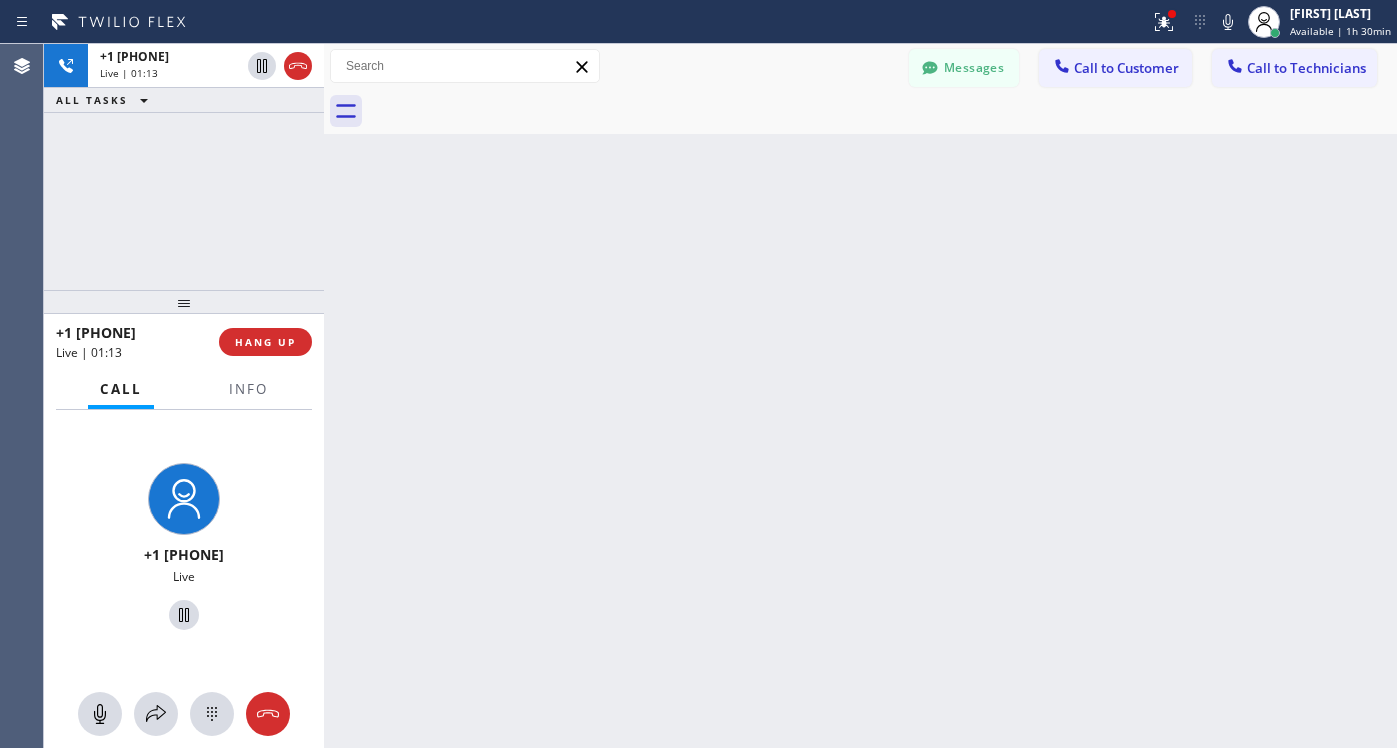 click on "HANG UP" at bounding box center (265, 342) 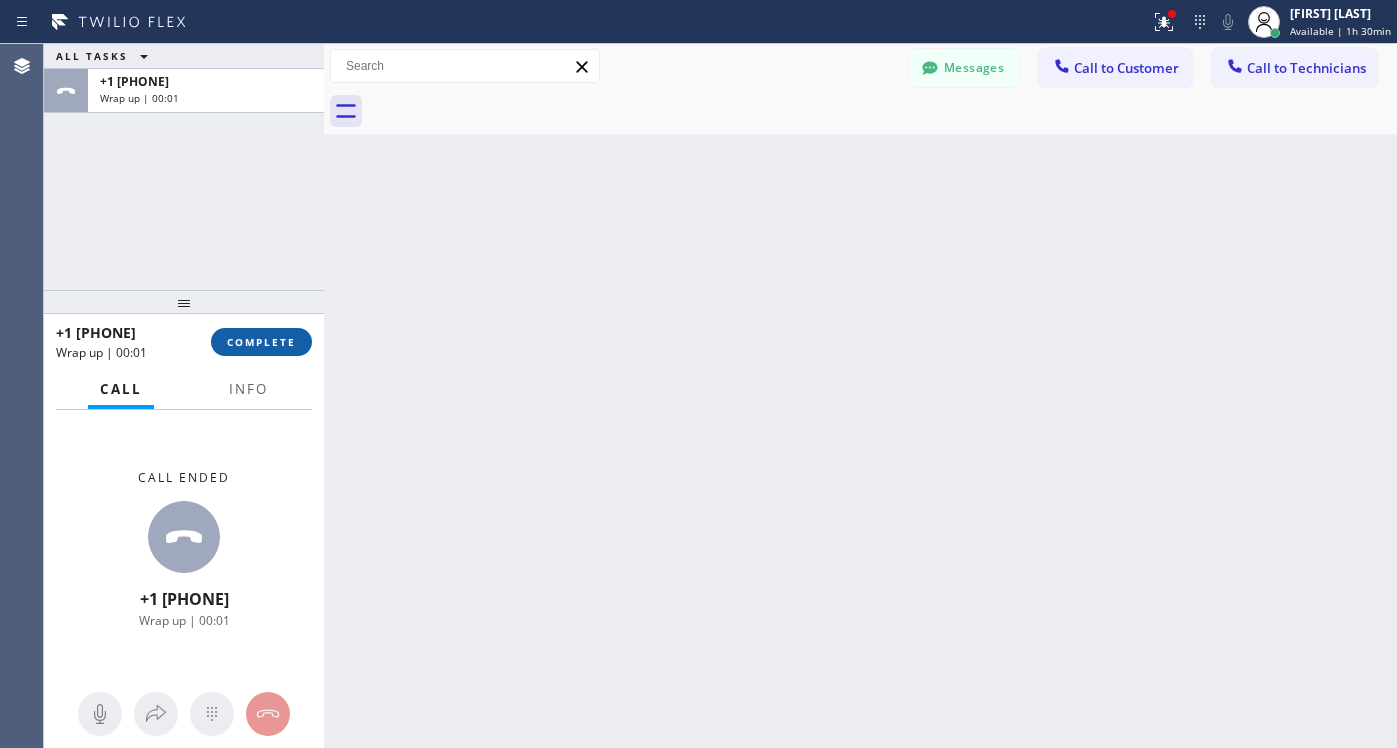 click on "COMPLETE" at bounding box center (261, 342) 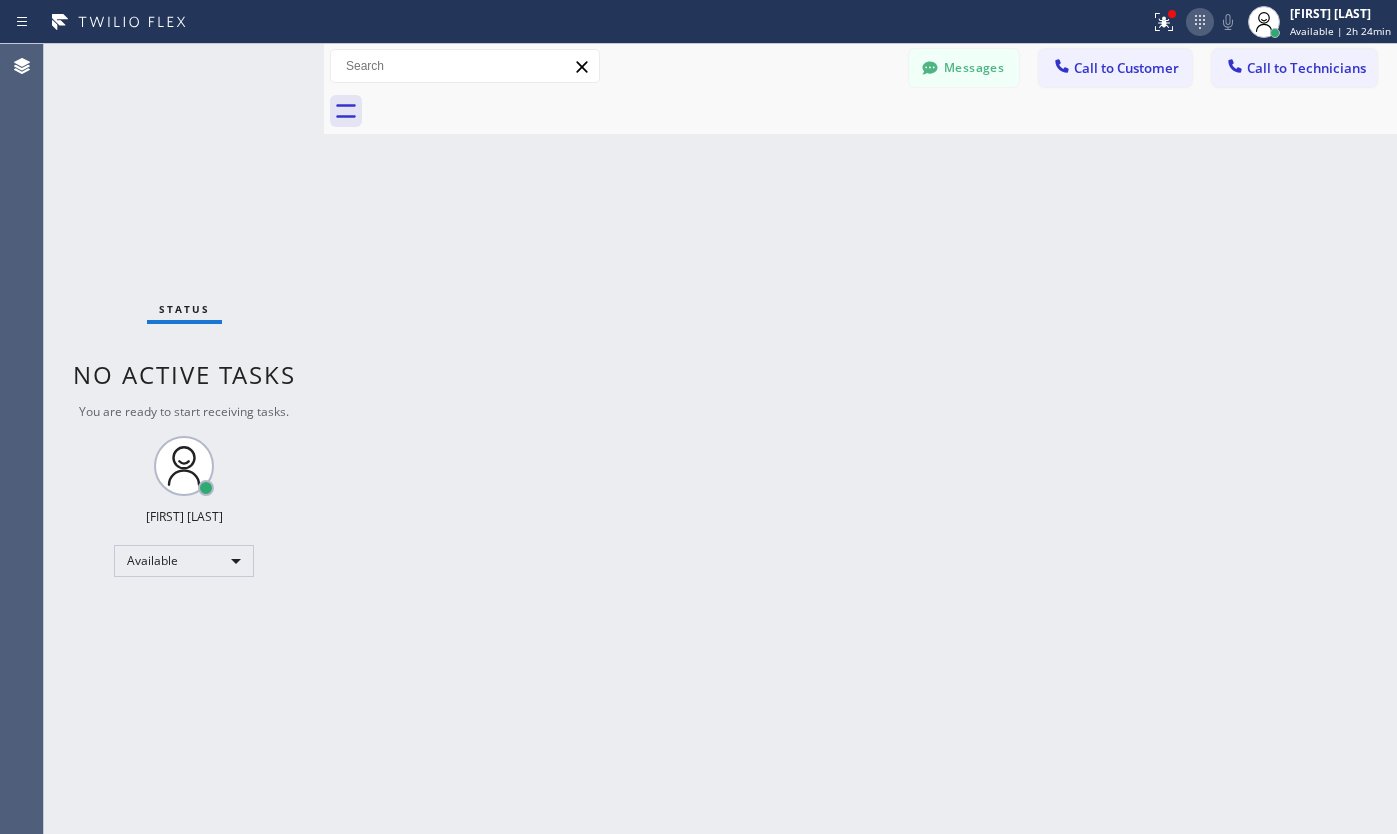 click 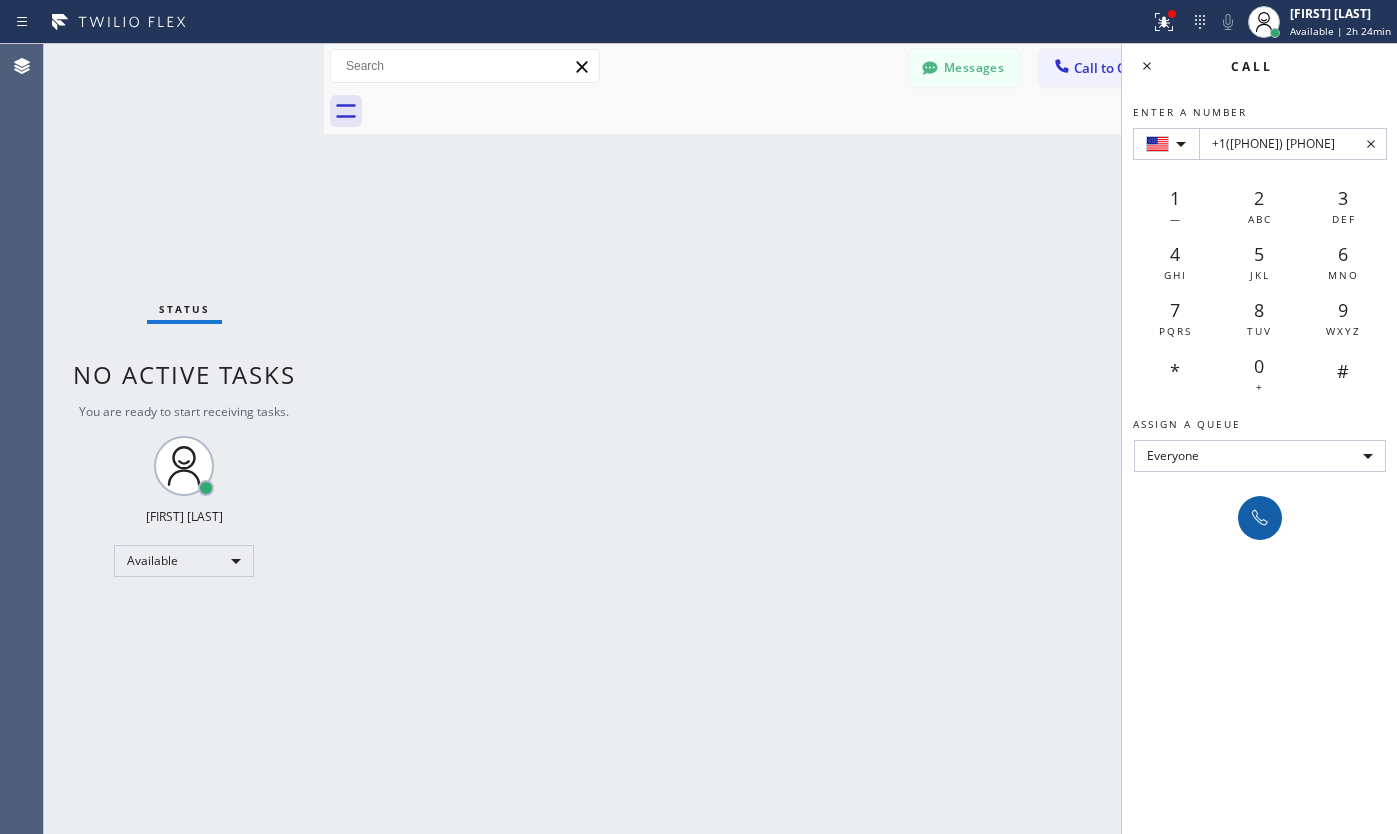 type on "+1([PHONE]) [PHONE]" 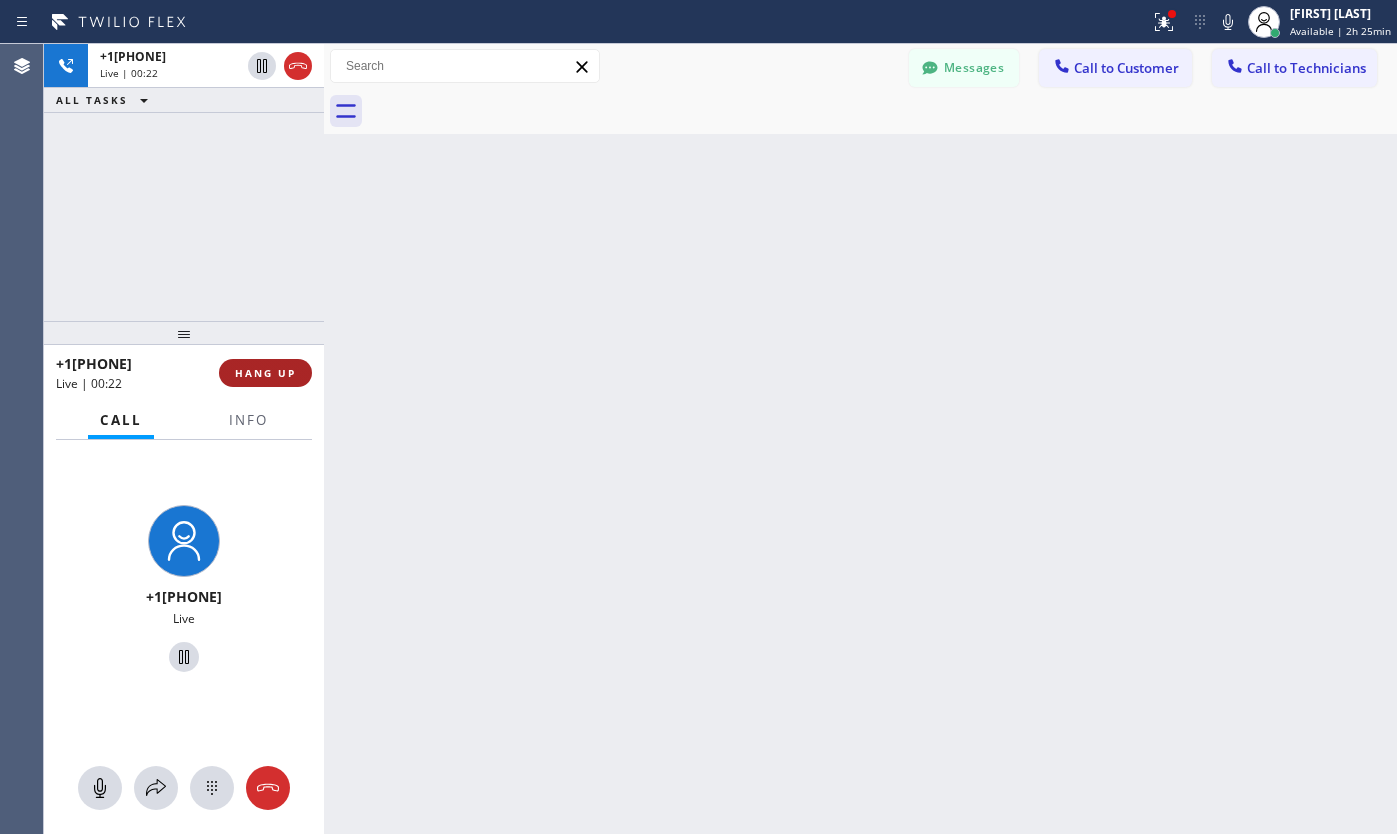 click on "HANG UP" at bounding box center (265, 373) 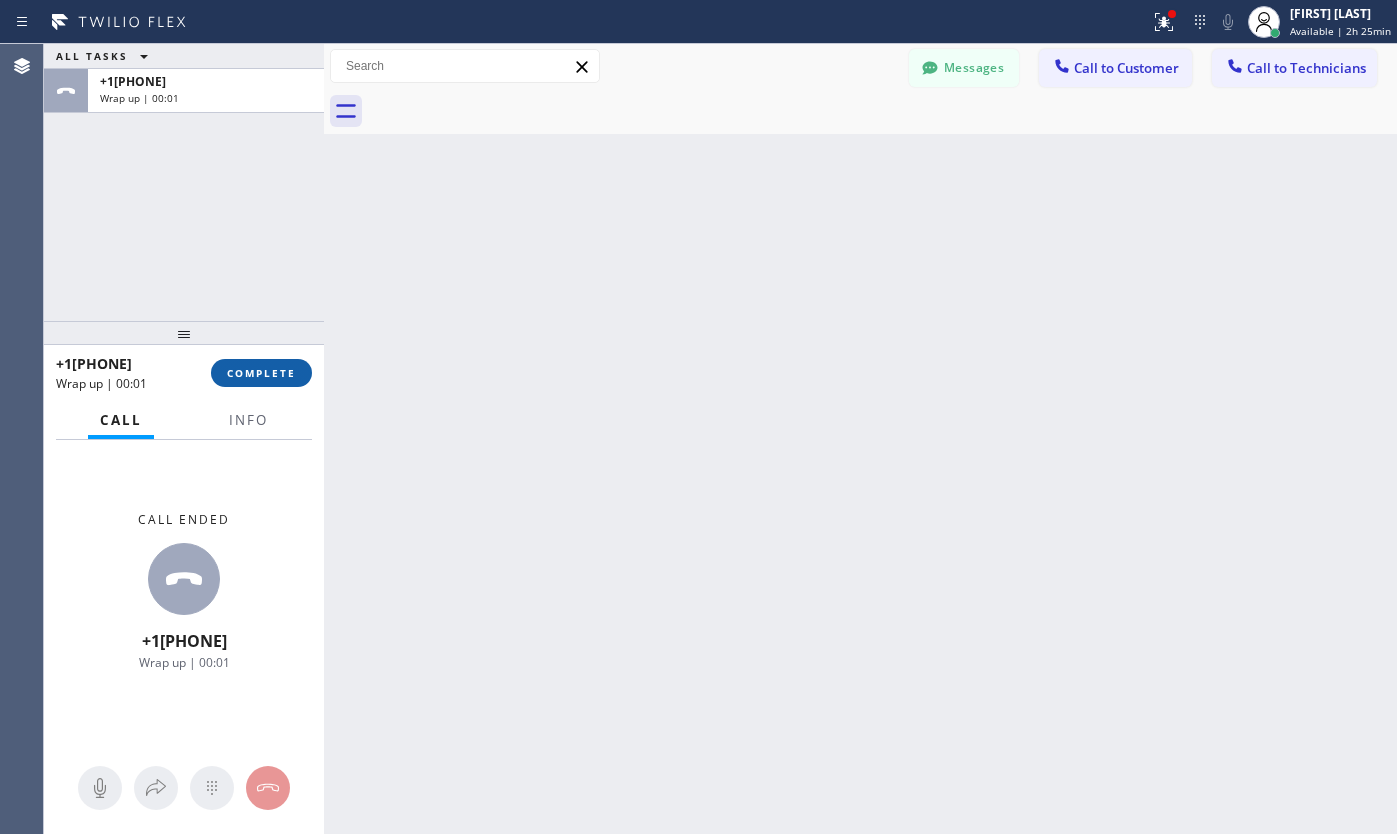 click on "COMPLETE" at bounding box center (261, 373) 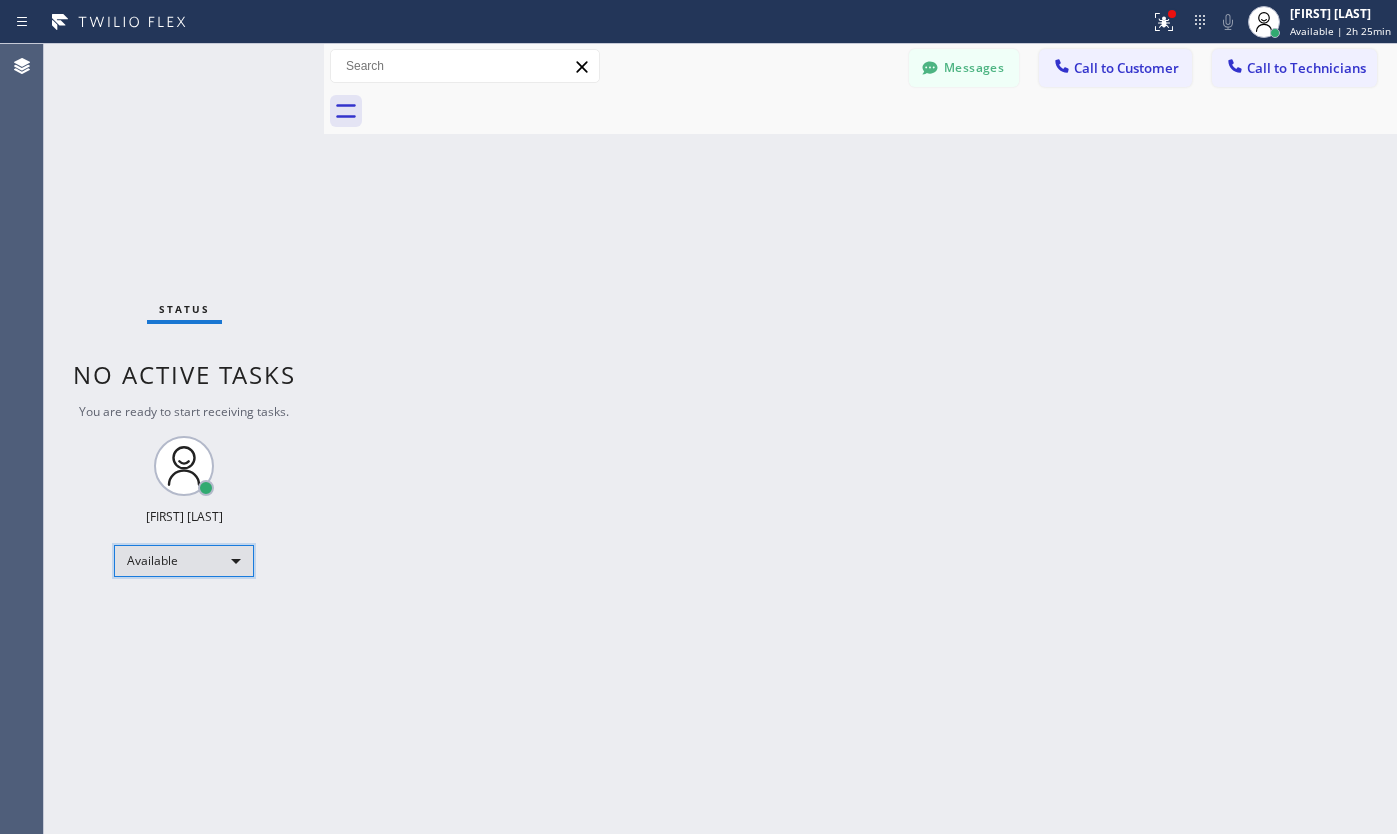 click on "Available" at bounding box center (184, 561) 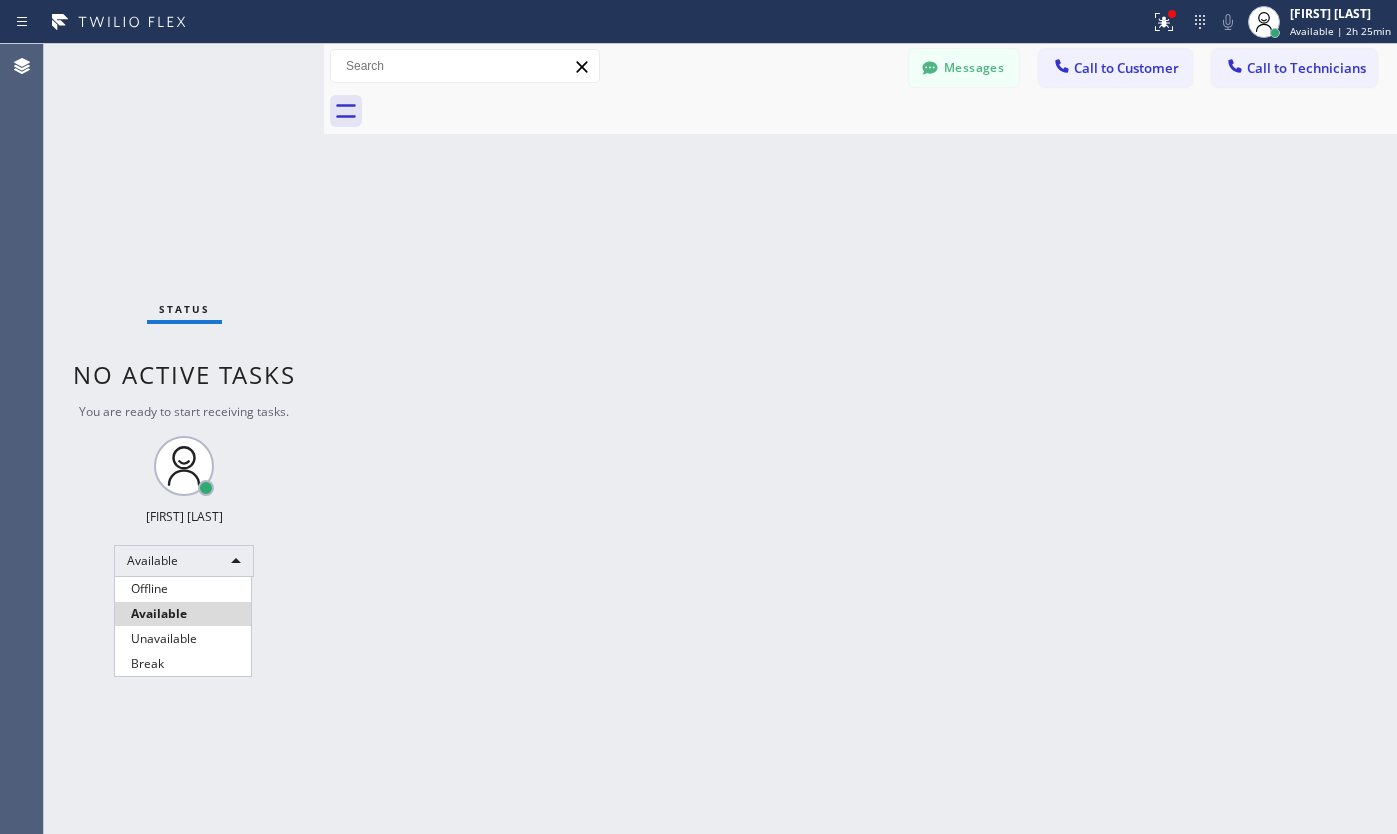 drag, startPoint x: 637, startPoint y: 392, endPoint x: 660, endPoint y: 356, distance: 42.72002 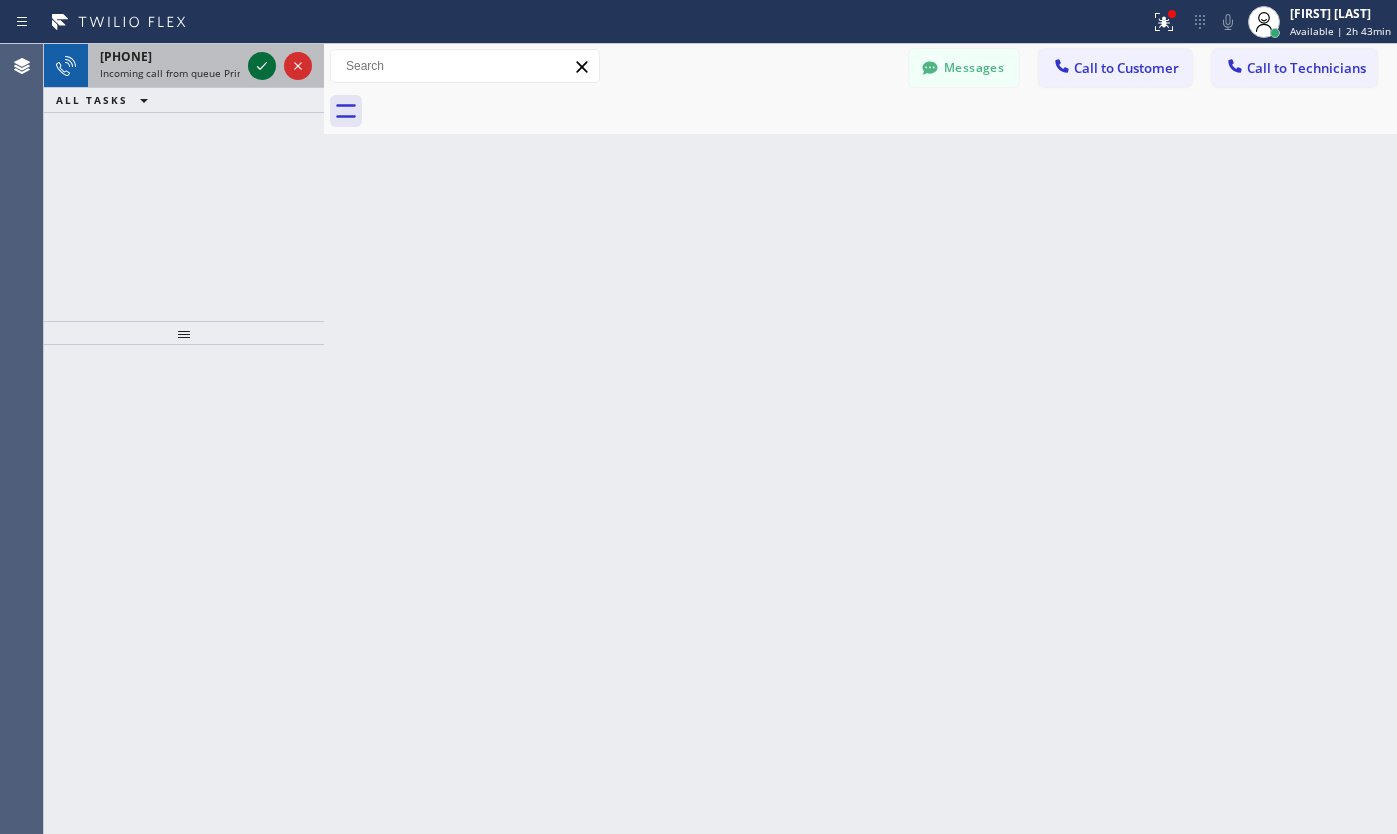 click 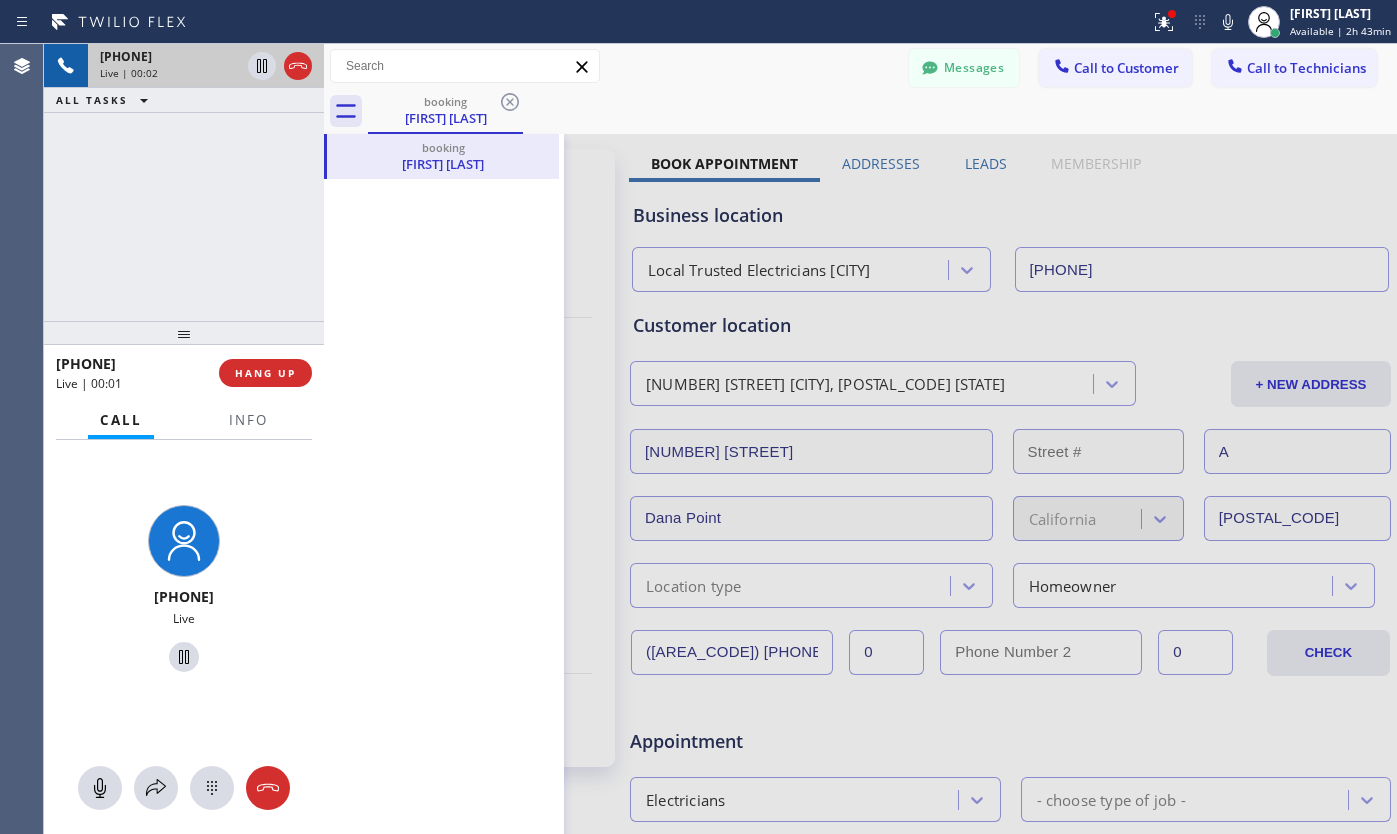 type on "[PHONE]" 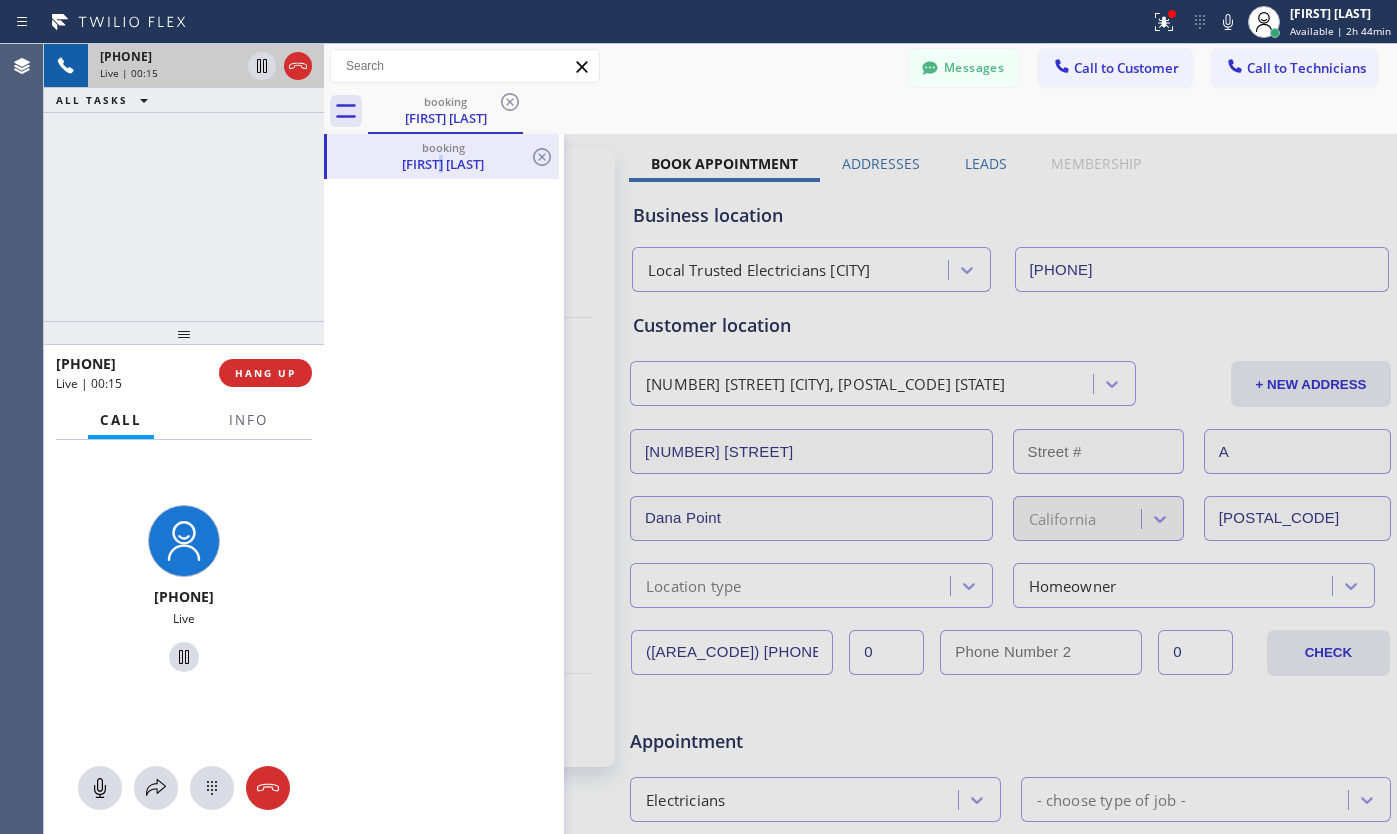 click on "[FIRST] [LAST]" at bounding box center (443, 164) 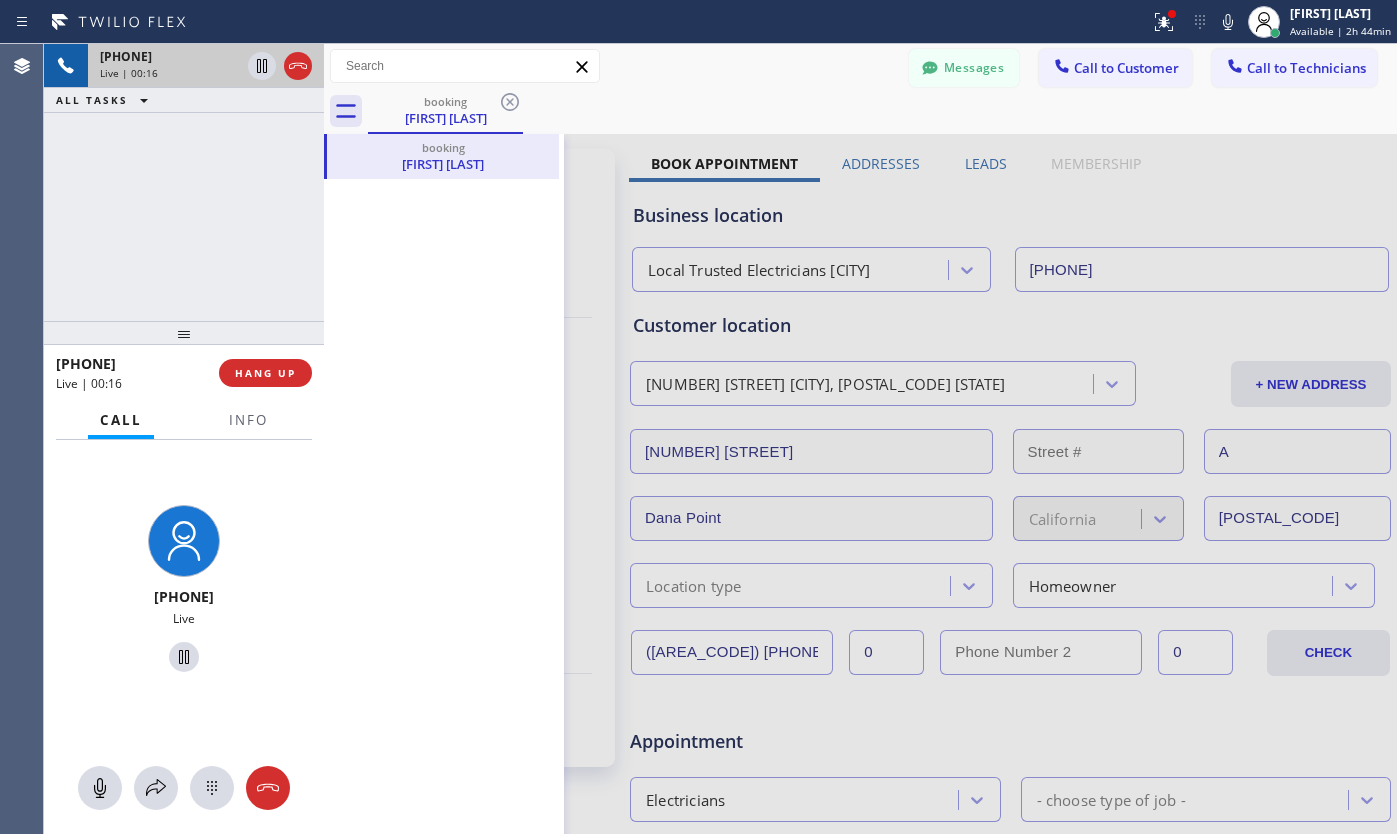 click on "booking [FIRST] [LAST]" at bounding box center (444, 787) 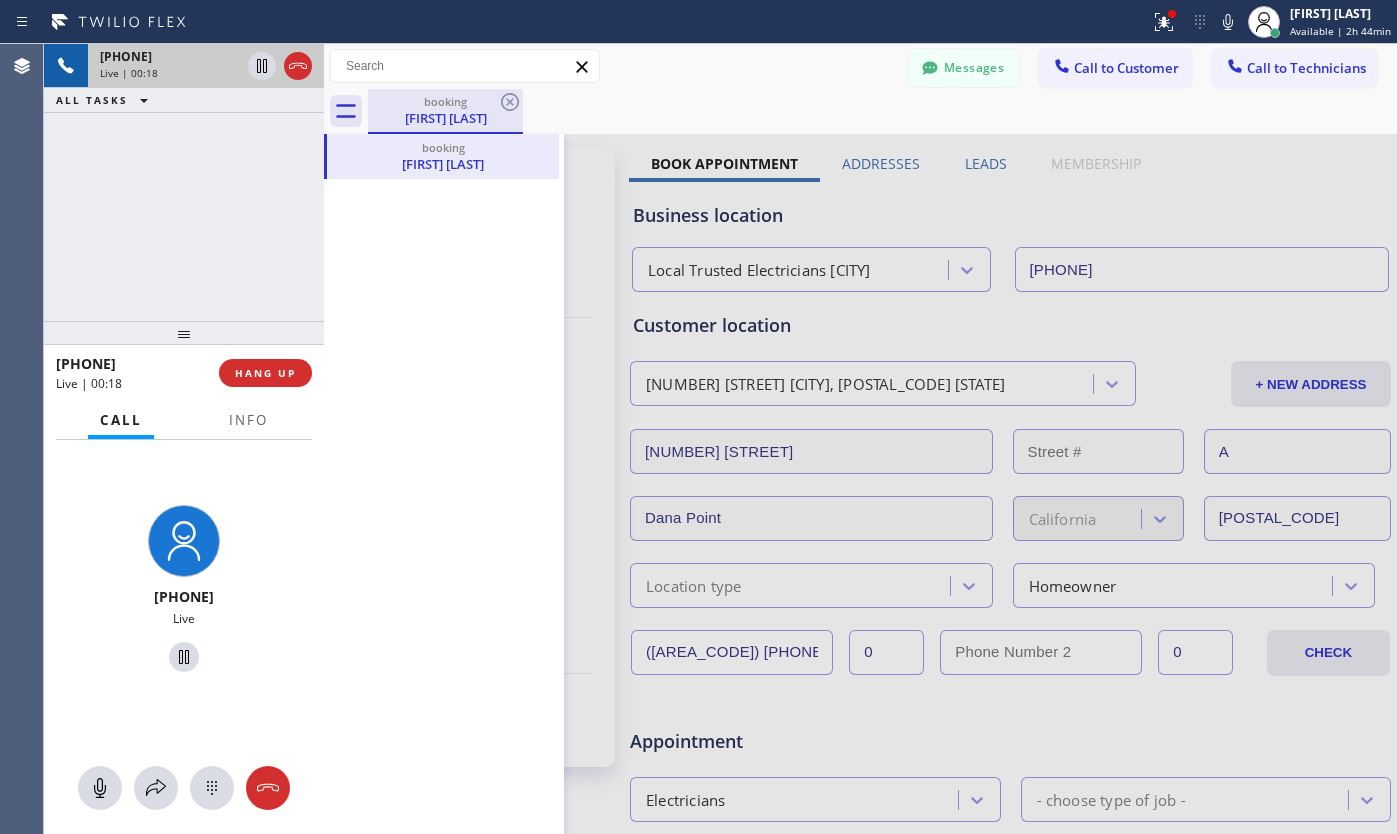click on "booking" at bounding box center (445, 101) 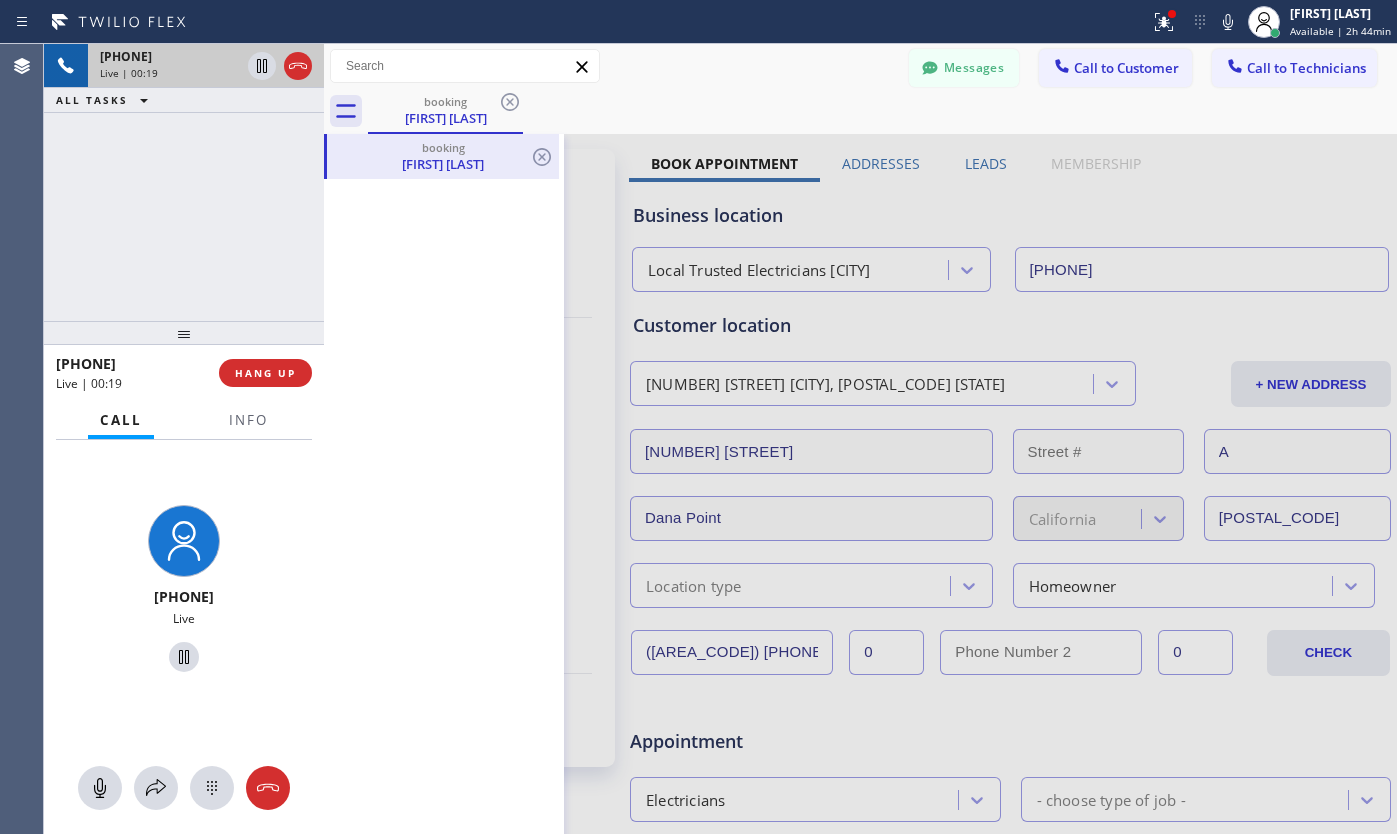 click on "[FIRST] [LAST]" at bounding box center [443, 164] 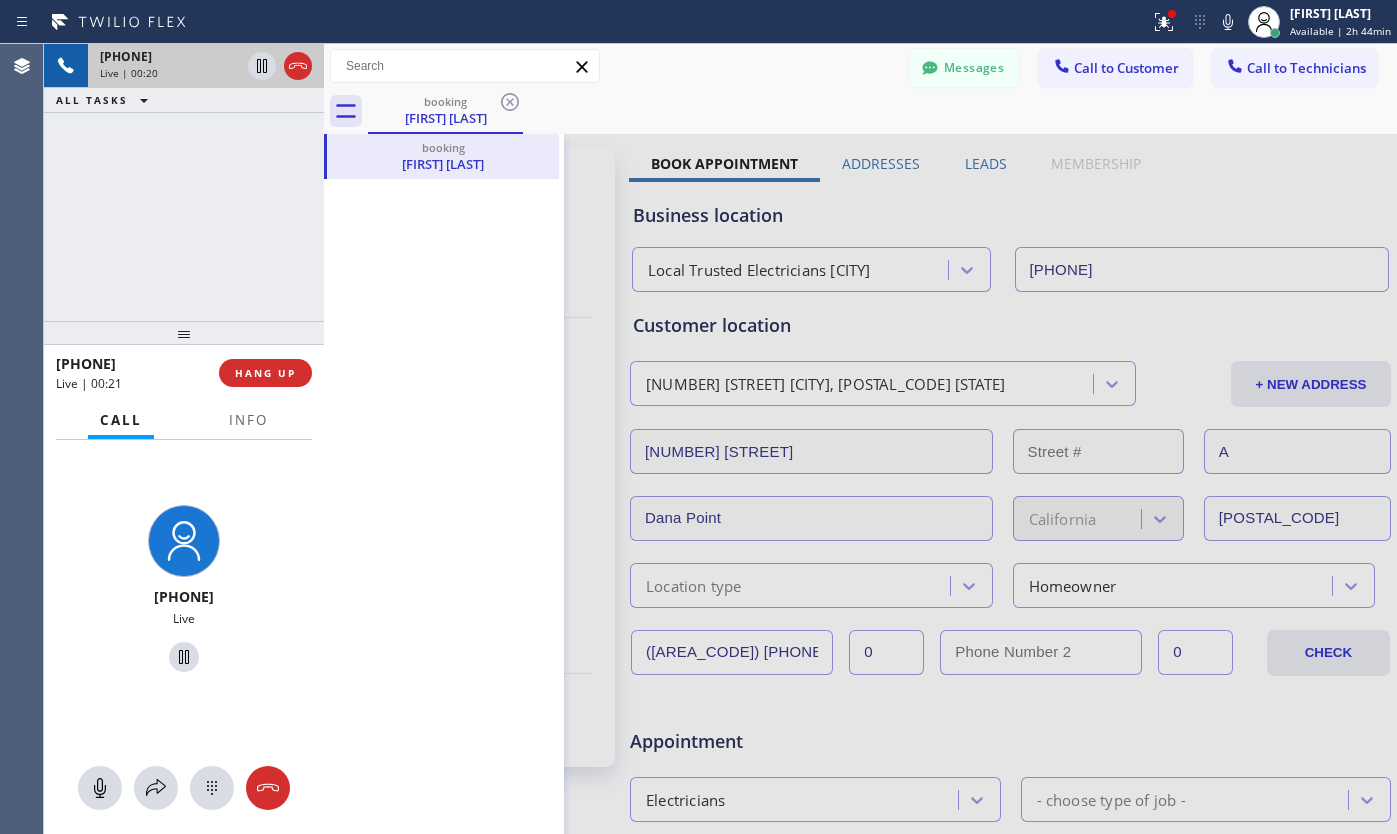 click 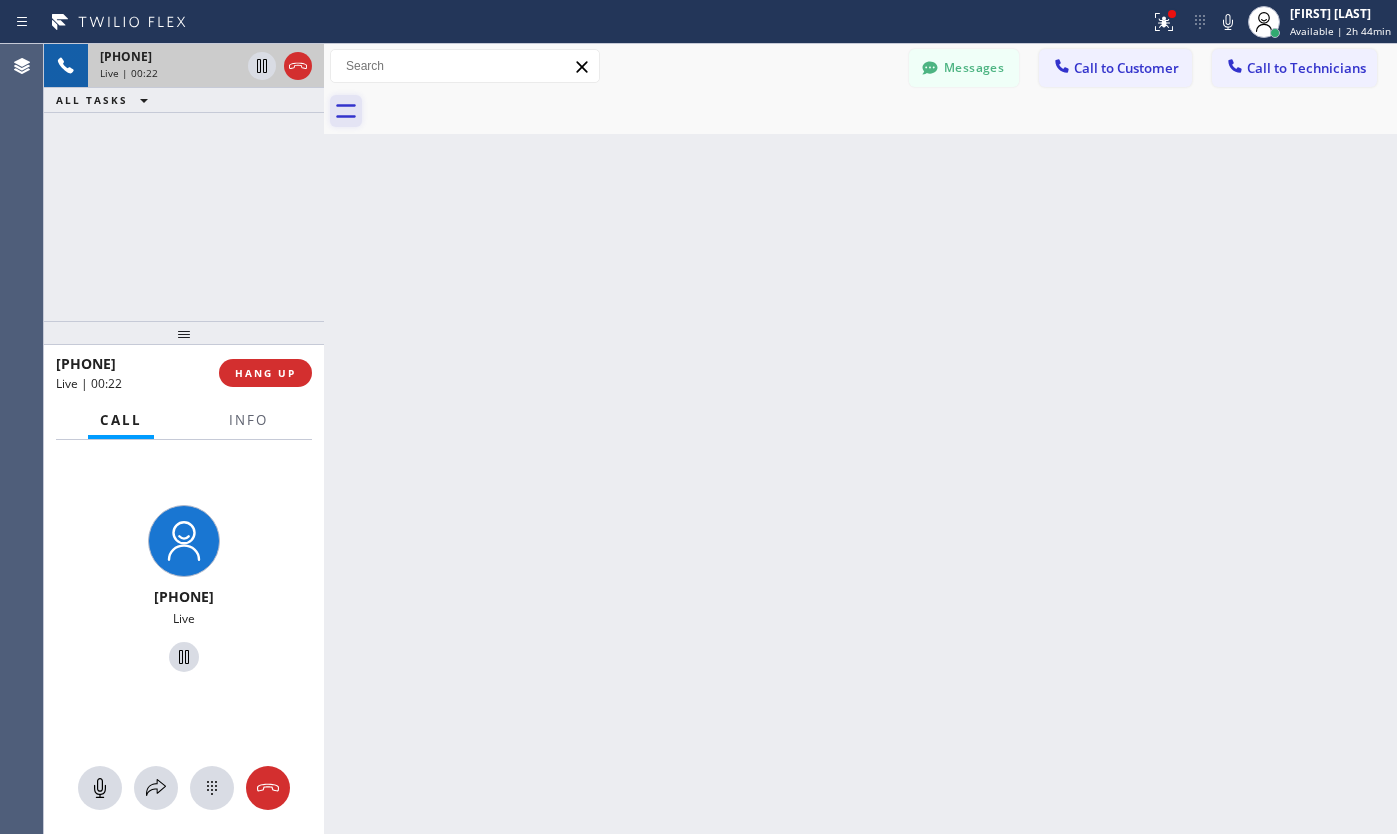 click 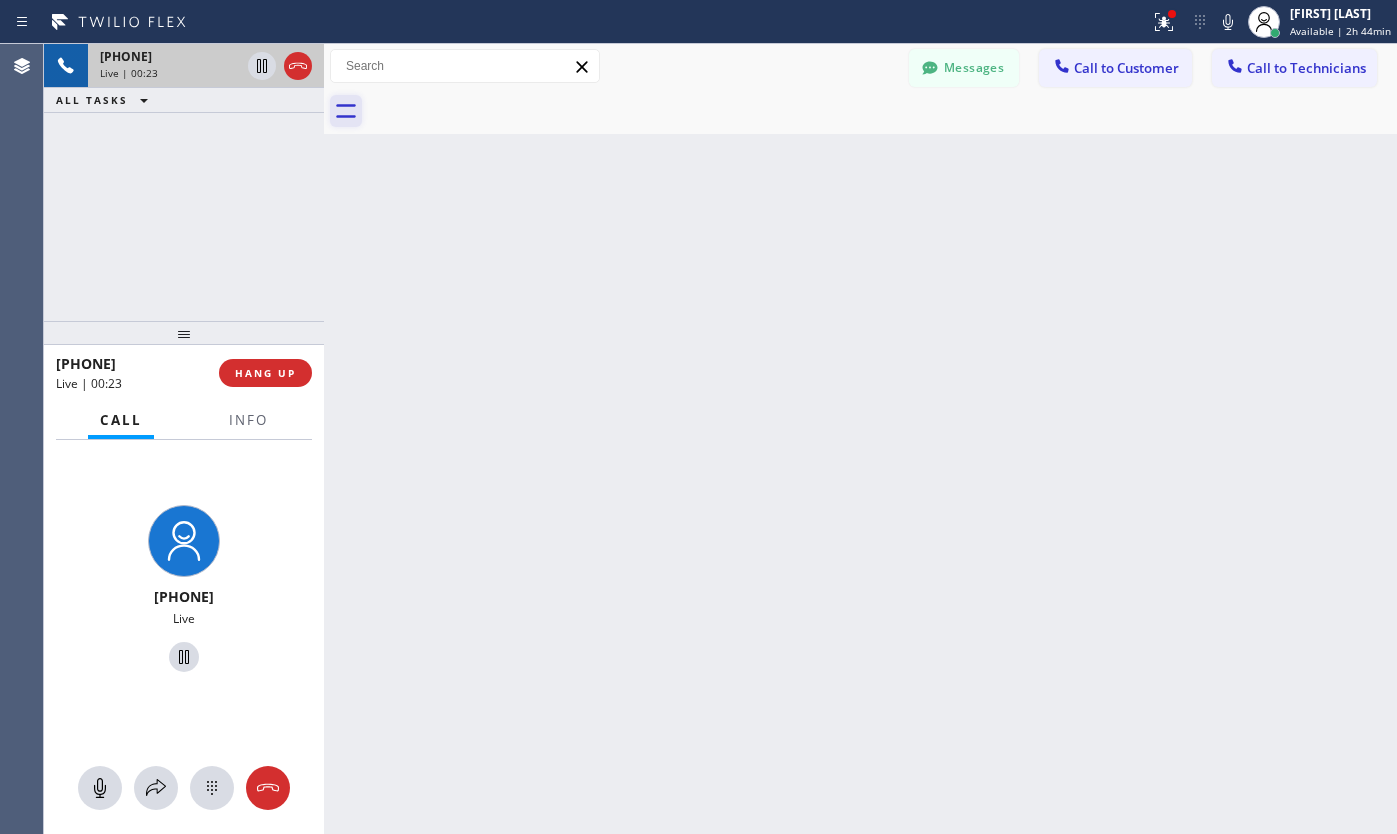 click 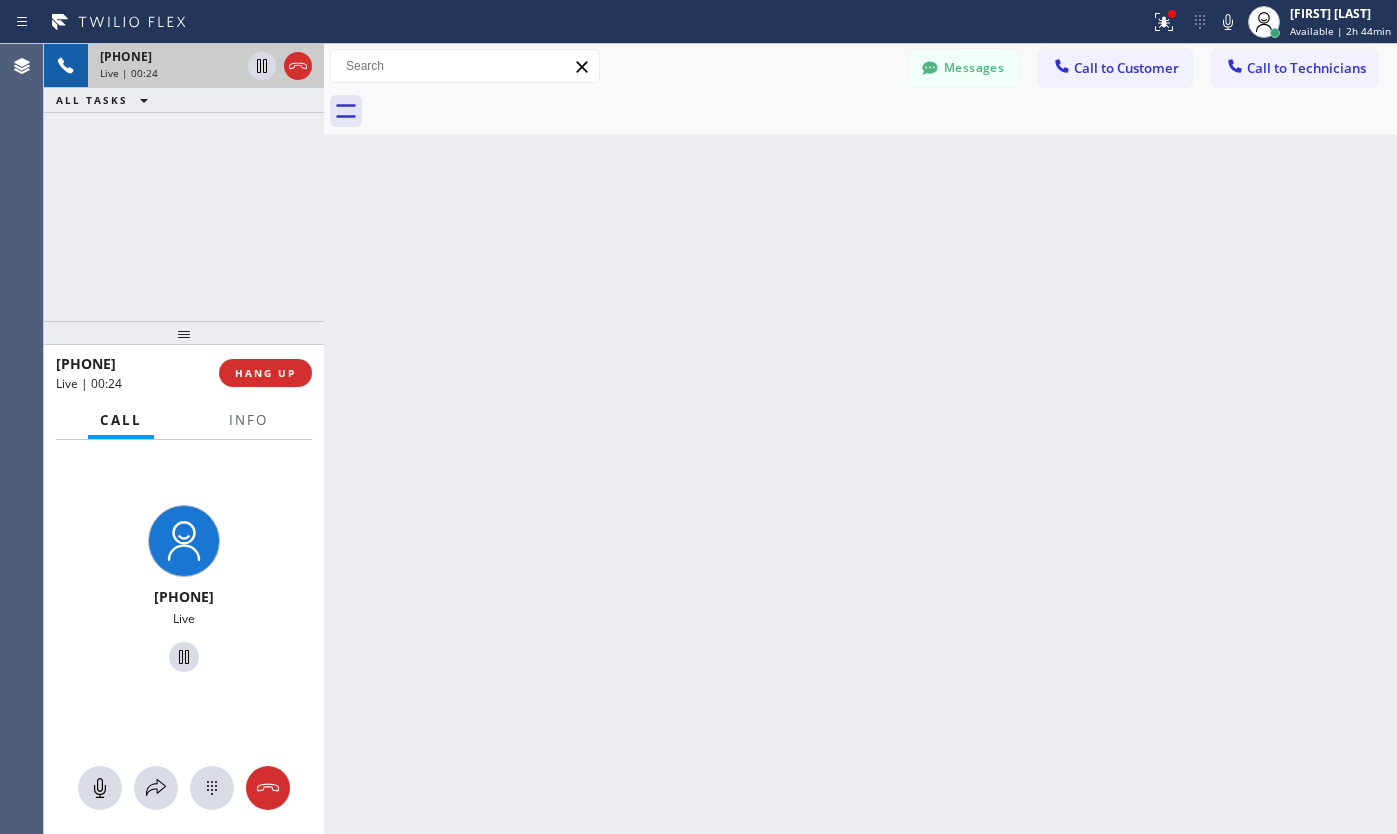 click on "+1[PHONE] Live" at bounding box center [184, 591] 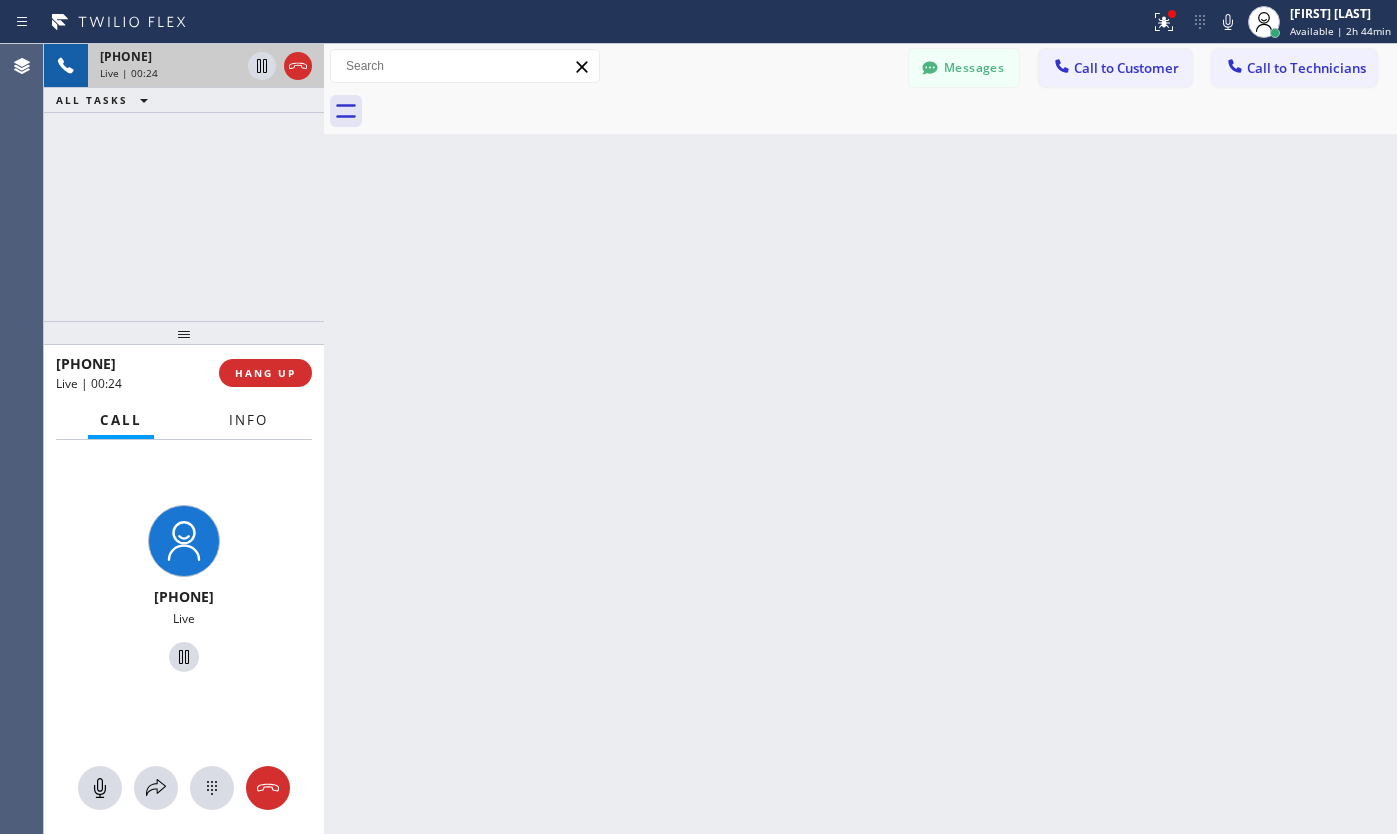 click on "Info" at bounding box center (248, 420) 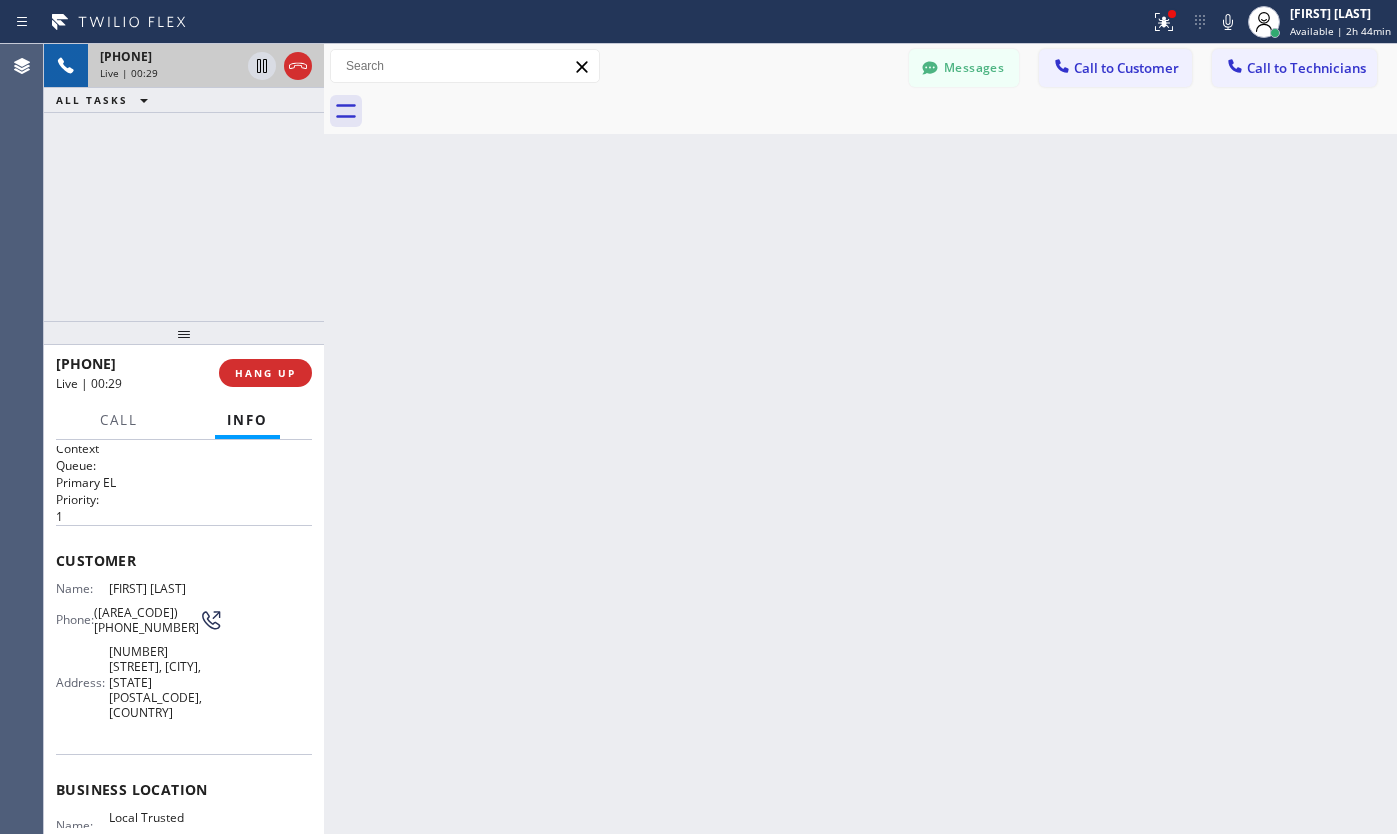 scroll, scrollTop: 0, scrollLeft: 0, axis: both 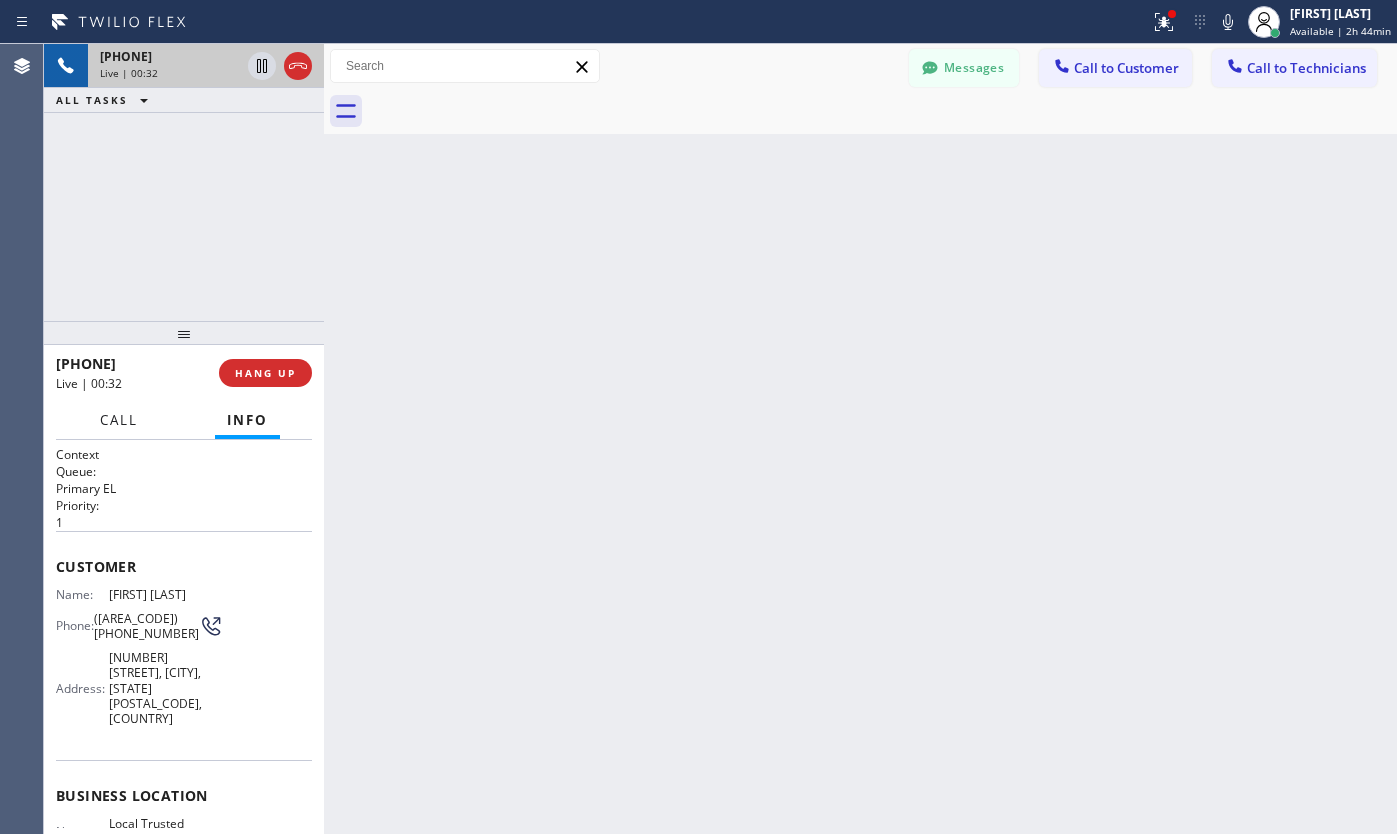 click on "Call" at bounding box center (119, 420) 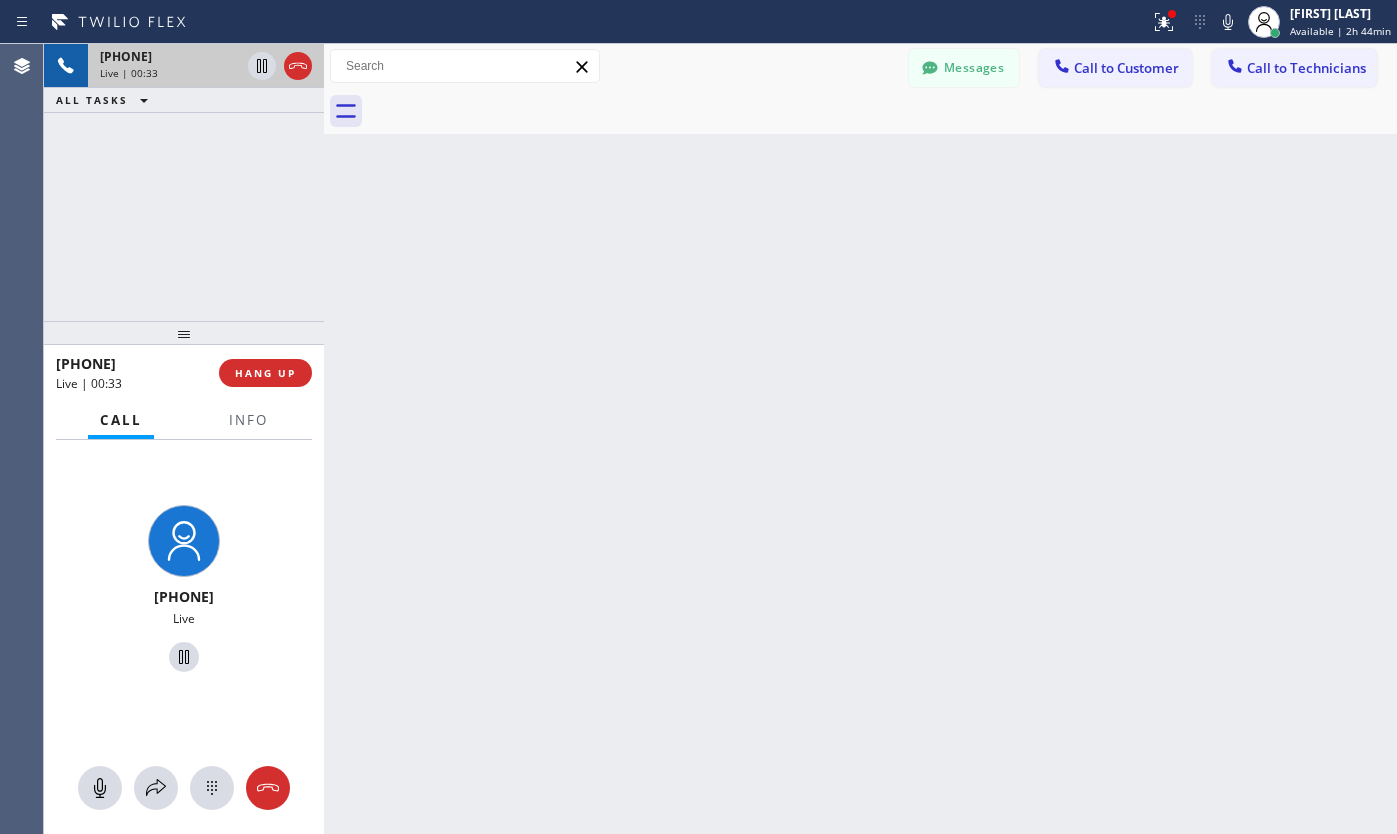 click on "Back to Dashboard Change Sender ID Customers Technicians RP [FIRST] [LAST]  [DATE] [TIME] Payment received. Thank you so much [FIRST]. Have a great day!  AC [FIRST] [LAST] [DATE] [TIME] Liked “Hi, I will check with tech ..” JK [FIRST] [LAST] [DATE] [TIME] . RS [FIRST] [LAST] [DATE] [TIME] Hi [FIRST], this is Lyra from Blue Moon Electrical in [CITY]. I'm reaching out regarding your appointment scheduled for today. Unfortunately, due to an emergency, our technician is unable to make it. We'd like to reschedule for tomorrow between 5–7 PM or anytime on Wednesday that works best for you. We sincerely apologize for the inconvenience and appreciate your understanding. PZ [FIRST] [LAST] [DATE] [TIME] Thanks, [FIRST]. I could not wait for you to come given my emergency, but failed to inform you, sorry about that. I do have some follow up work that are not urgent. Can you send someone over for a free quotation? DD [FIRST] [LAST] [DATE] [TIME] MT Ms [LAST] [DATE] [TIME] I can do 8:30am- 12pm ZK [FIRST] [LAST] [DATE] [TIME] PL" at bounding box center (860, 439) 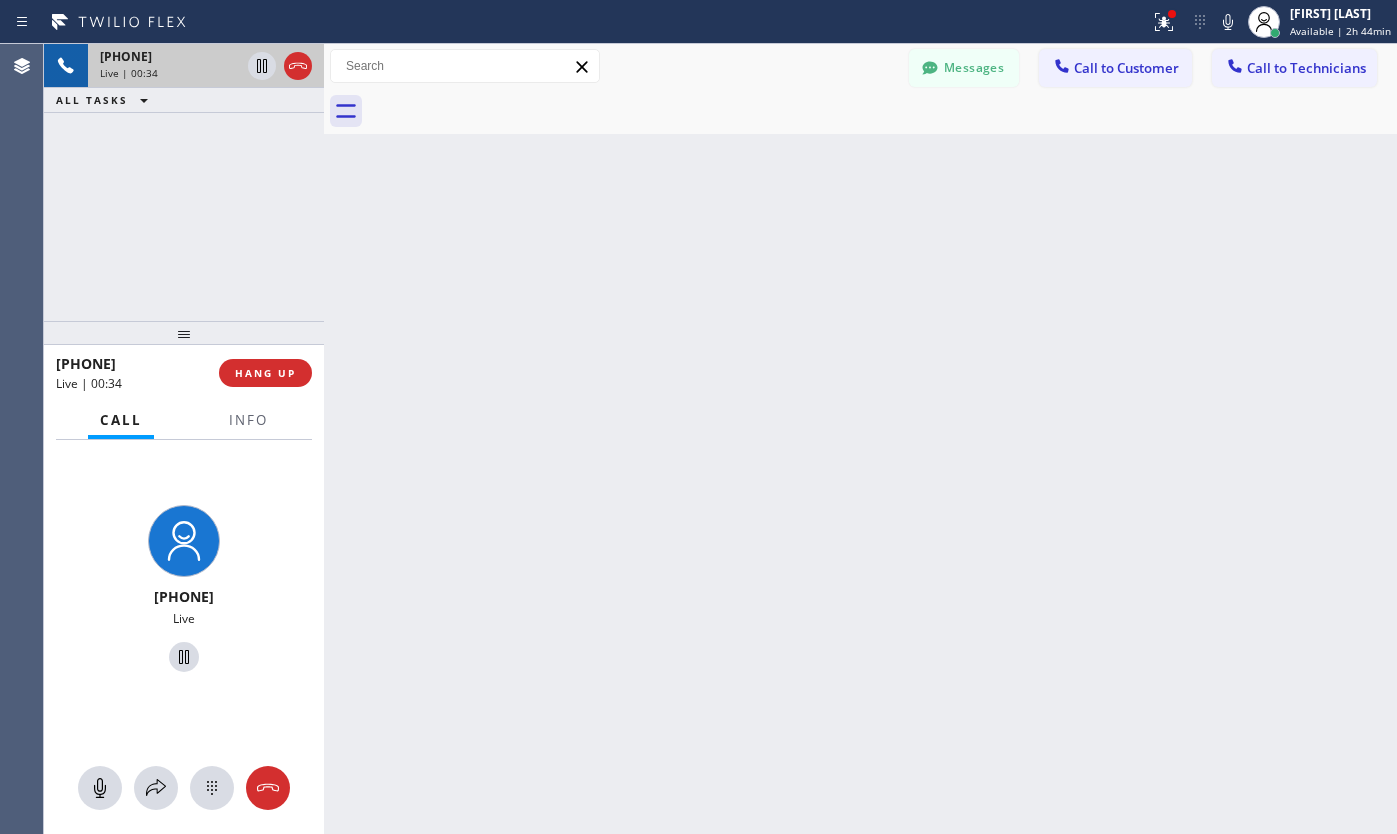 click on "Back to Dashboard Change Sender ID Customers Technicians RP [FIRST] [LAST]  [DATE] [TIME] Payment received. Thank you so much [FIRST]. Have a great day!  AC [FIRST] [LAST] [DATE] [TIME] Liked “Hi, I will check with tech ..” JK [FIRST] [LAST] [DATE] [TIME] . RS [FIRST] [LAST] [DATE] [TIME] Hi [FIRST], this is Lyra from Blue Moon Electrical in [CITY]. I'm reaching out regarding your appointment scheduled for today. Unfortunately, due to an emergency, our technician is unable to make it. We'd like to reschedule for tomorrow between 5–7 PM or anytime on Wednesday that works best for you. We sincerely apologize for the inconvenience and appreciate your understanding. PZ [FIRST] [LAST] [DATE] [TIME] Thanks, [FIRST]. I could not wait for you to come given my emergency, but failed to inform you, sorry about that. I do have some follow up work that are not urgent. Can you send someone over for a free quotation? DD [FIRST] [LAST] [DATE] [TIME] MT Ms [LAST] [DATE] [TIME] I can do 8:30am- 12pm ZK [FIRST] [LAST] [DATE] [TIME] PL" at bounding box center [860, 439] 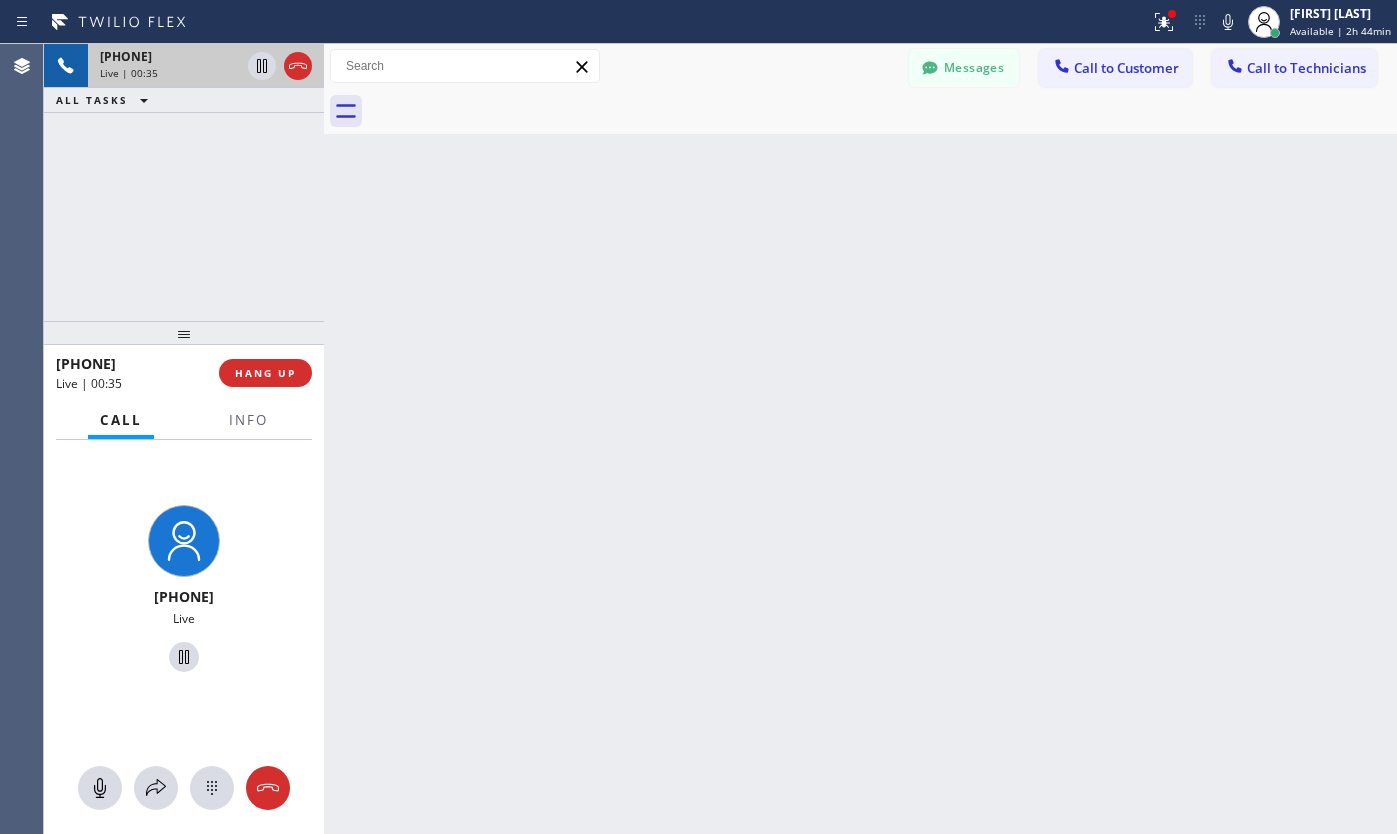 click on "[PHONE]" at bounding box center [126, 56] 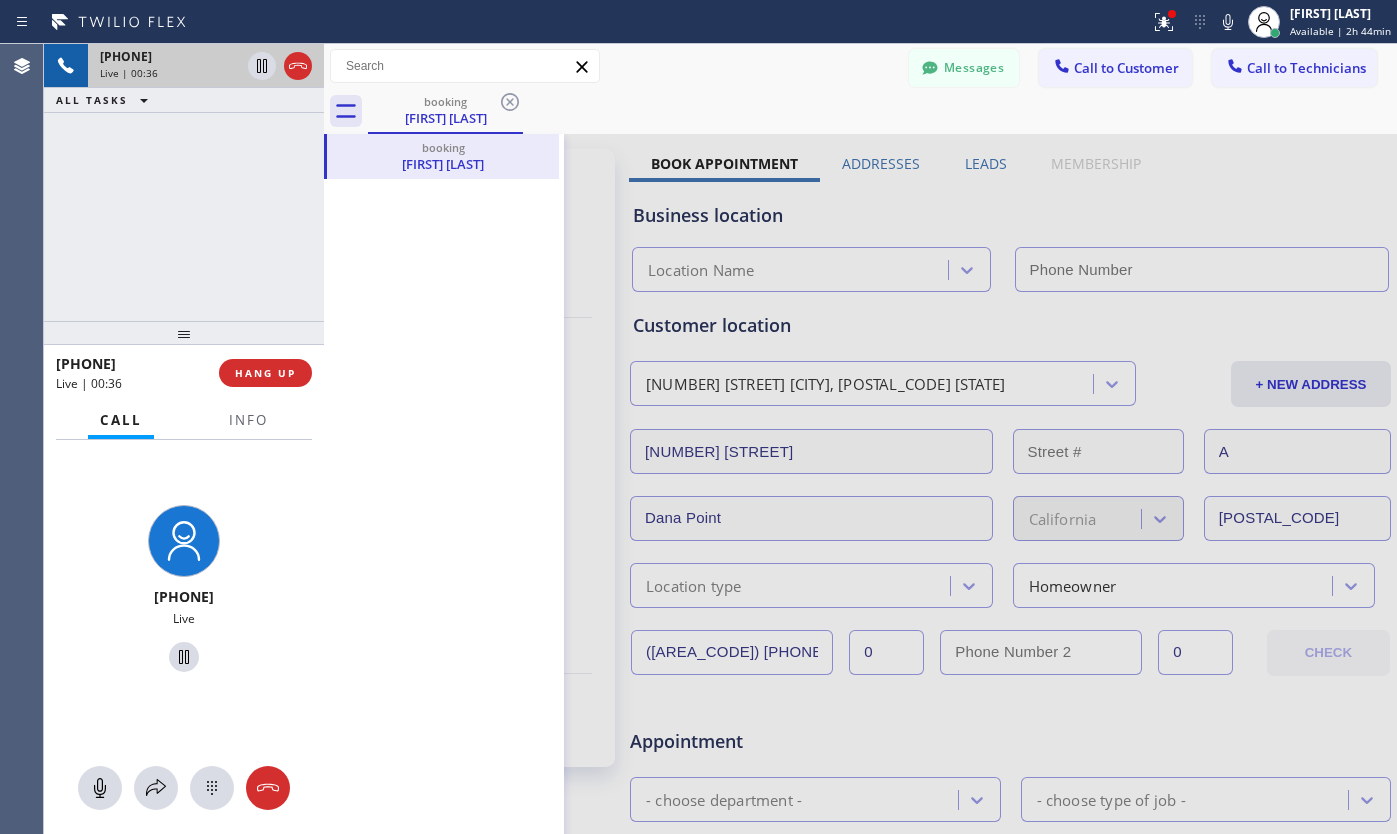 type on "[PHONE]" 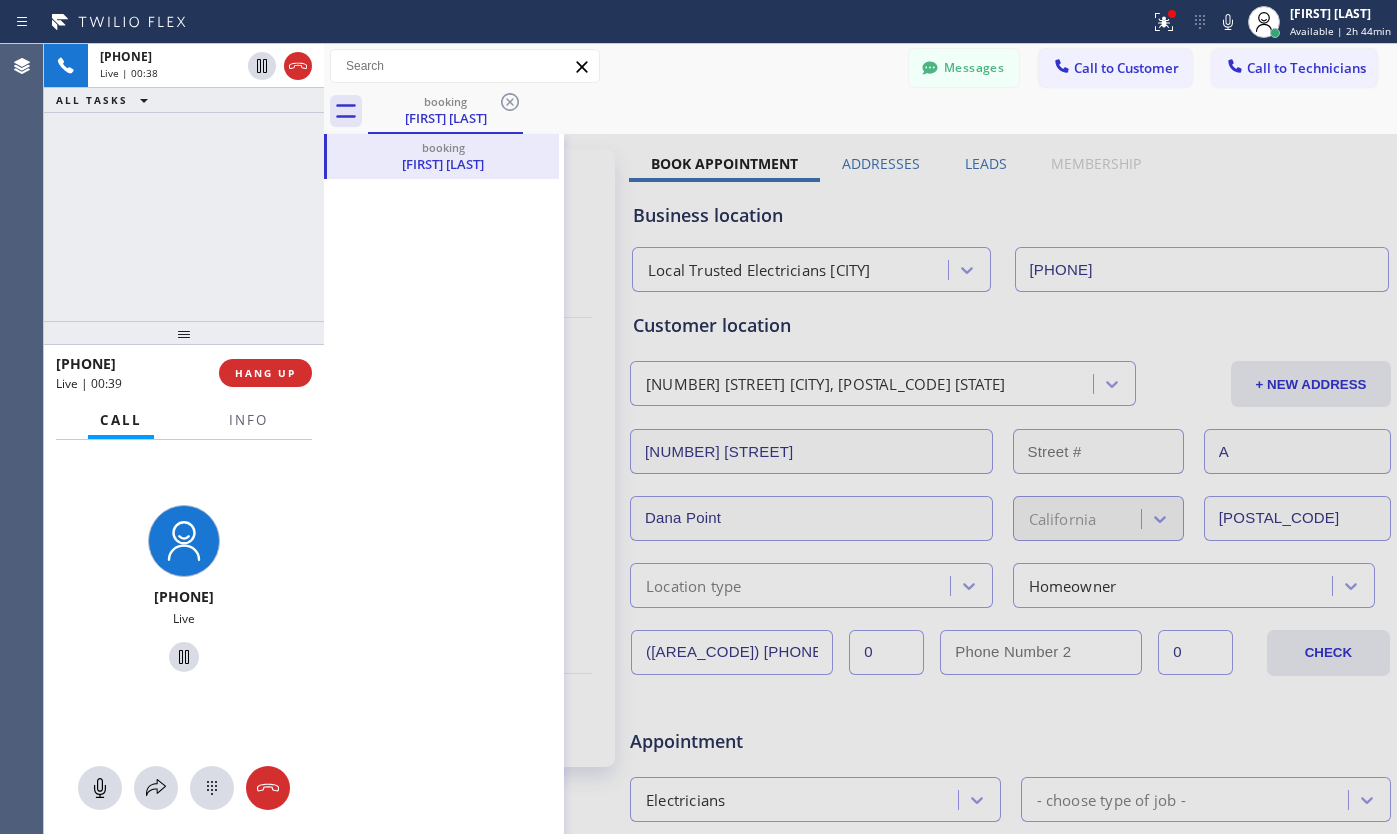click at bounding box center [860, 787] 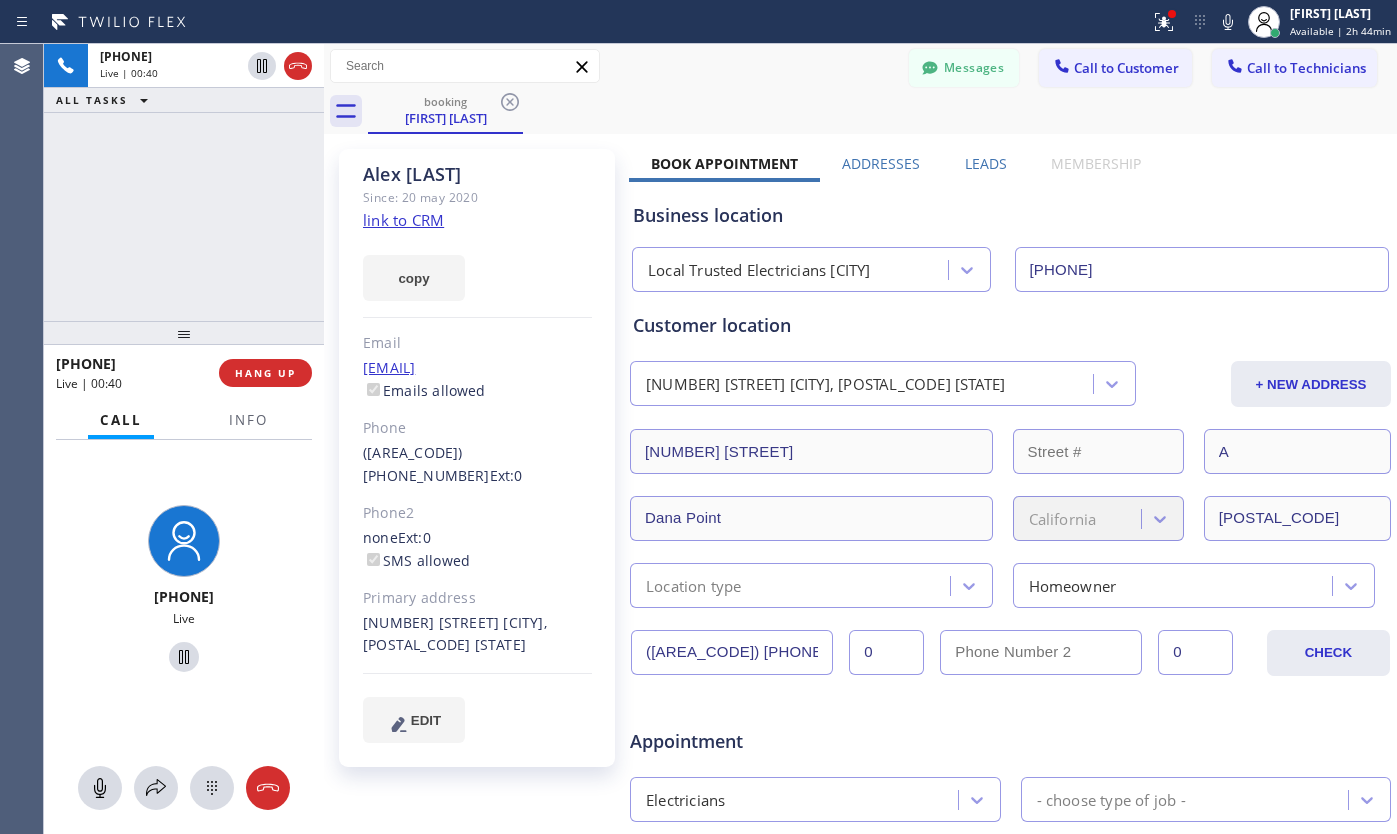 click on "link to CRM" 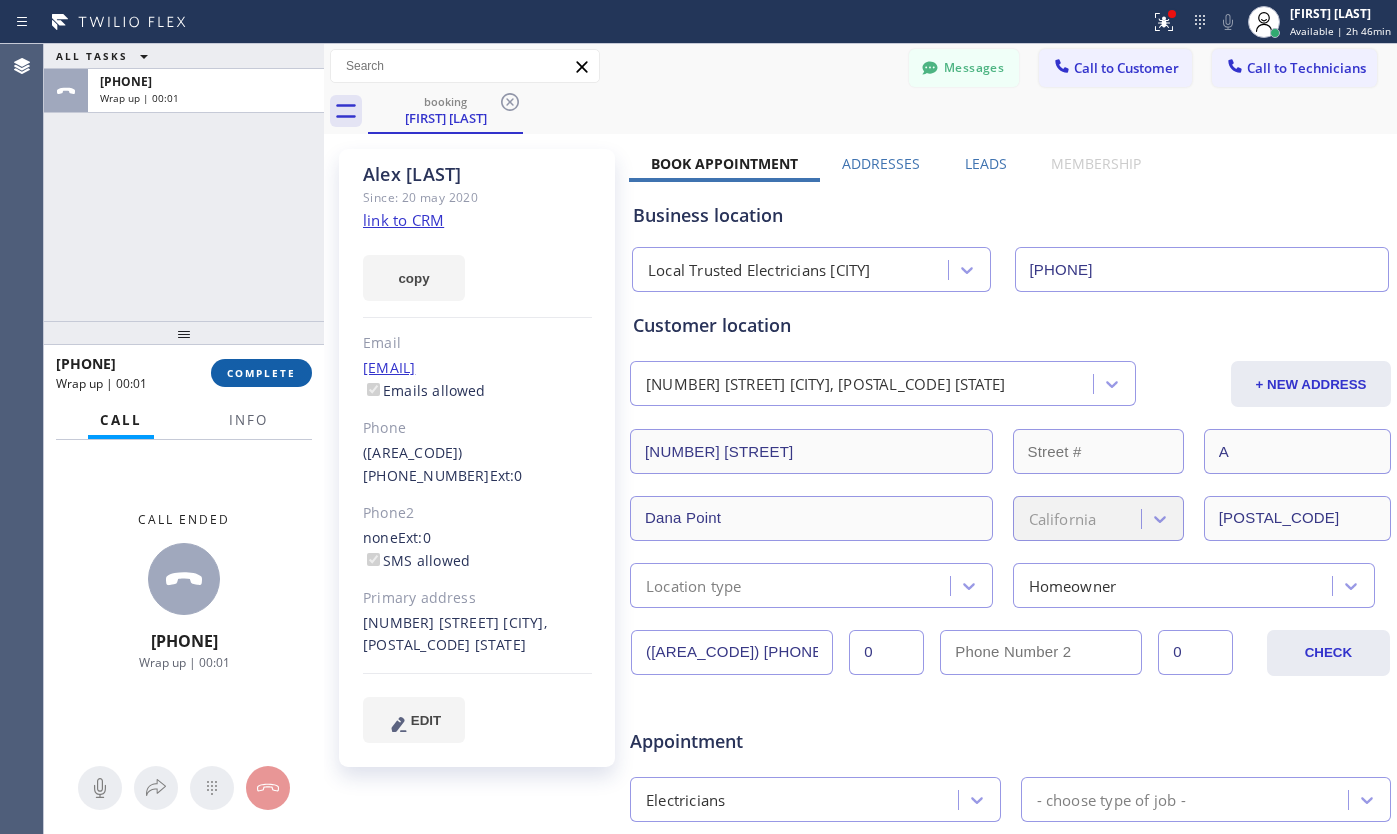 click on "COMPLETE" at bounding box center [261, 373] 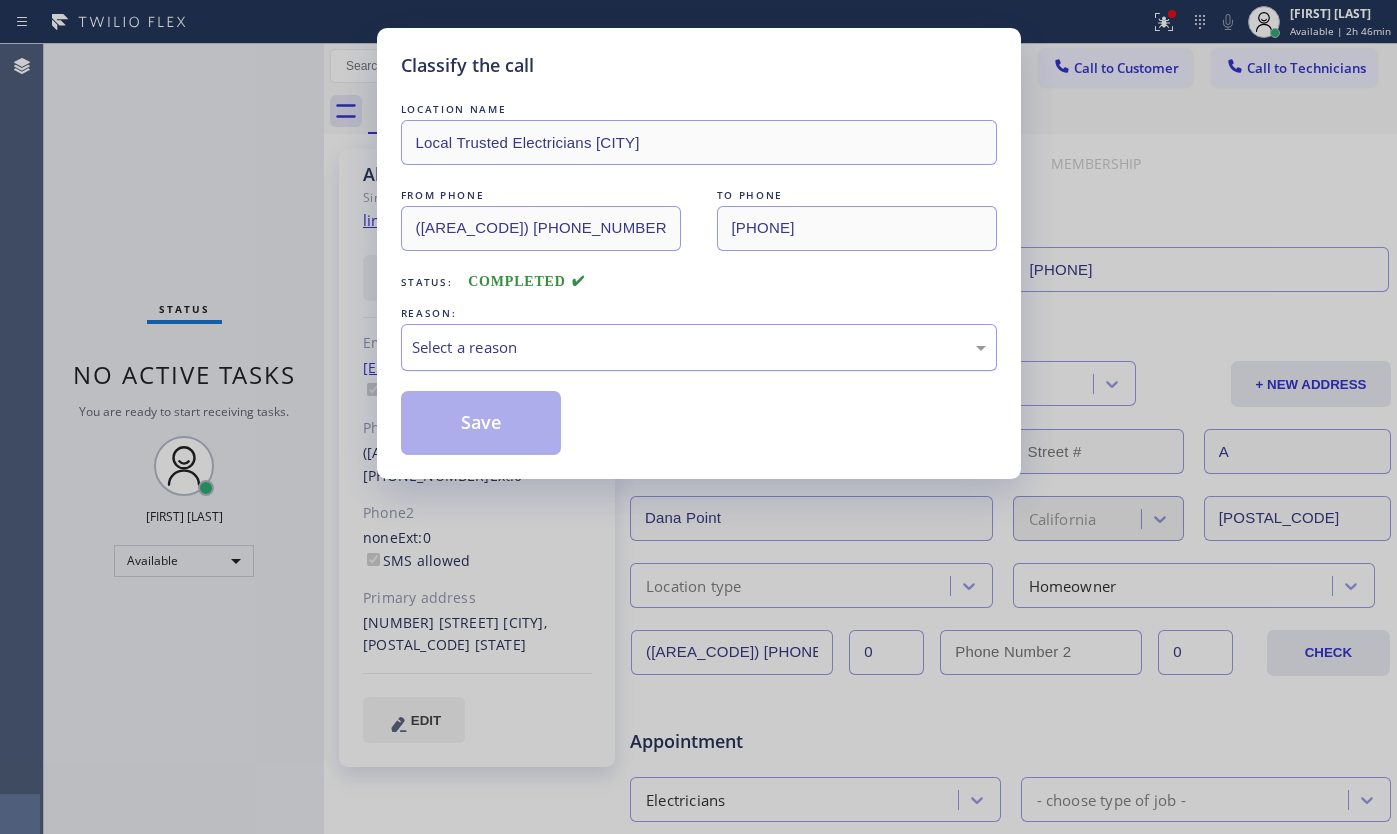 click on "Select a reason" at bounding box center (699, 347) 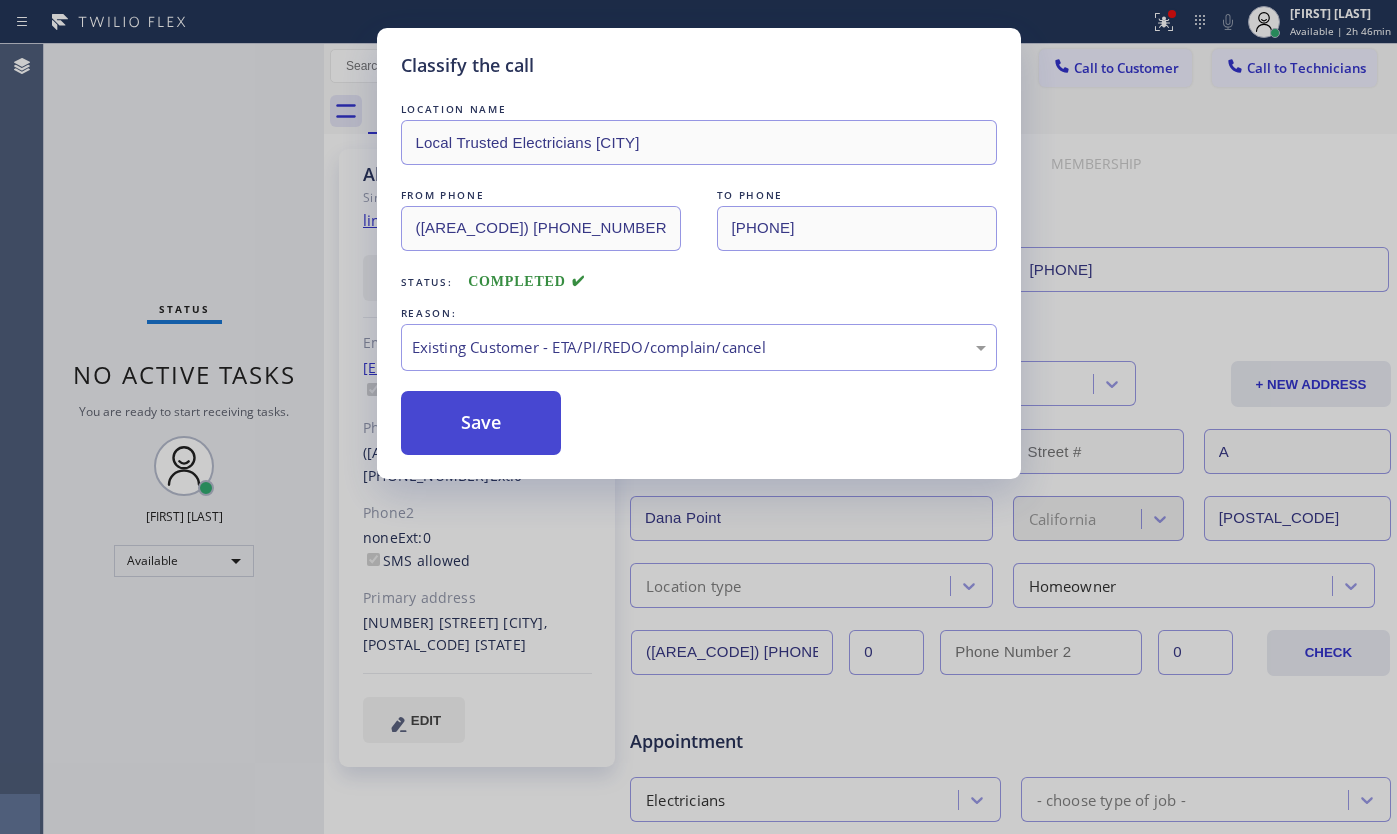 click on "Save" at bounding box center (481, 423) 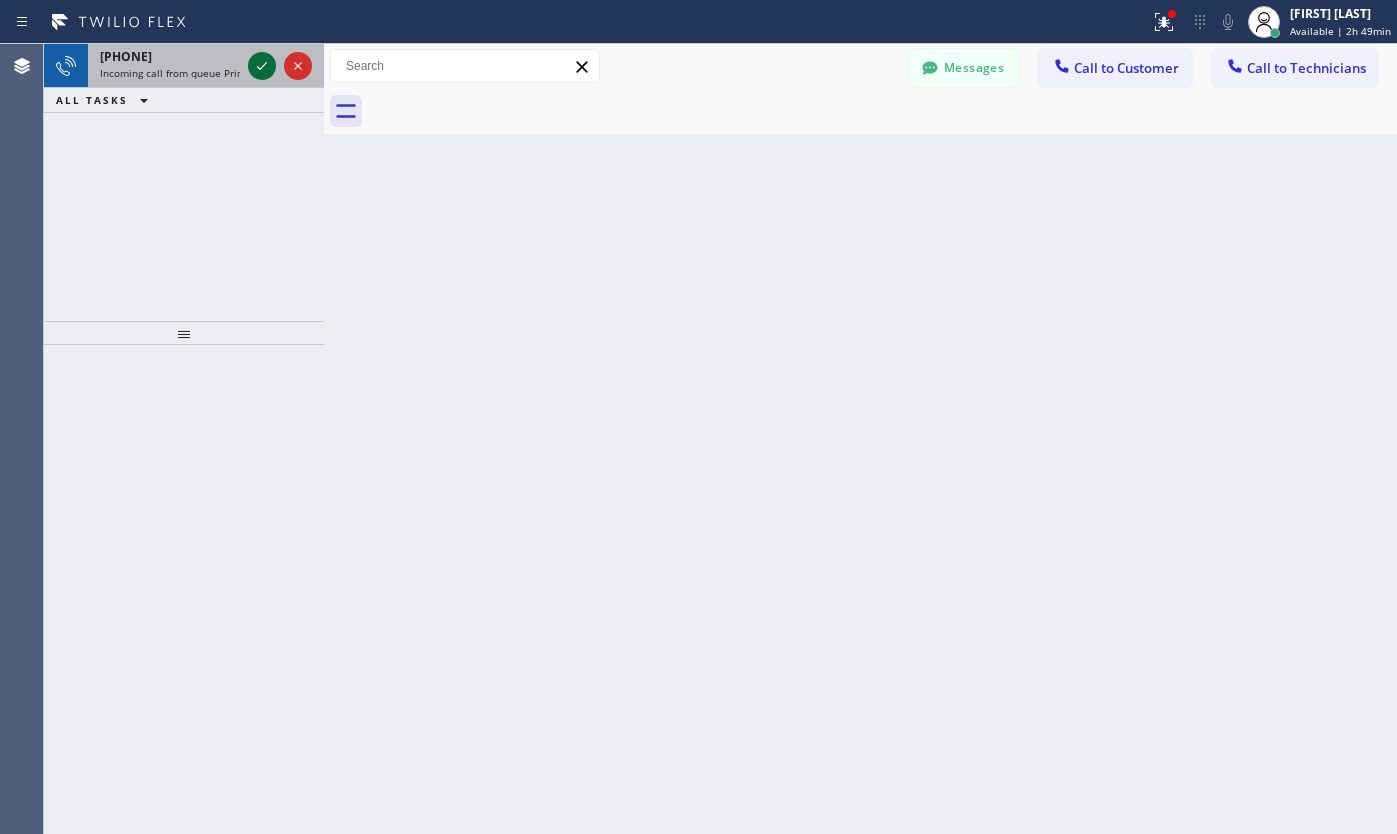 click 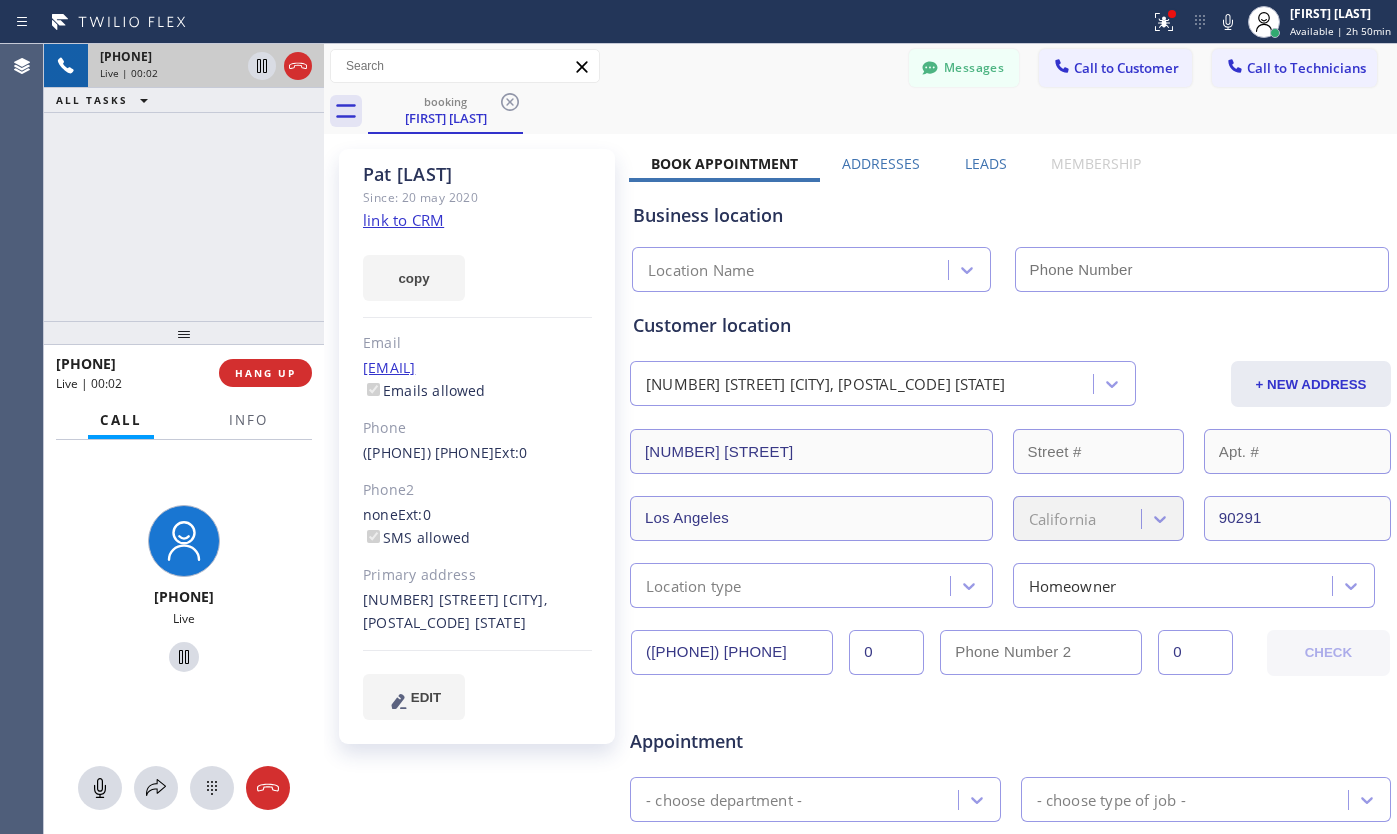 type on "[PHONE]" 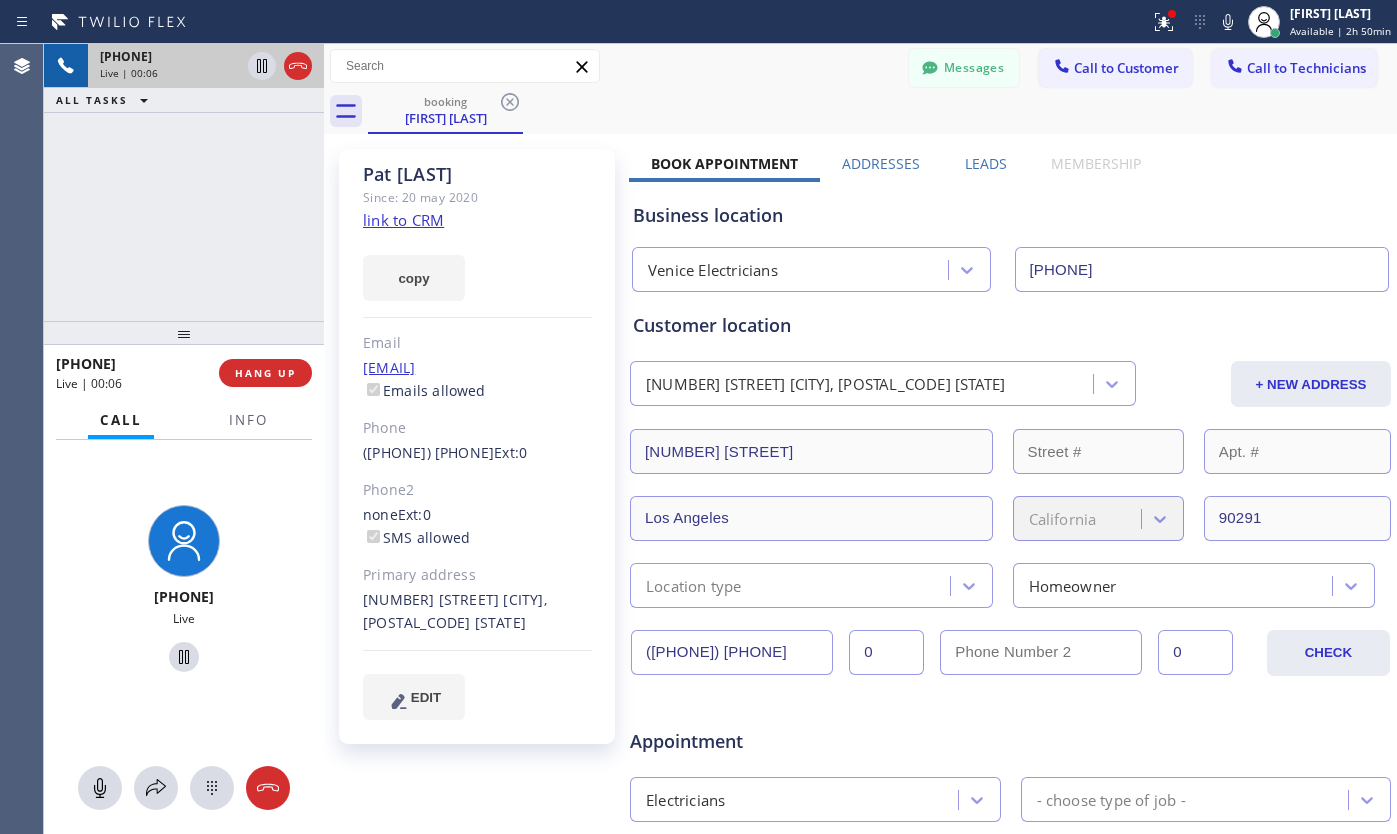 click on "link to CRM" 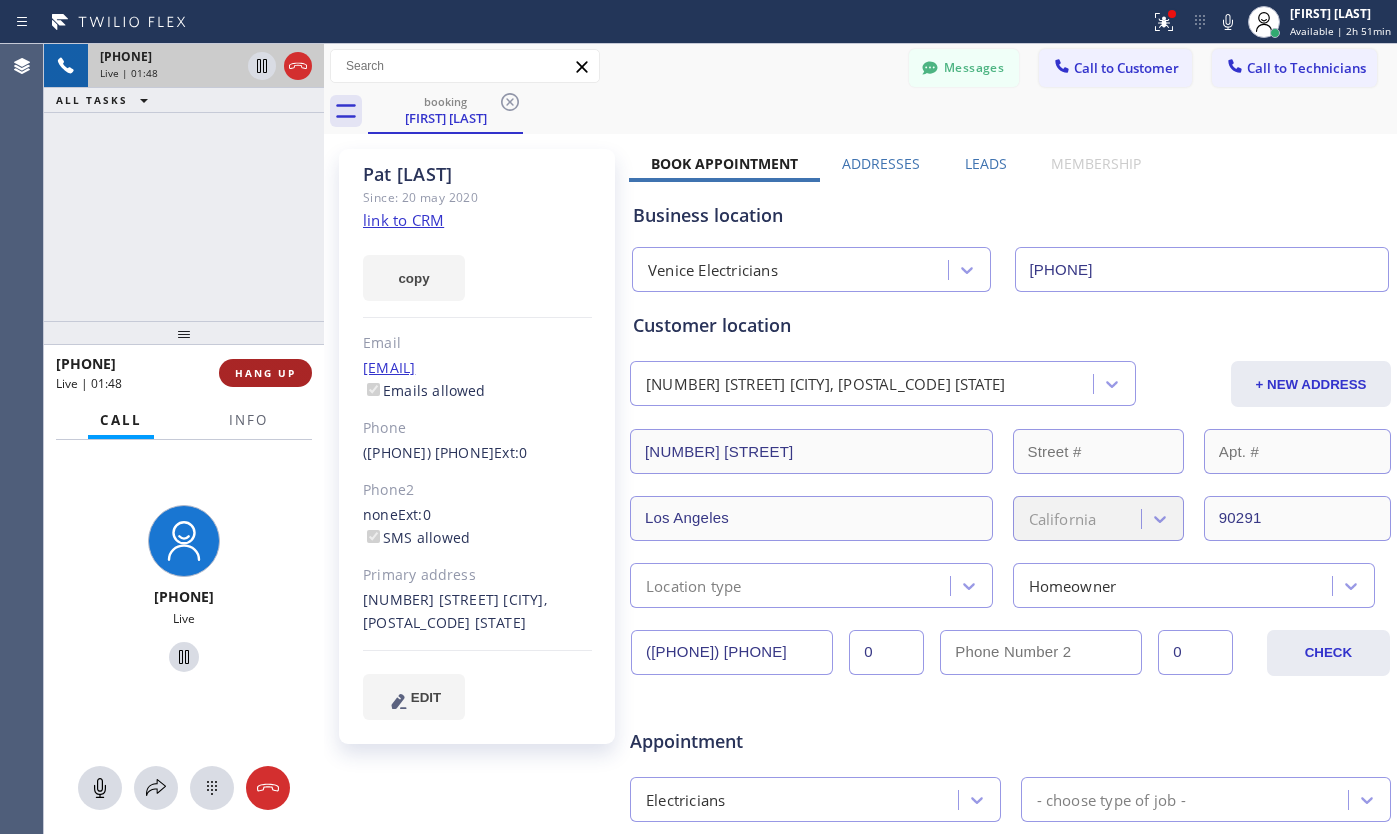 click on "HANG UP" at bounding box center (265, 373) 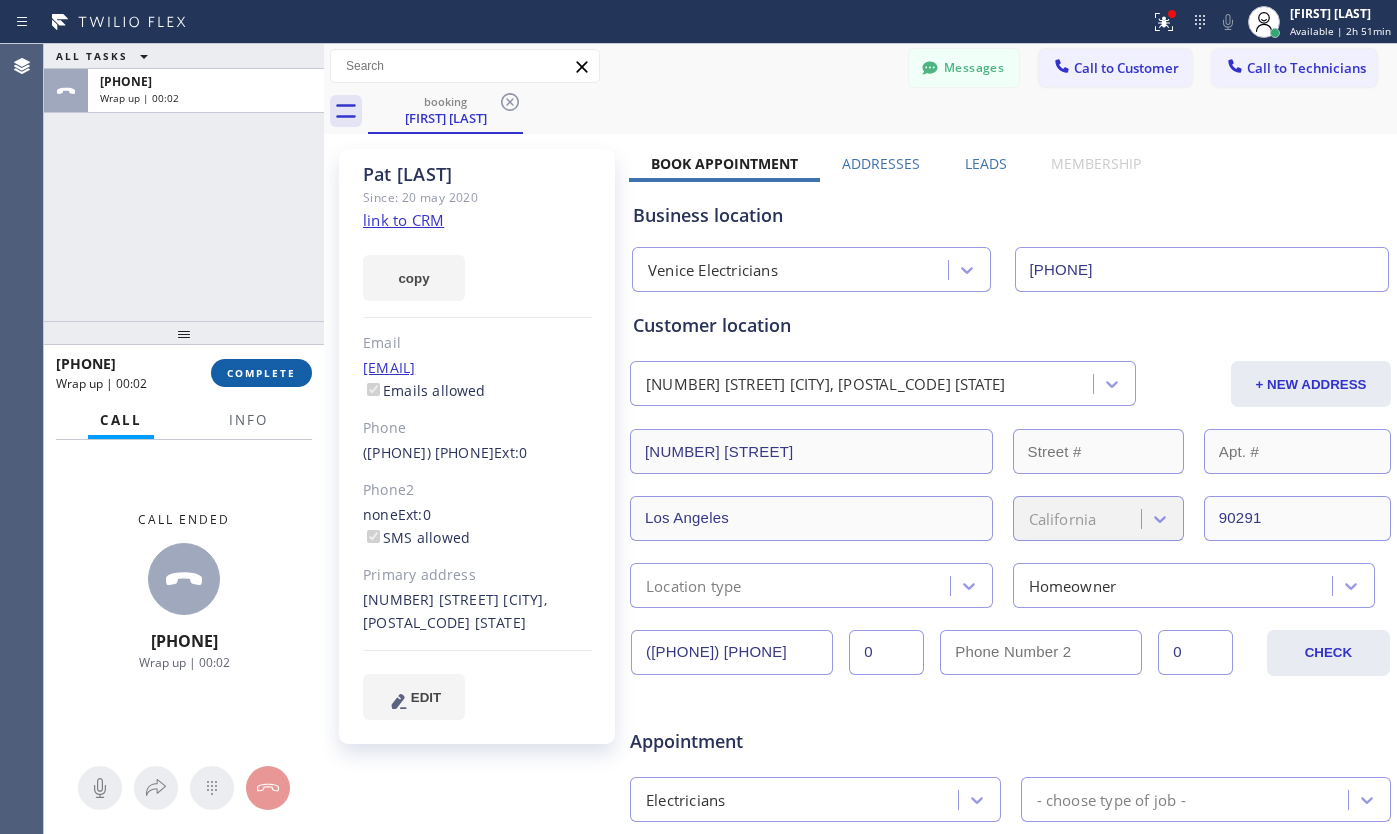 click on "COMPLETE" at bounding box center (261, 373) 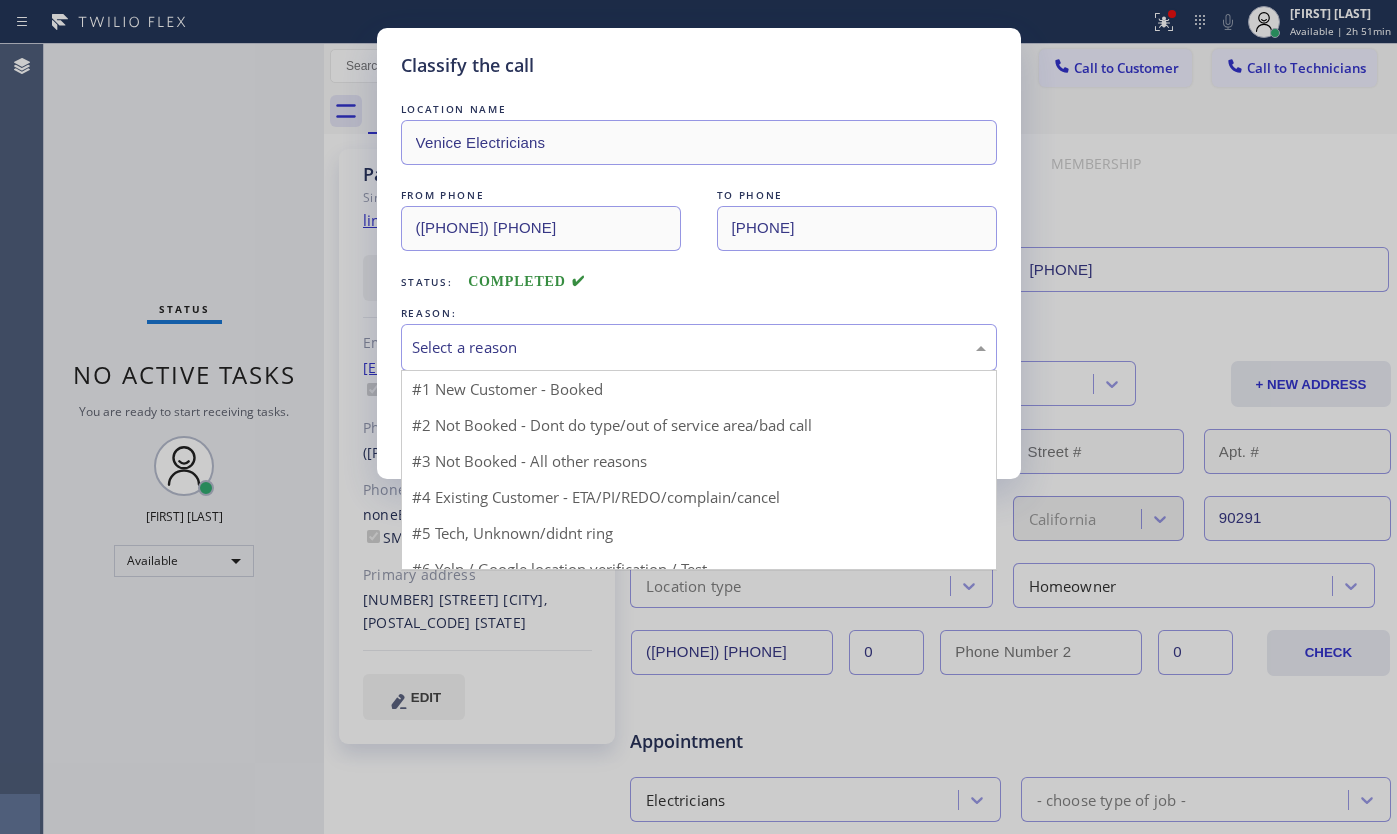 click on "Select a reason" at bounding box center [699, 347] 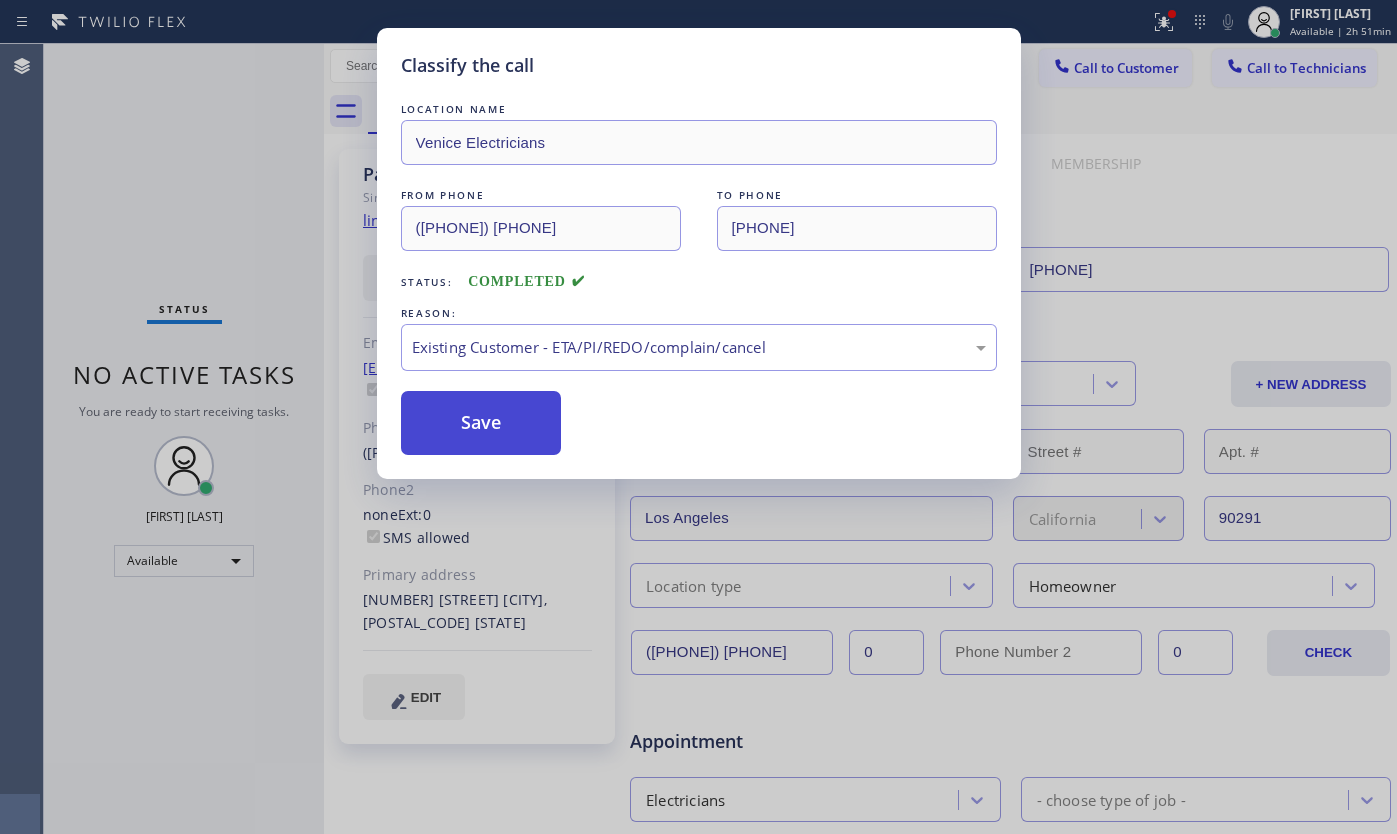 click on "Save" at bounding box center (481, 423) 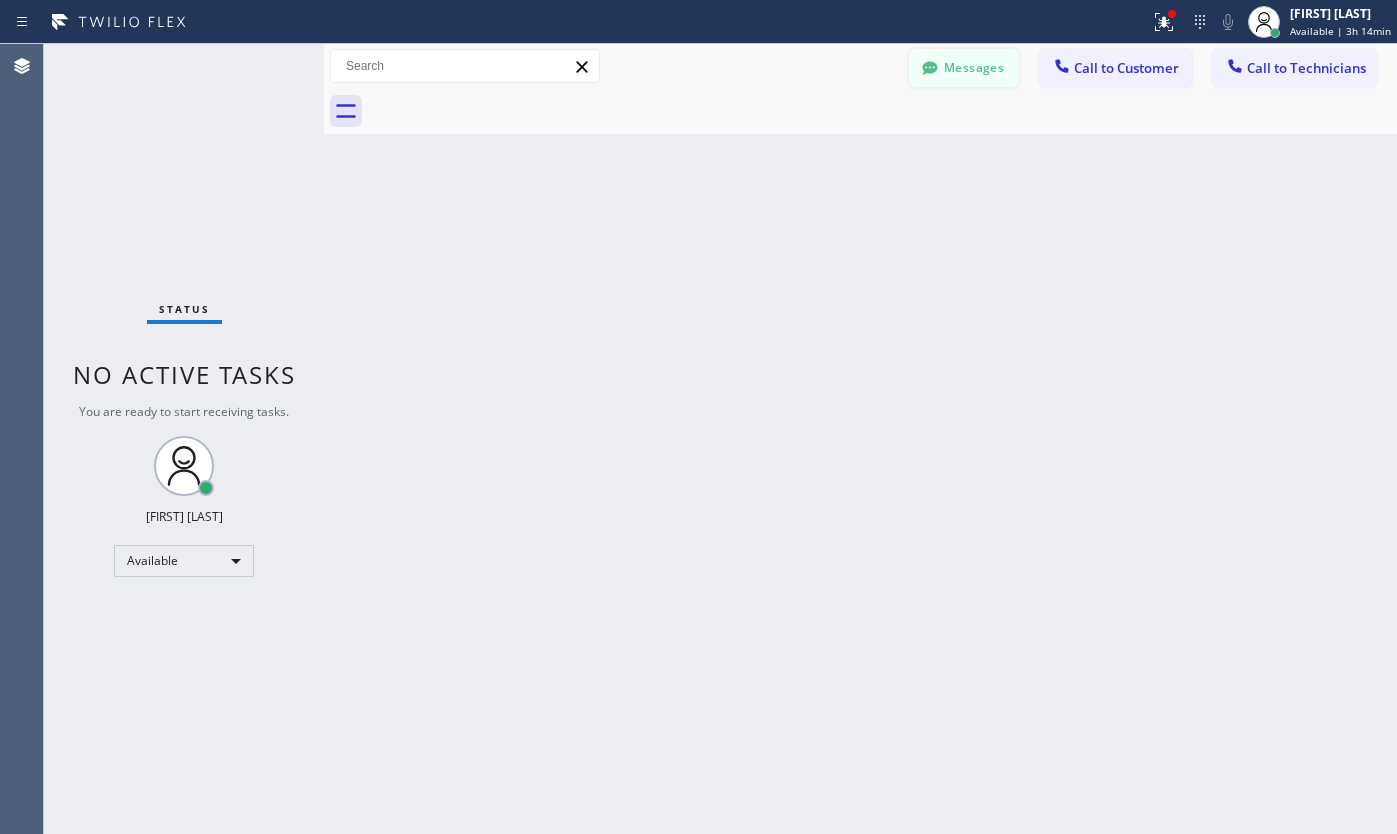 click at bounding box center [930, 70] 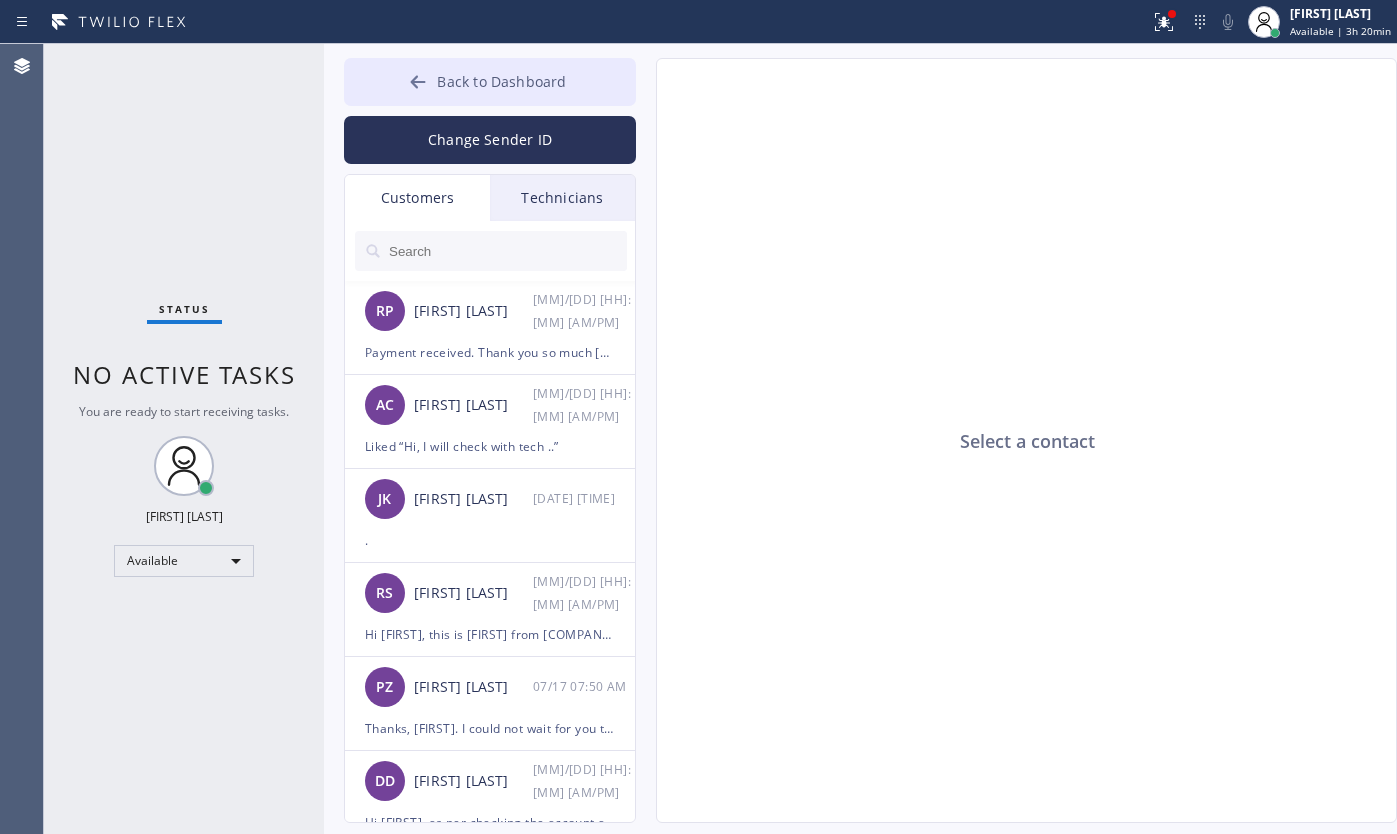 click 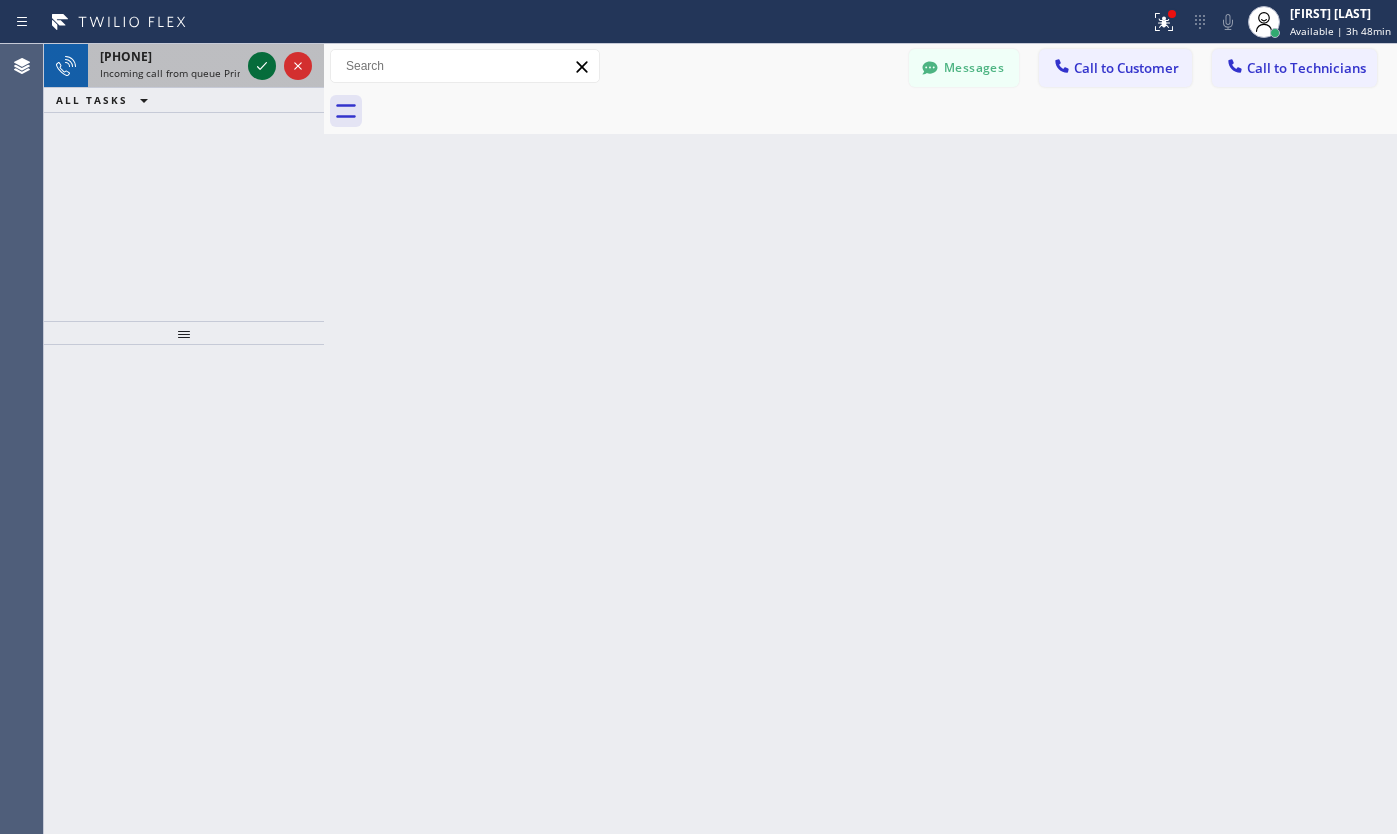 click 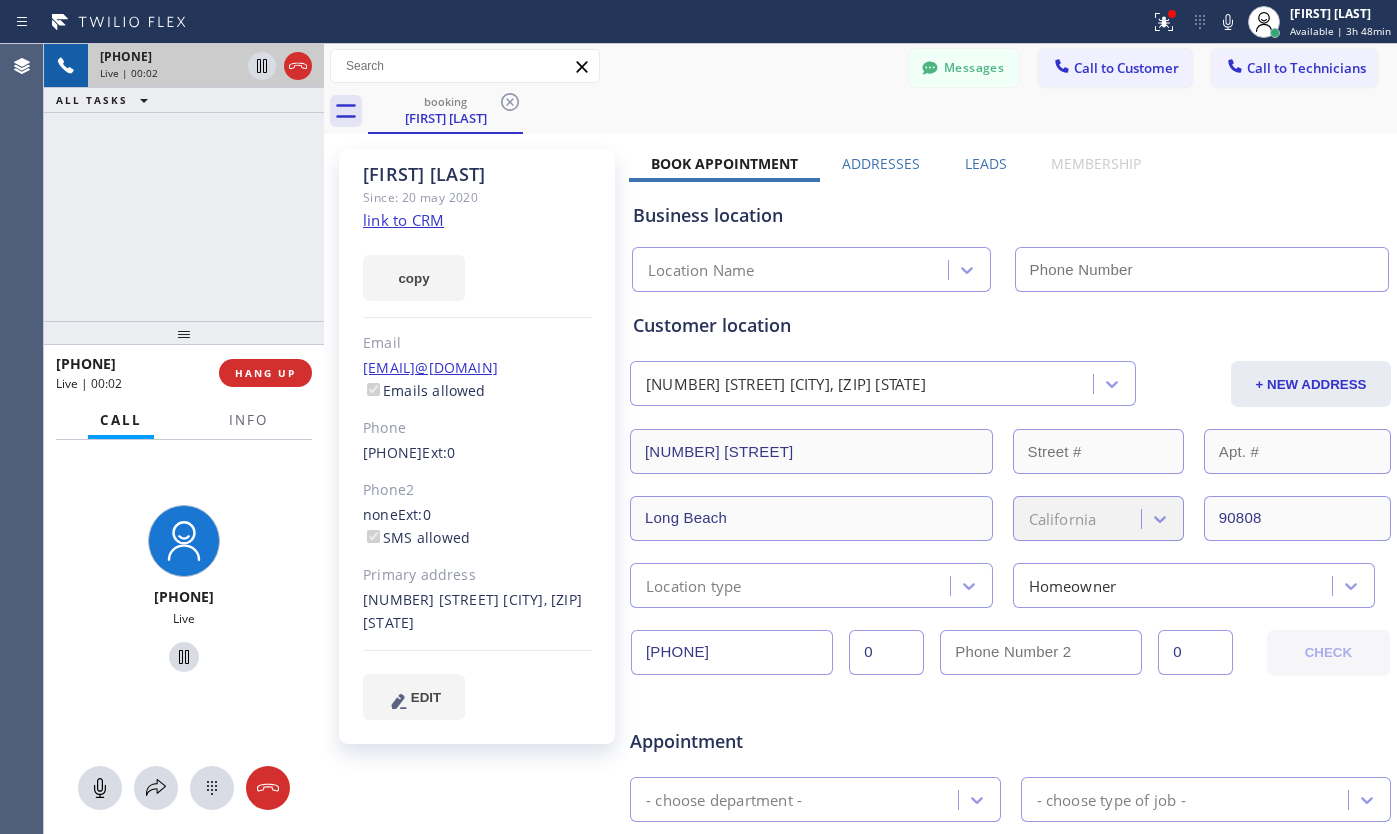 type on "[PHONE]" 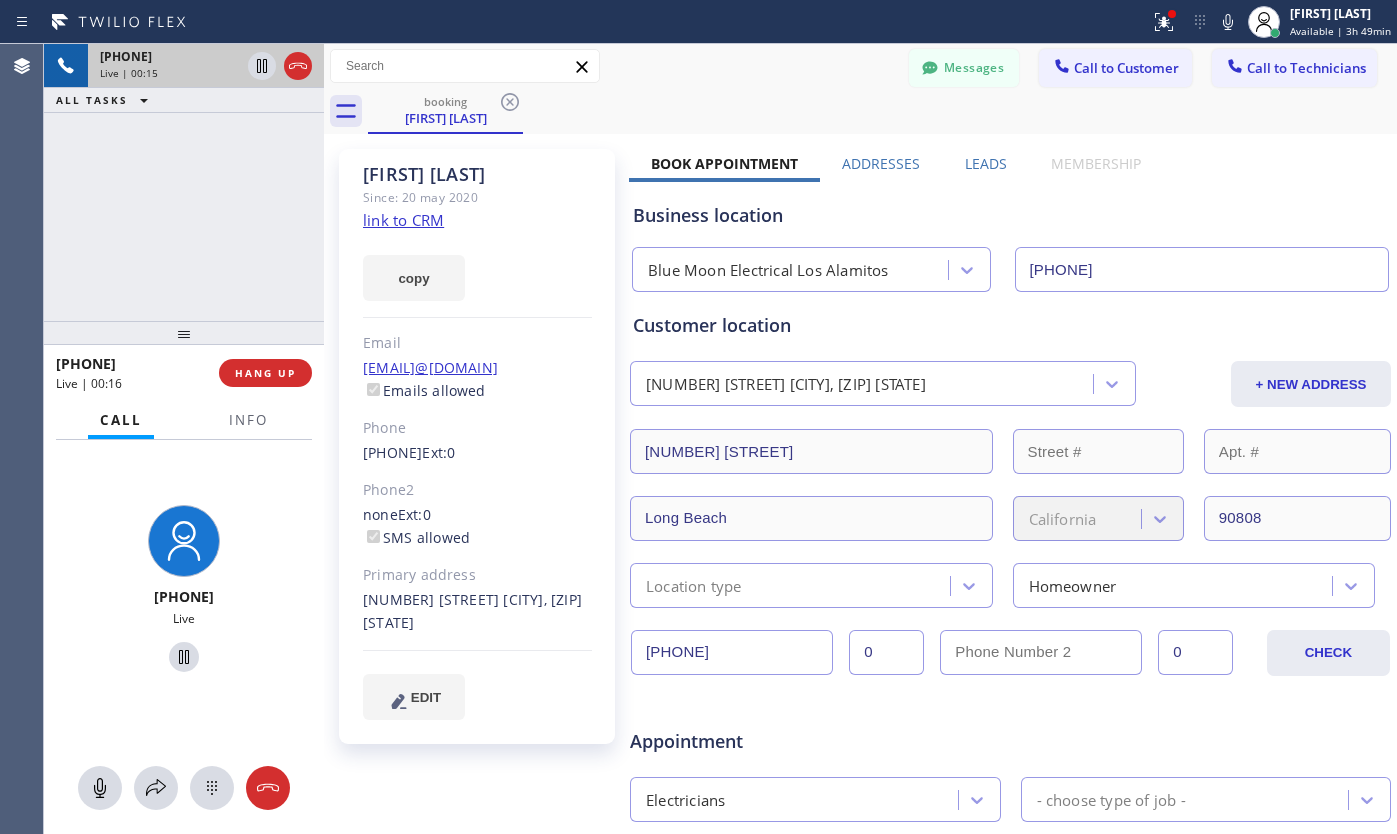 click on "link to CRM" 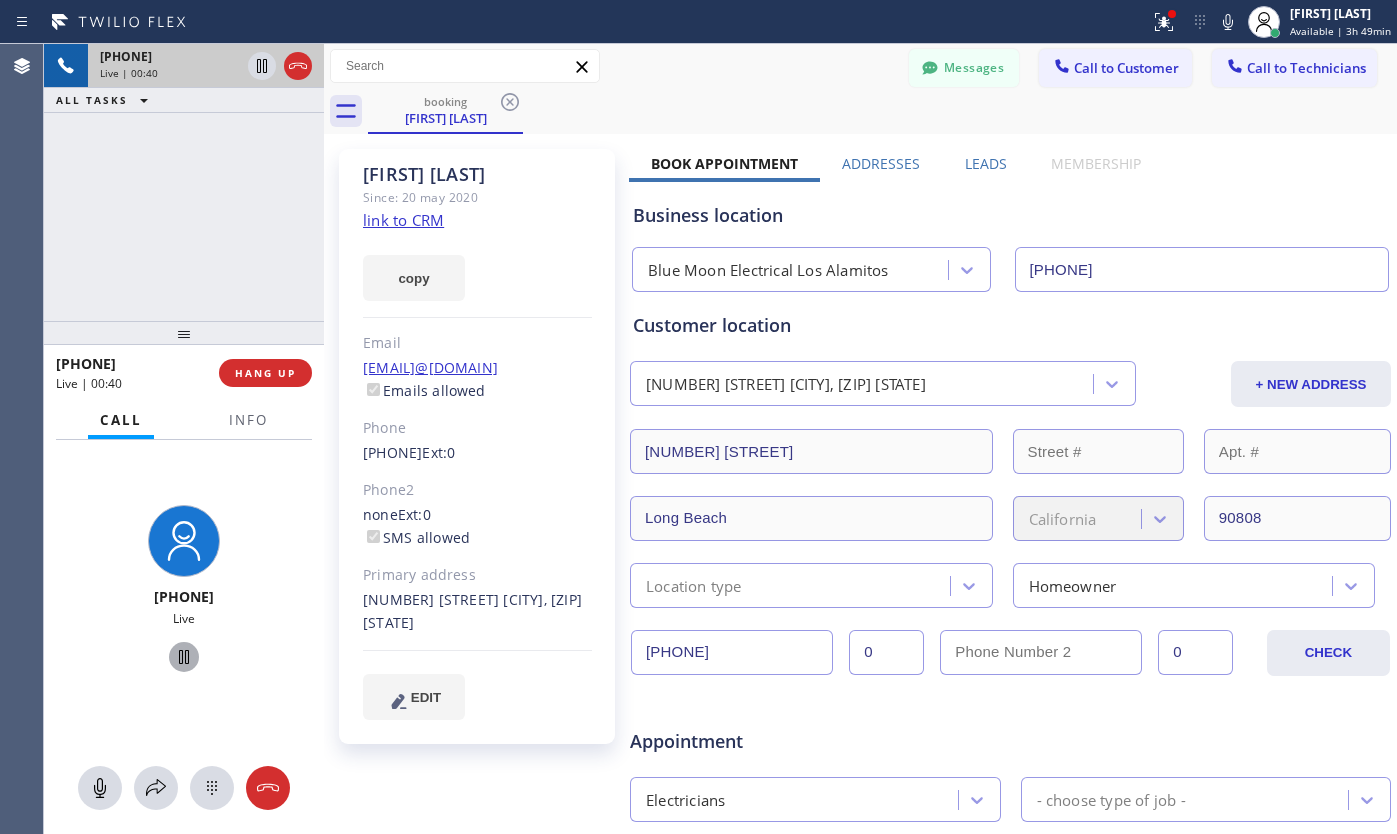 click 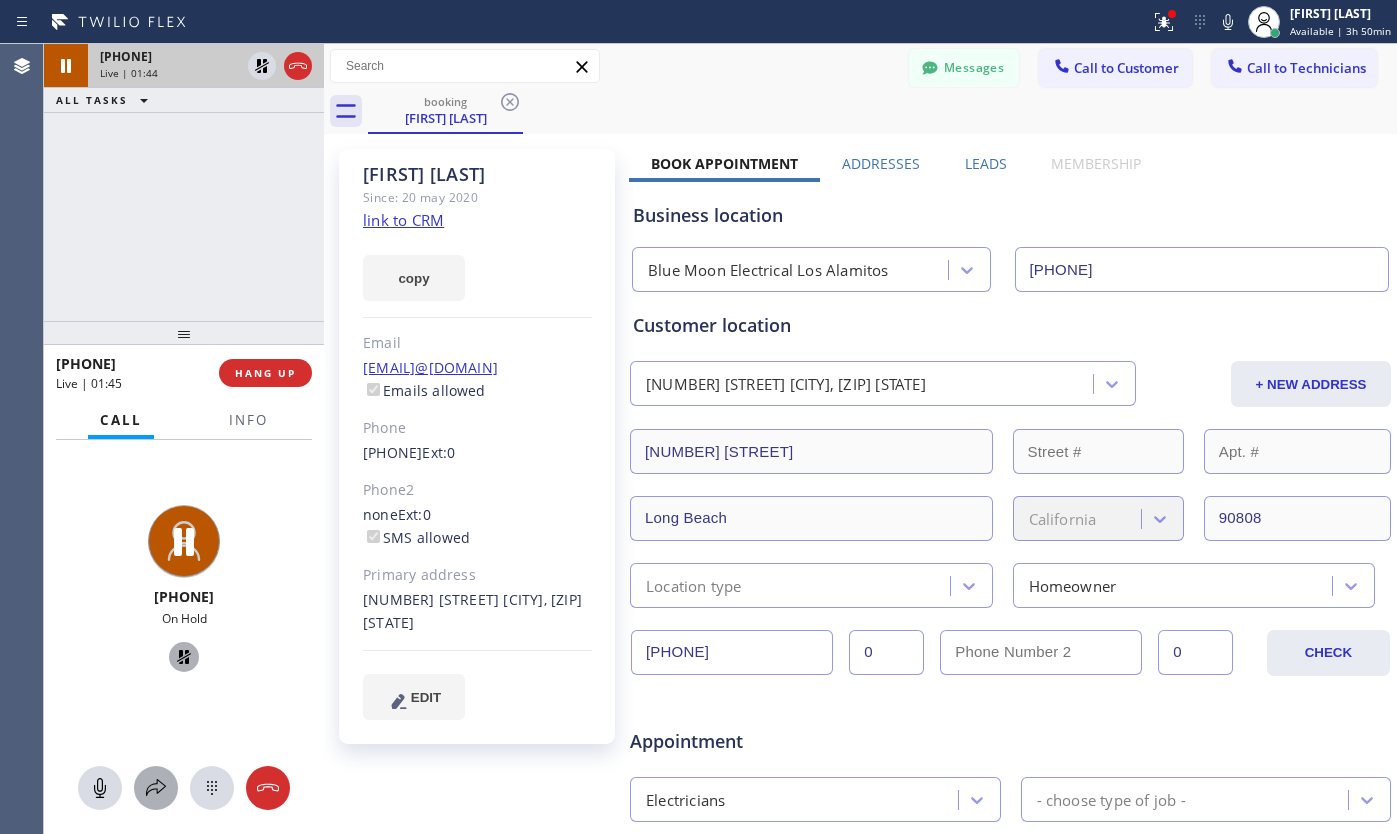 click 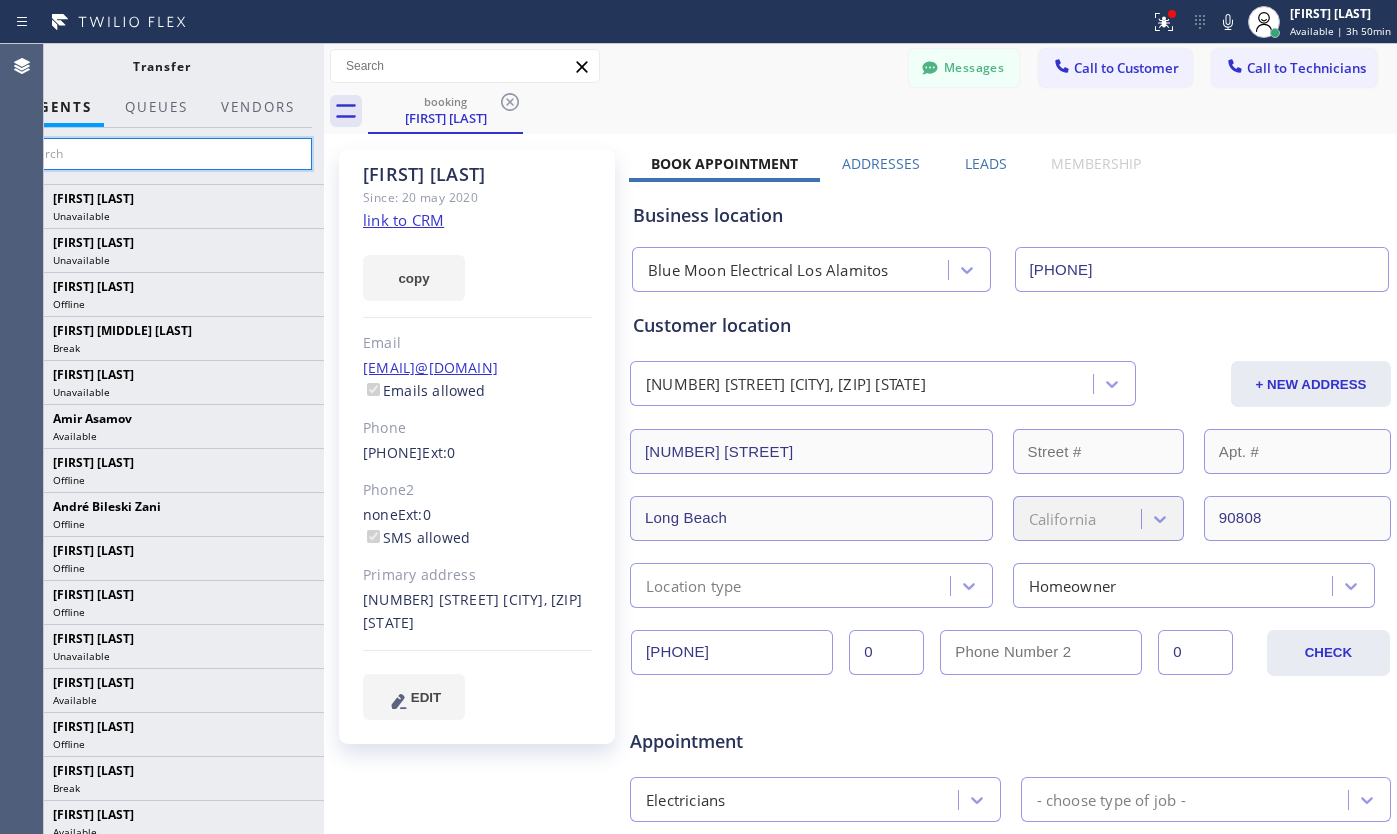 click at bounding box center [161, 154] 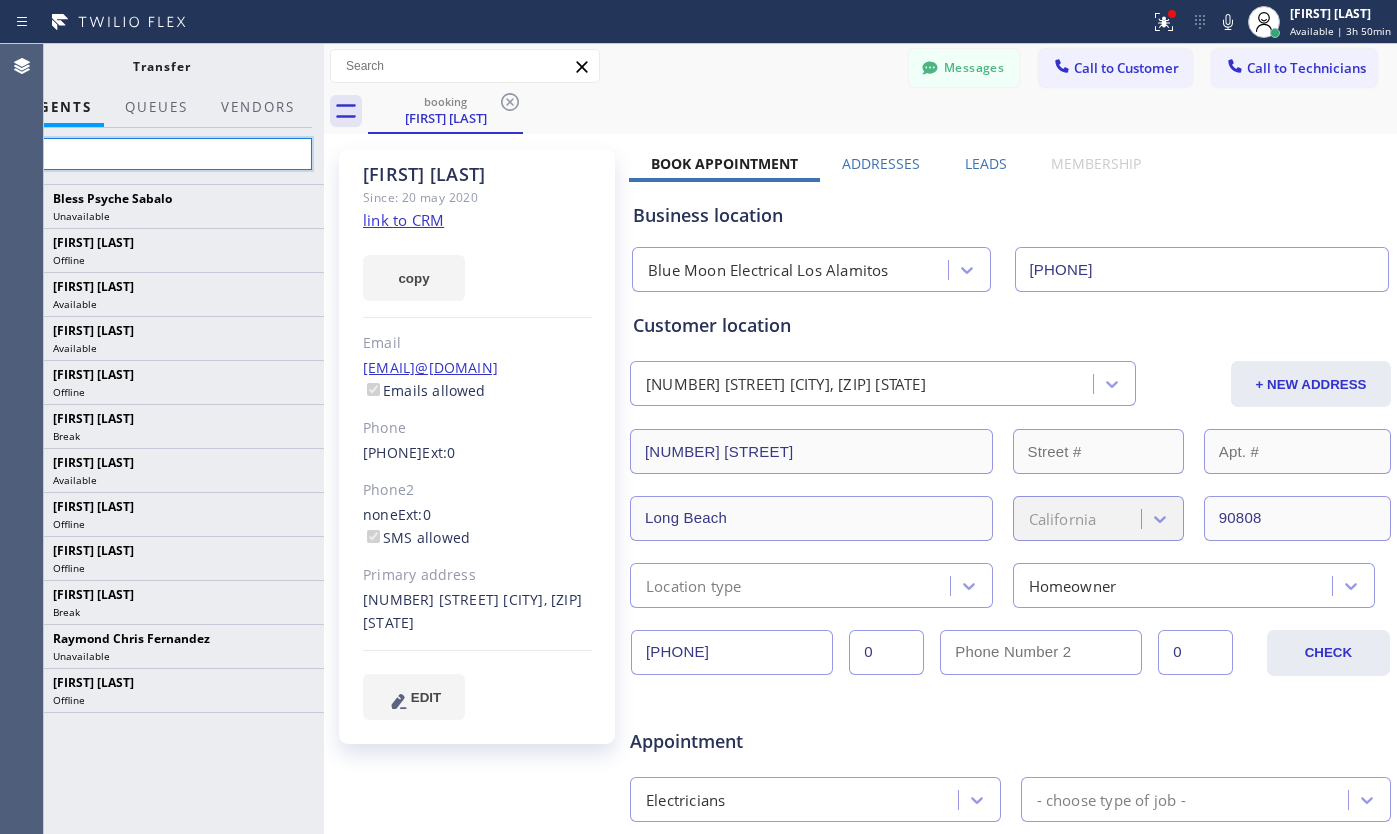type on "c" 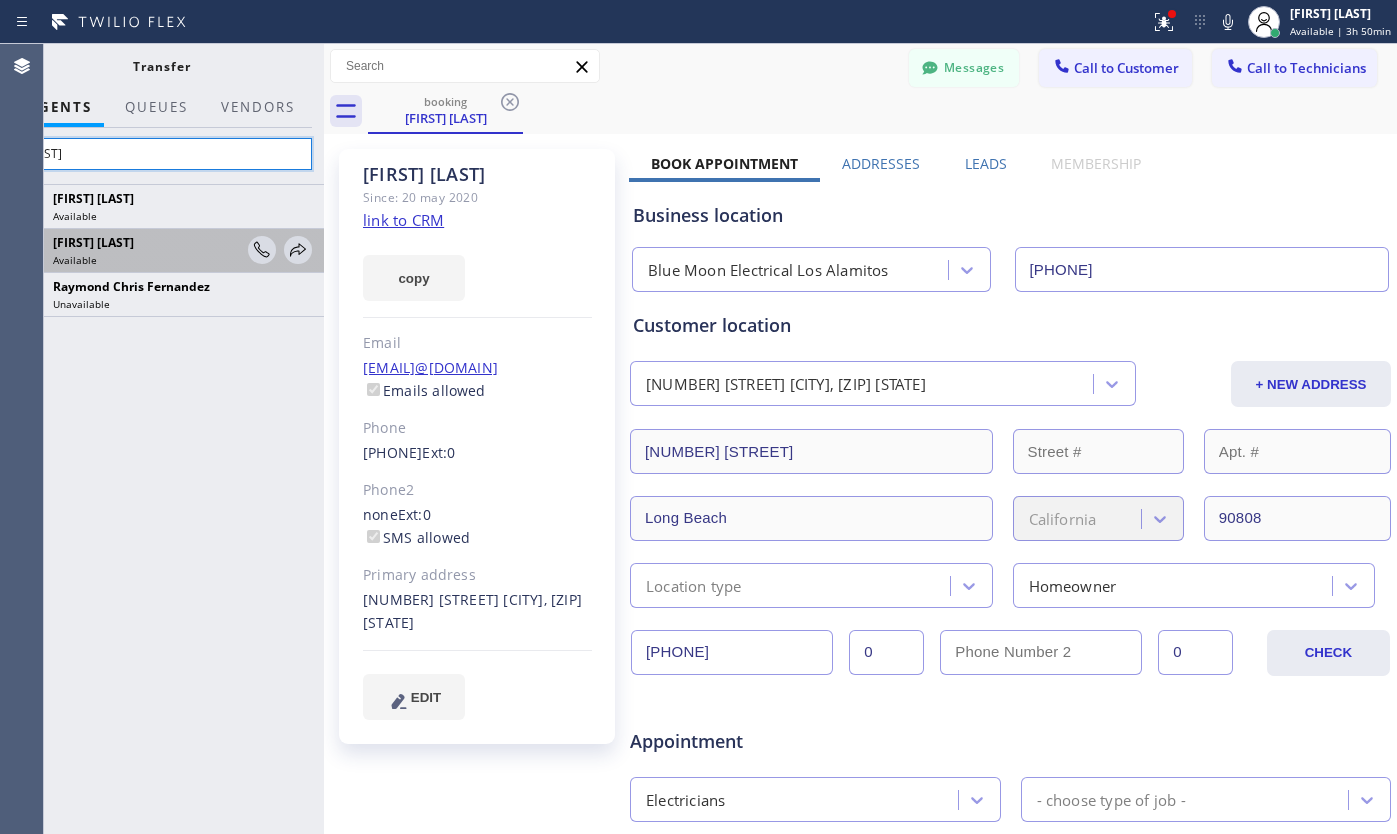 type on "[FIRST]" 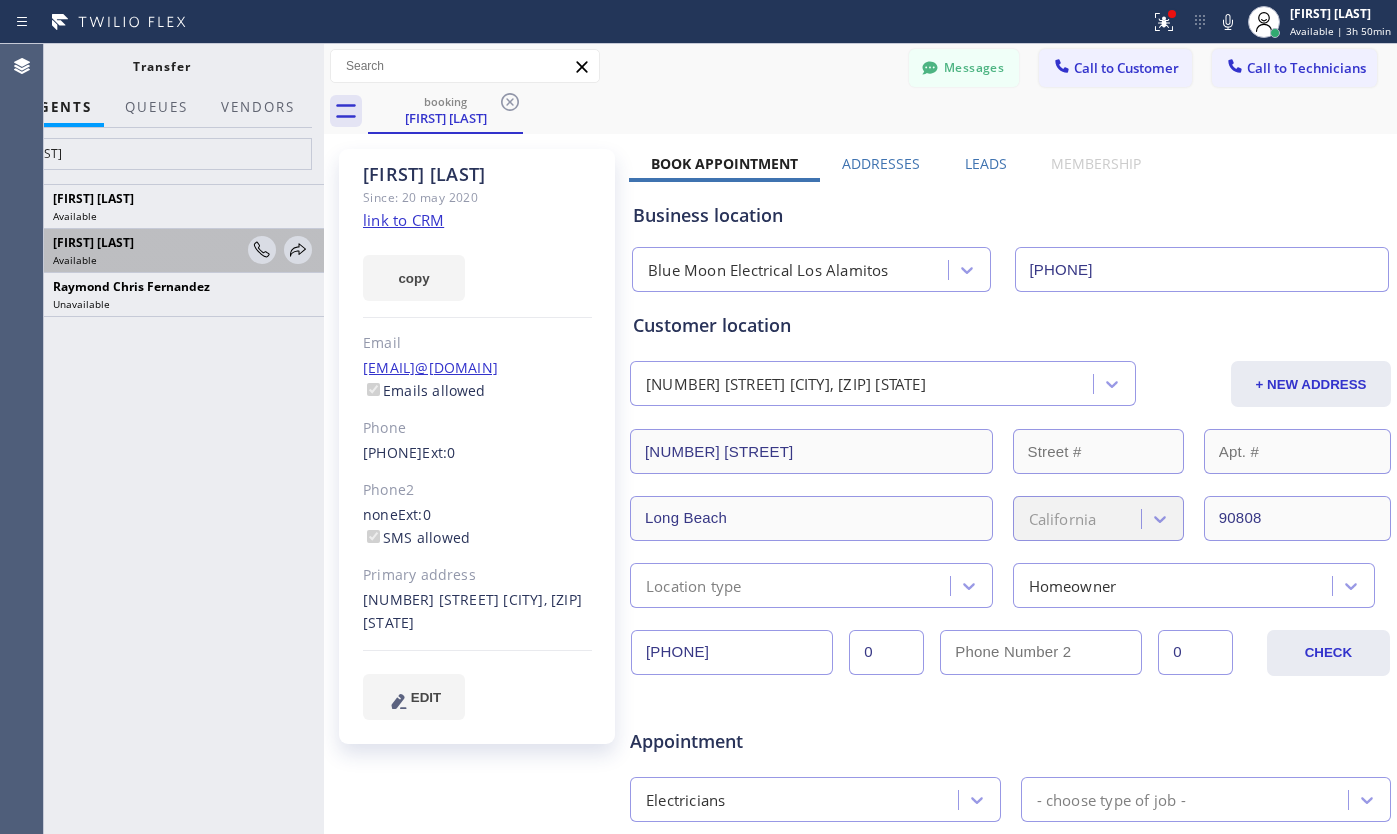 click on "[FIRST] [LAST]" at bounding box center (93, 242) 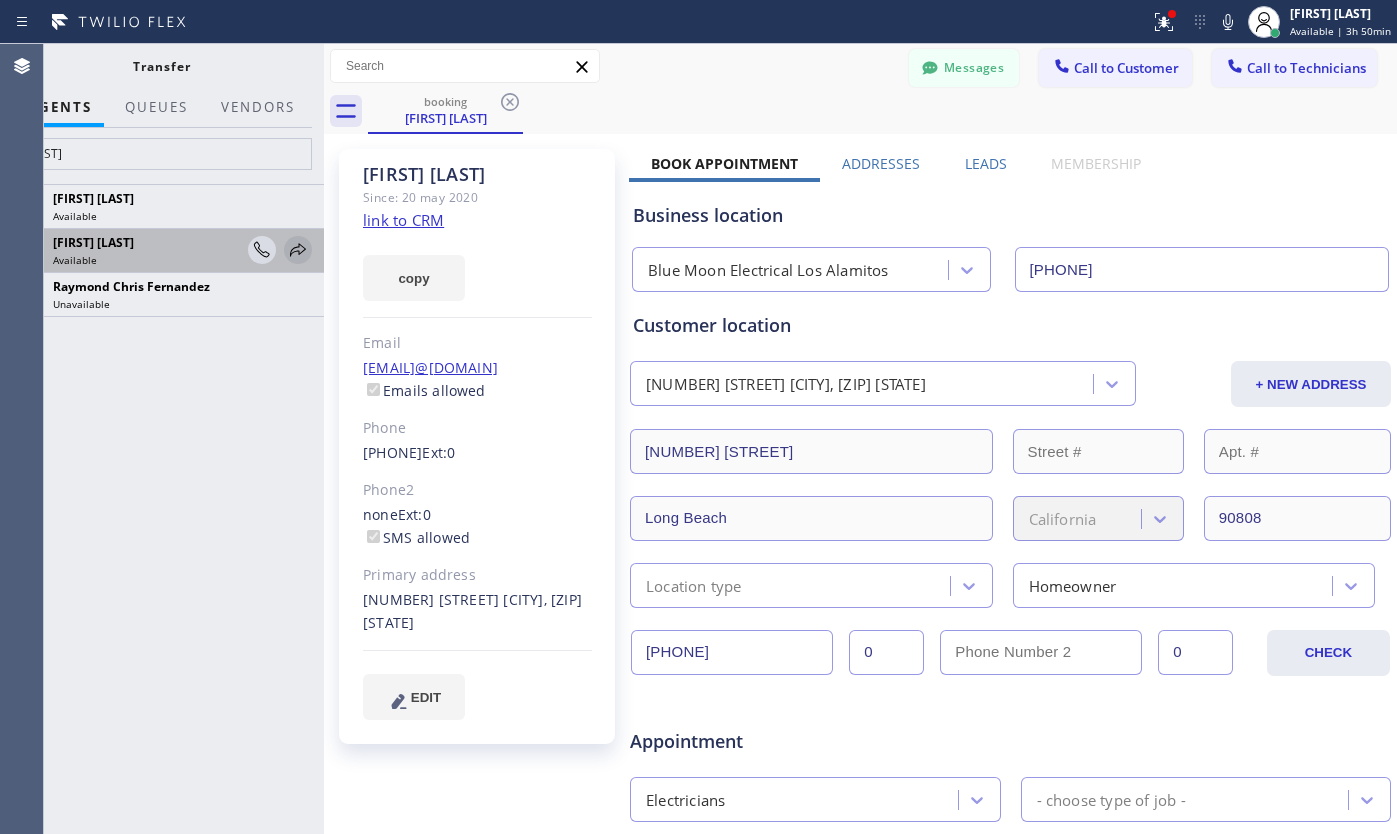 click 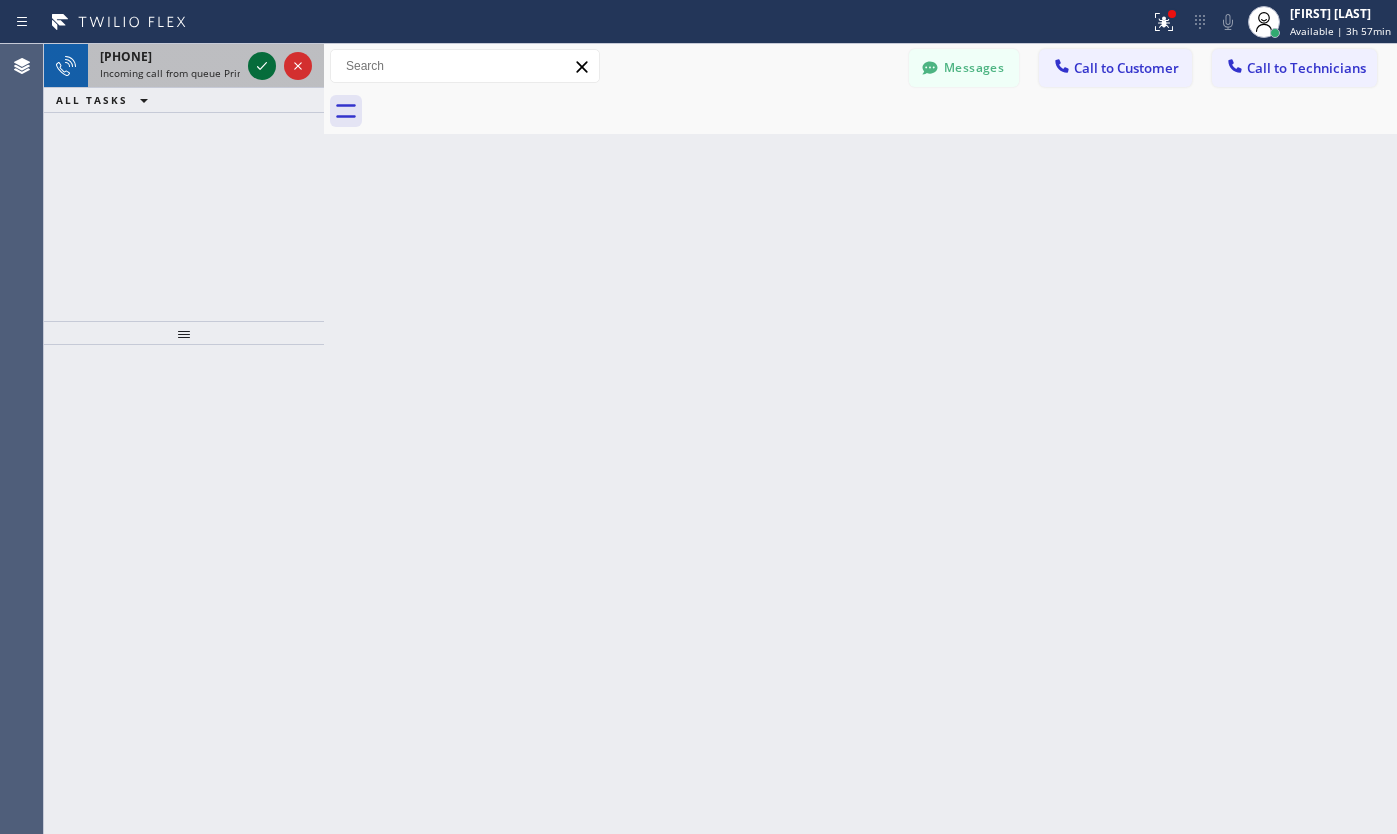 click 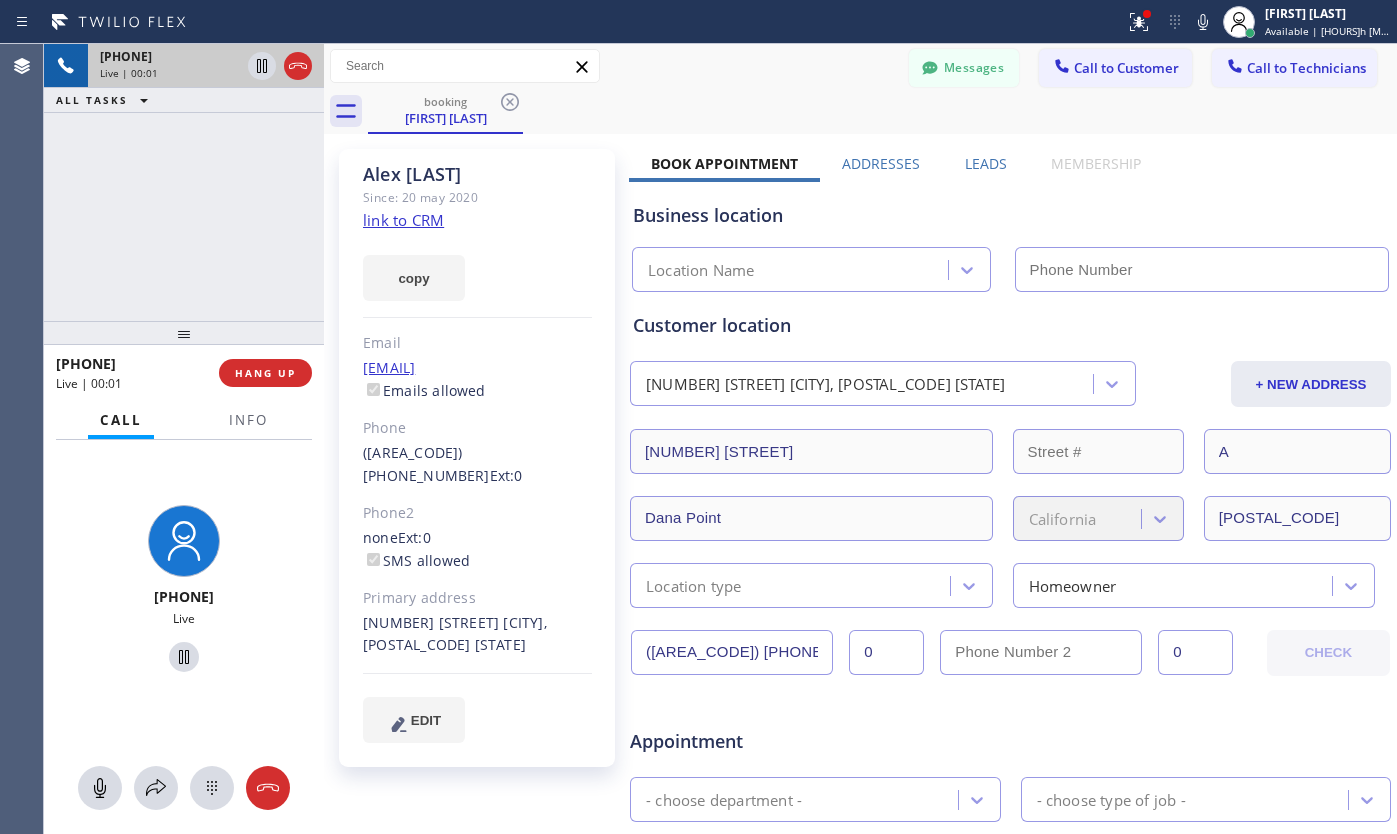 type on "([AREA_CODE]) [PHONE_NUMBER]" 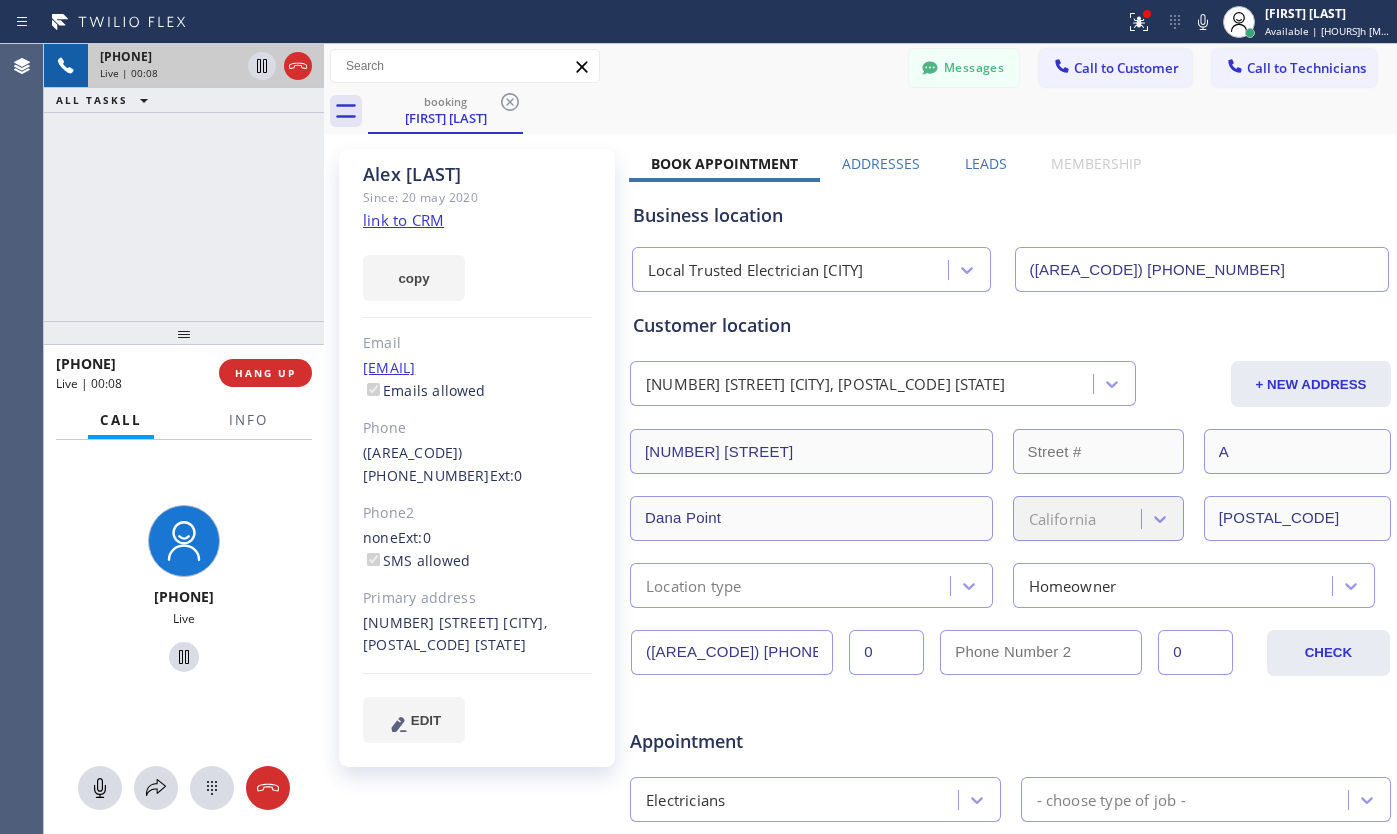 click on "link to CRM" 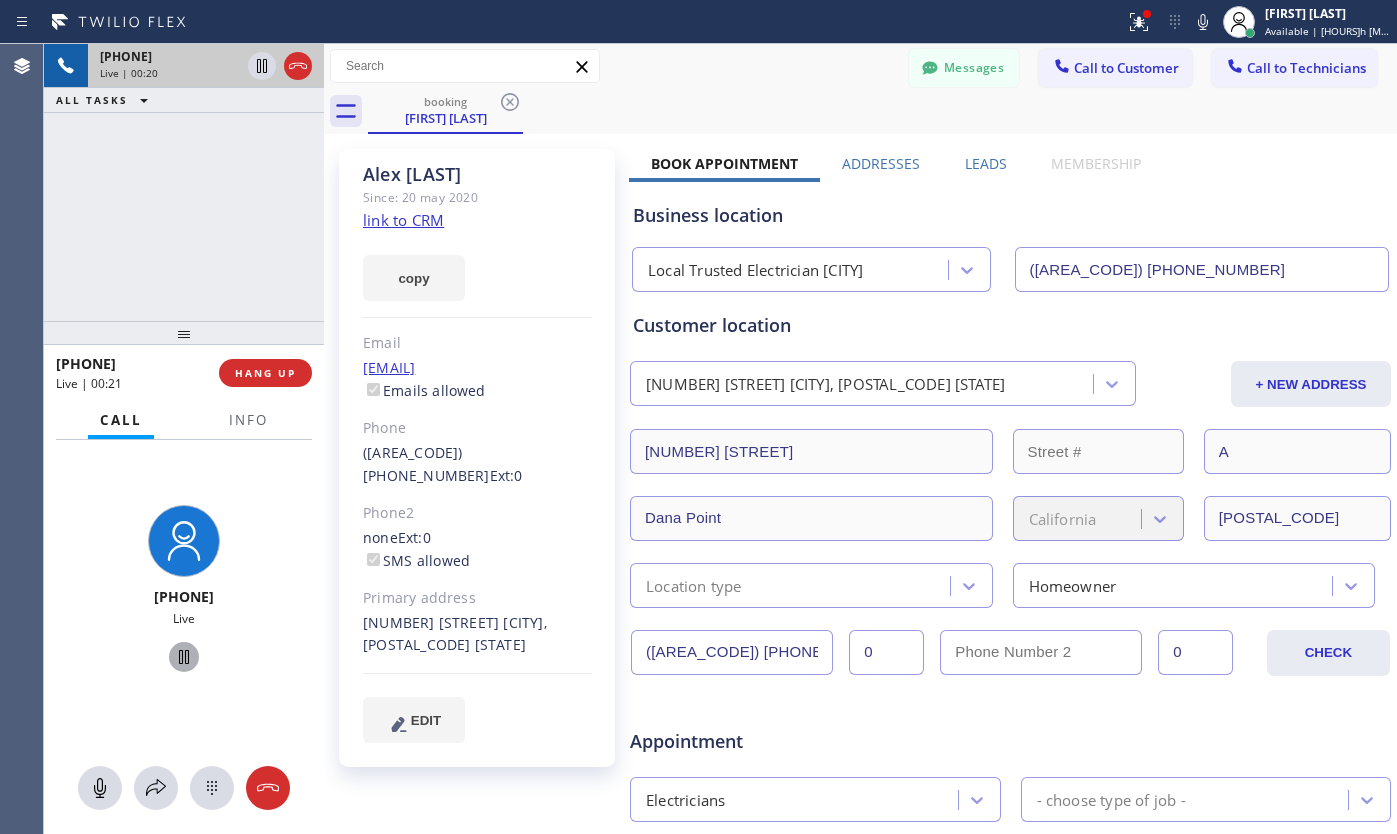 click 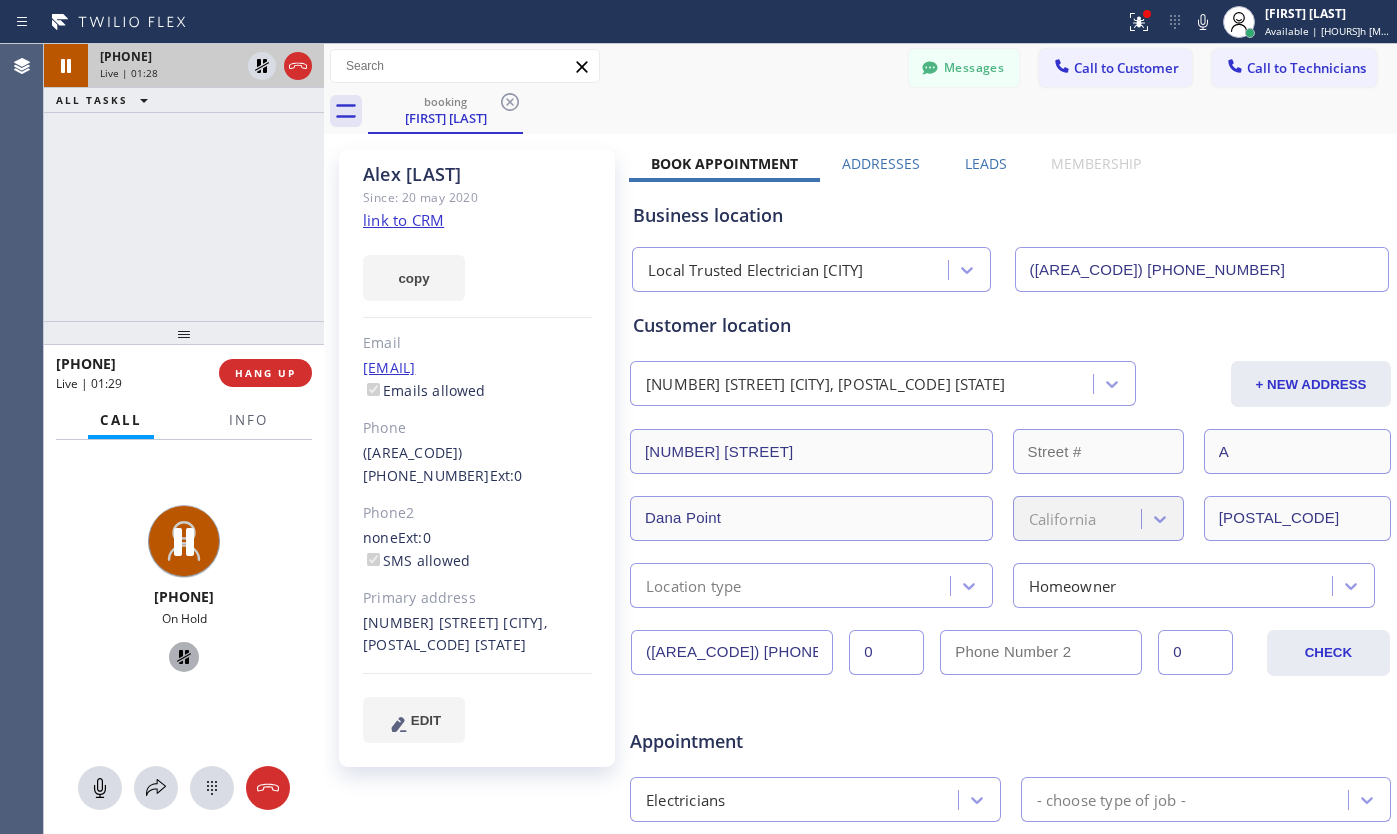 click 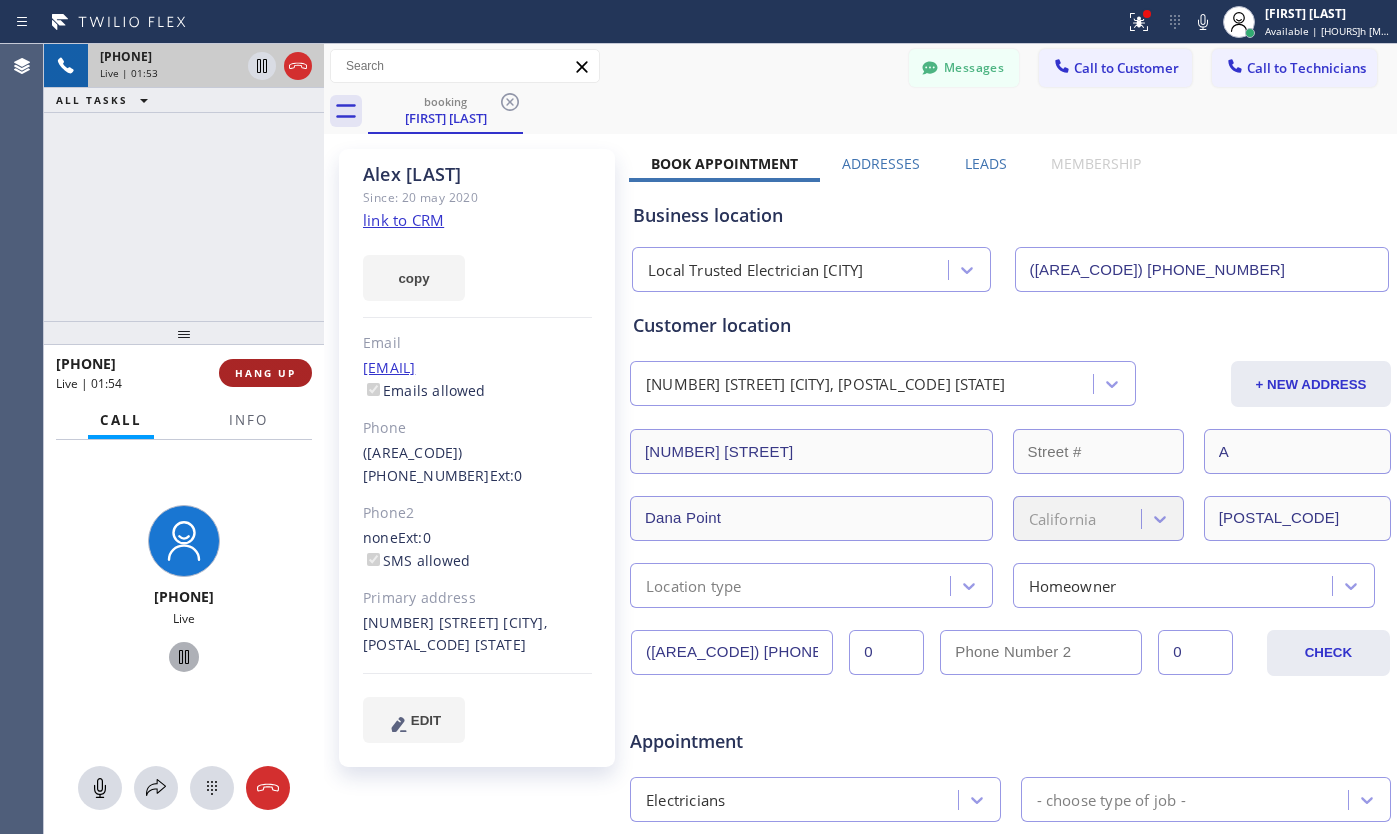 click on "HANG UP" at bounding box center [265, 373] 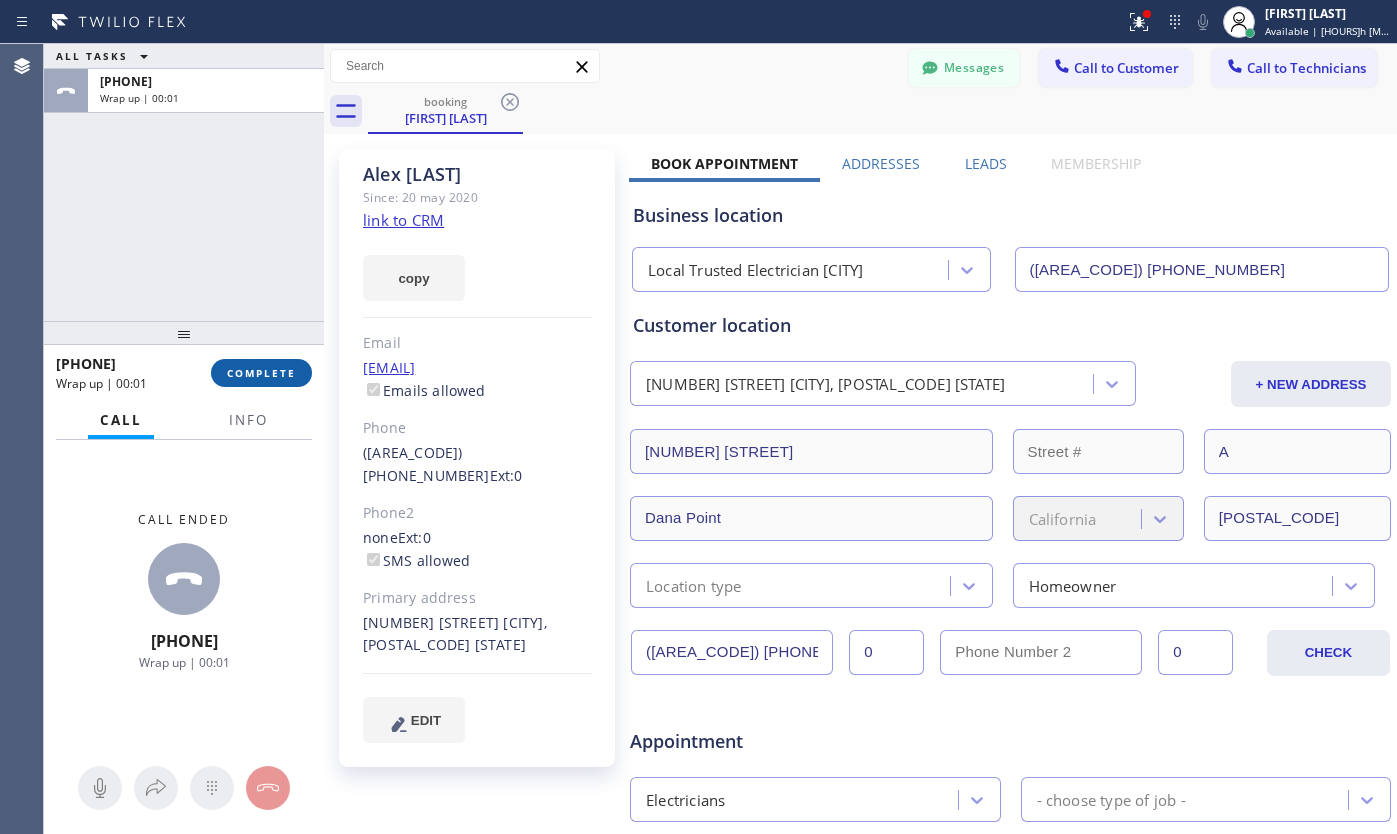 click on "COMPLETE" at bounding box center (261, 373) 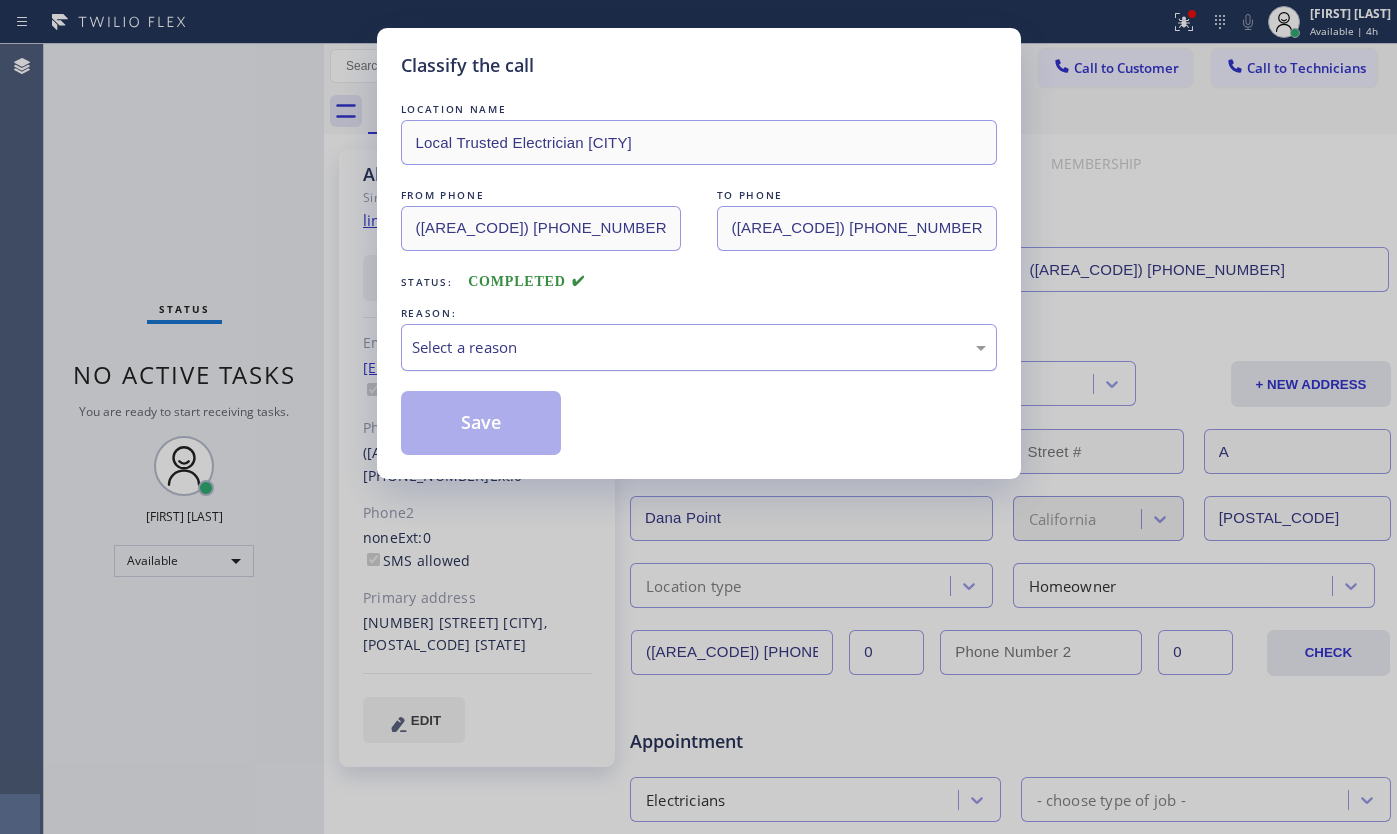 click on "Select a reason" at bounding box center [699, 347] 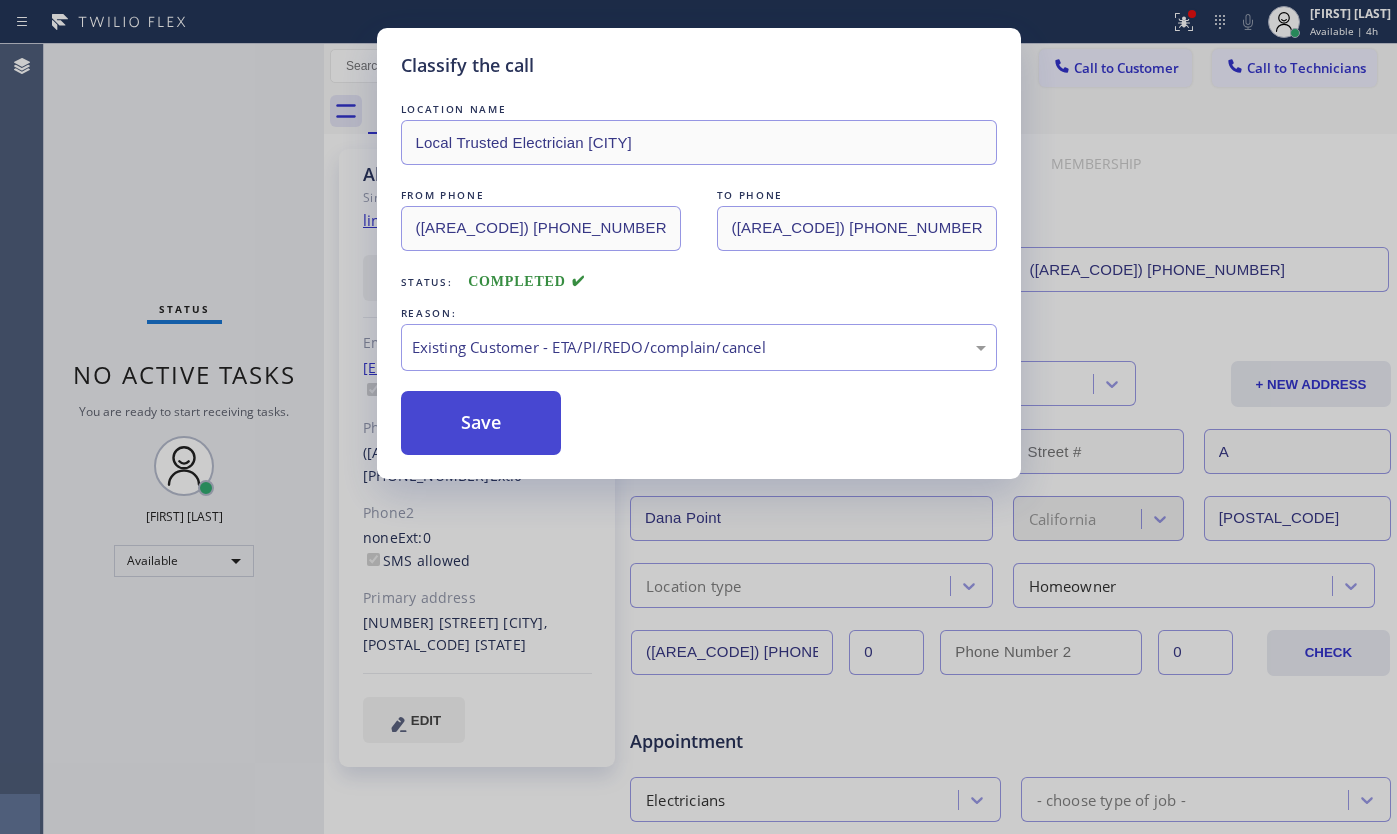 click on "Save" at bounding box center [481, 423] 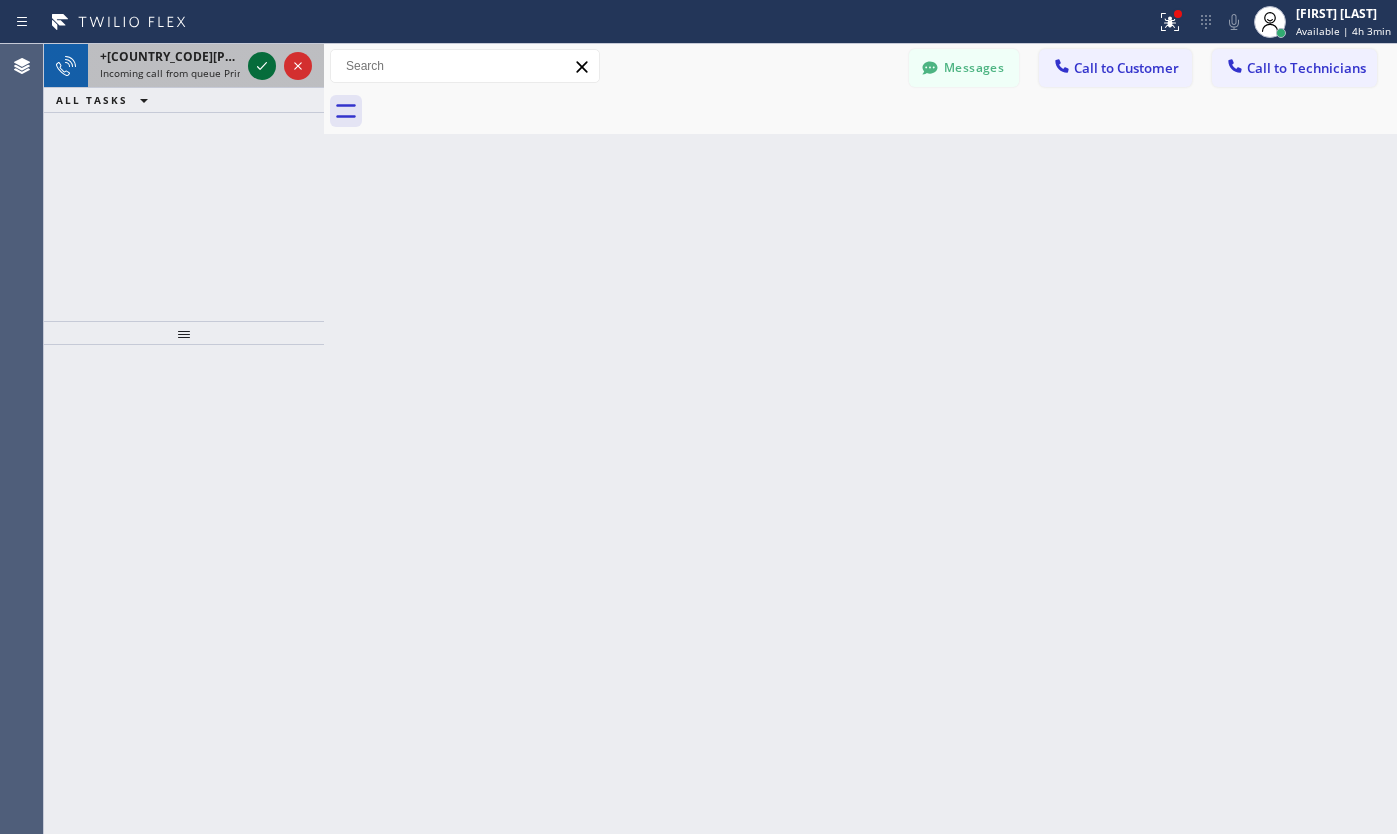 click 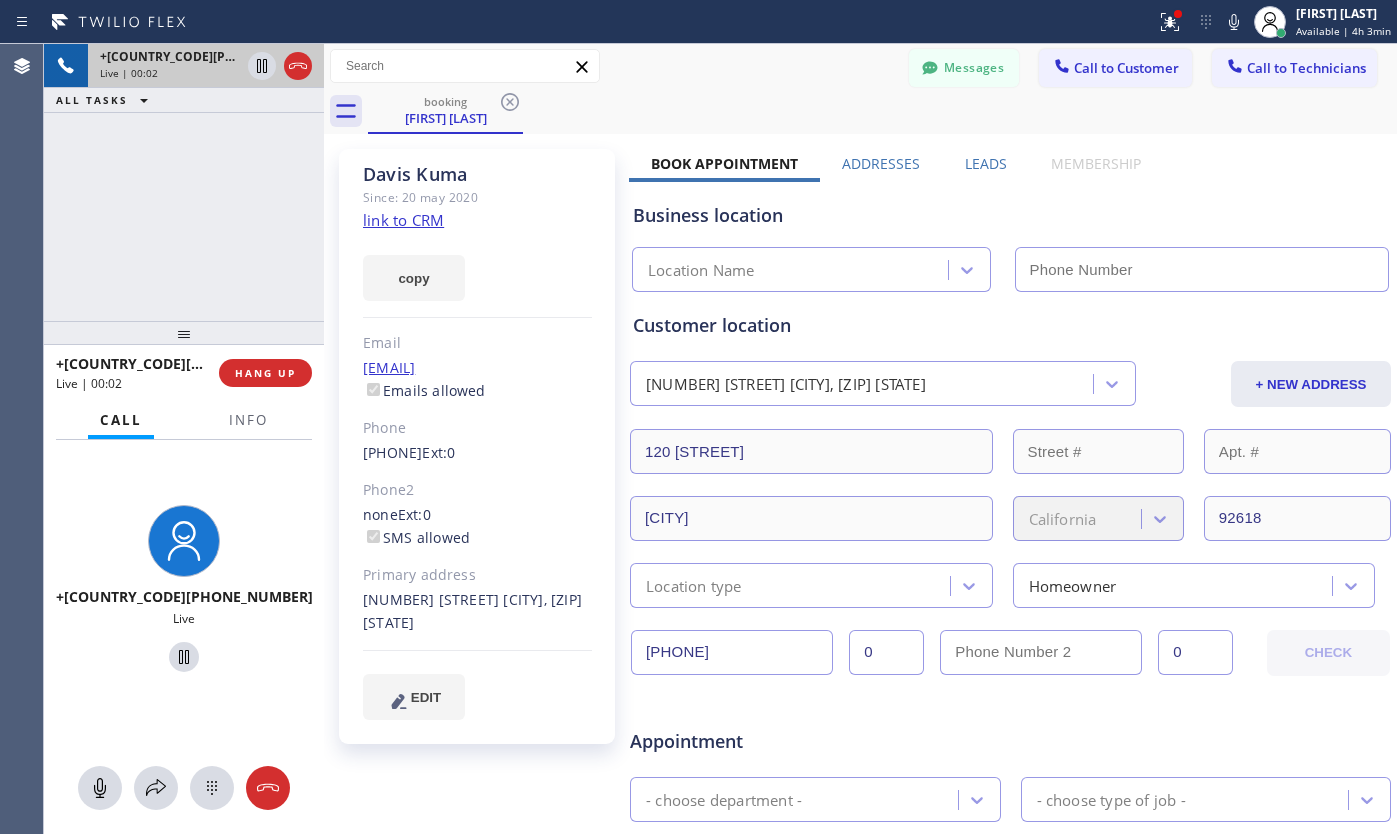 type on "[PHONE]" 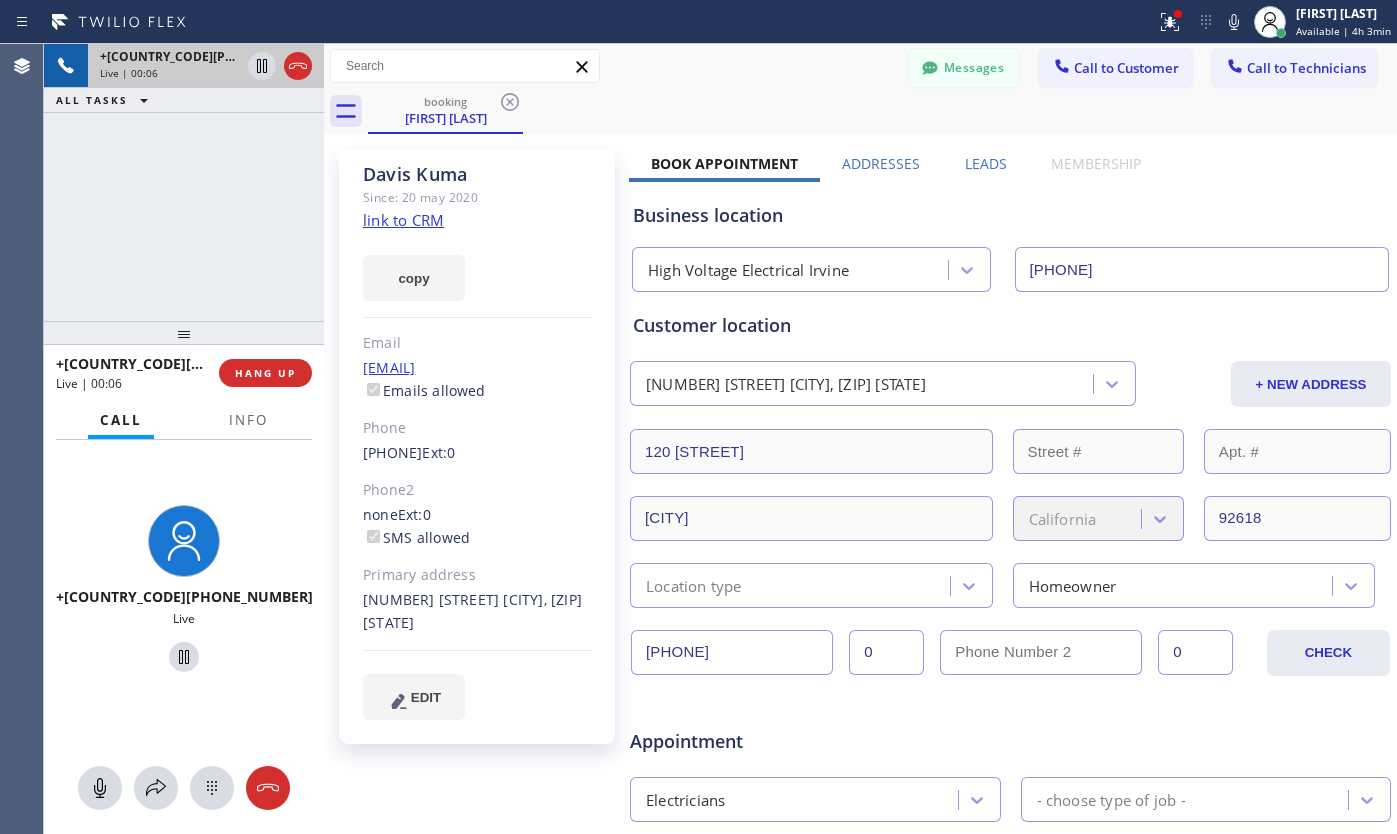 click on "link to CRM" 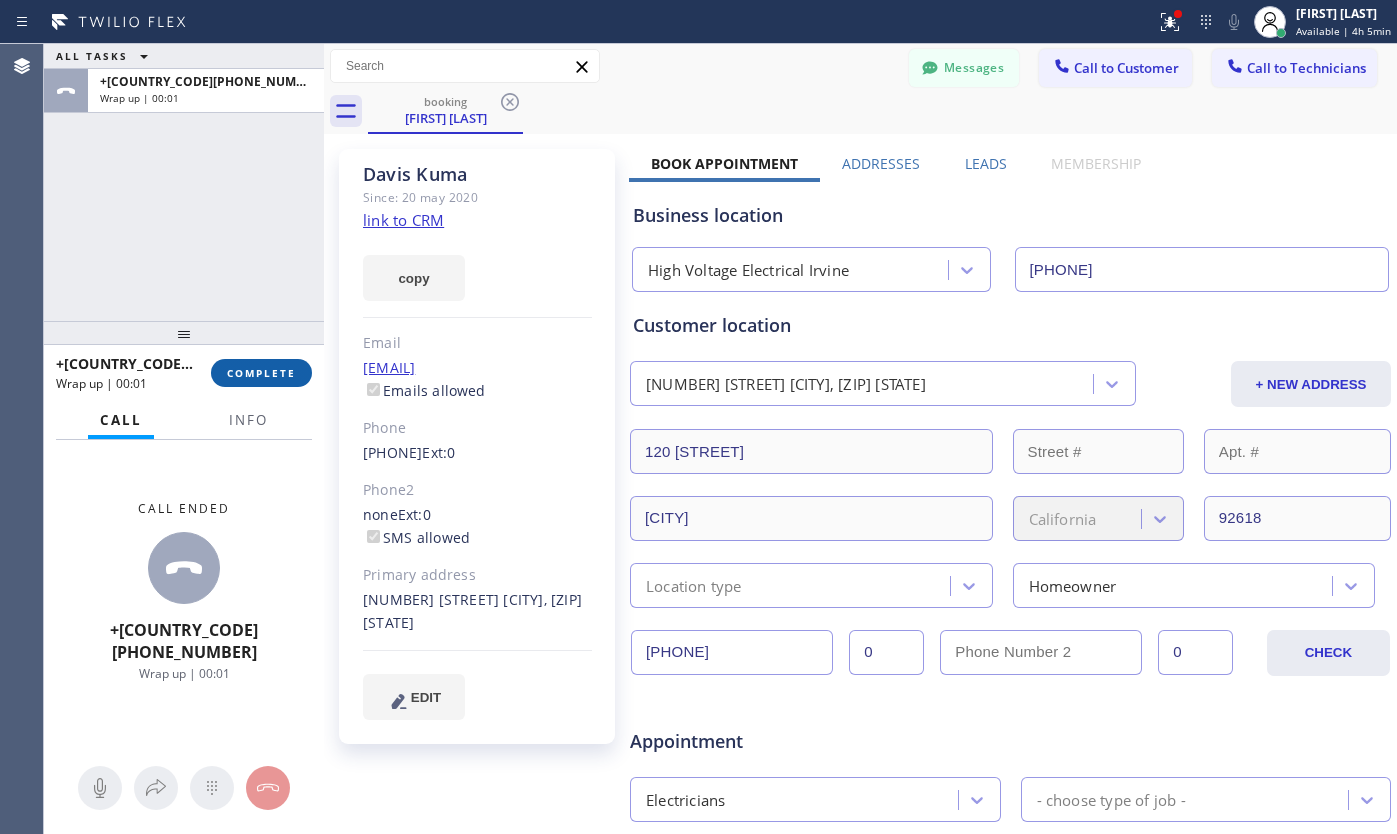 click on "COMPLETE" at bounding box center (261, 373) 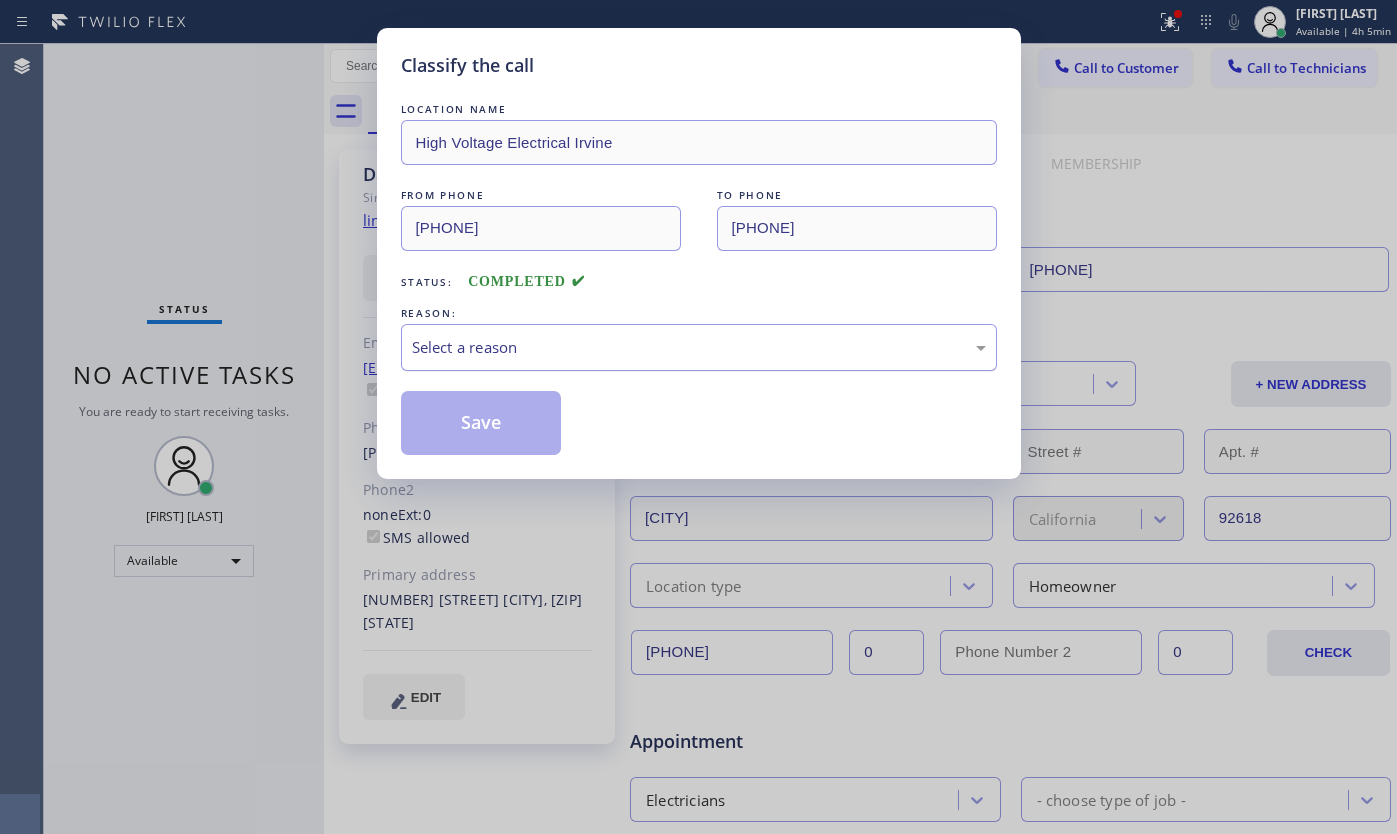 click on "Select a reason" at bounding box center [699, 347] 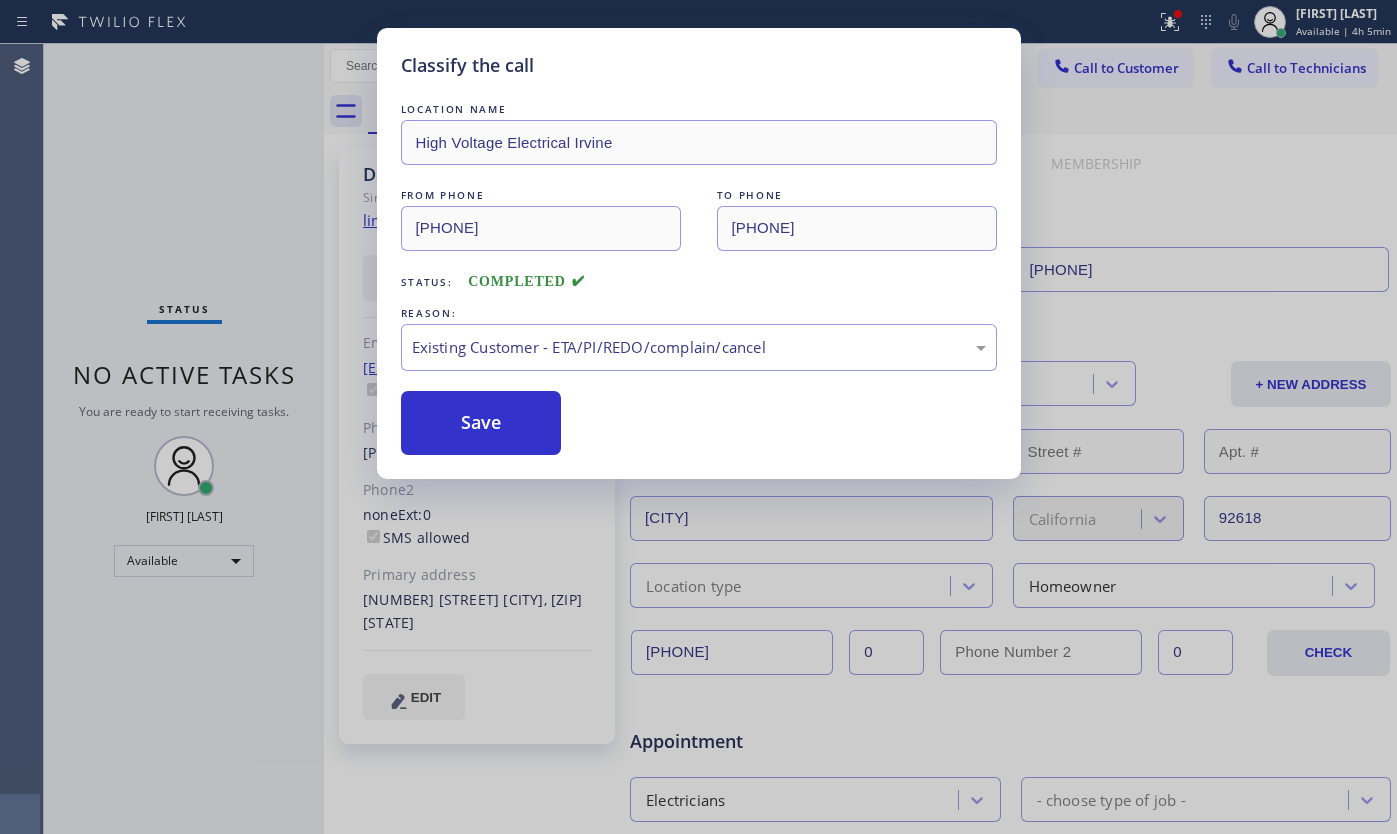 click on "Save" at bounding box center [481, 423] 